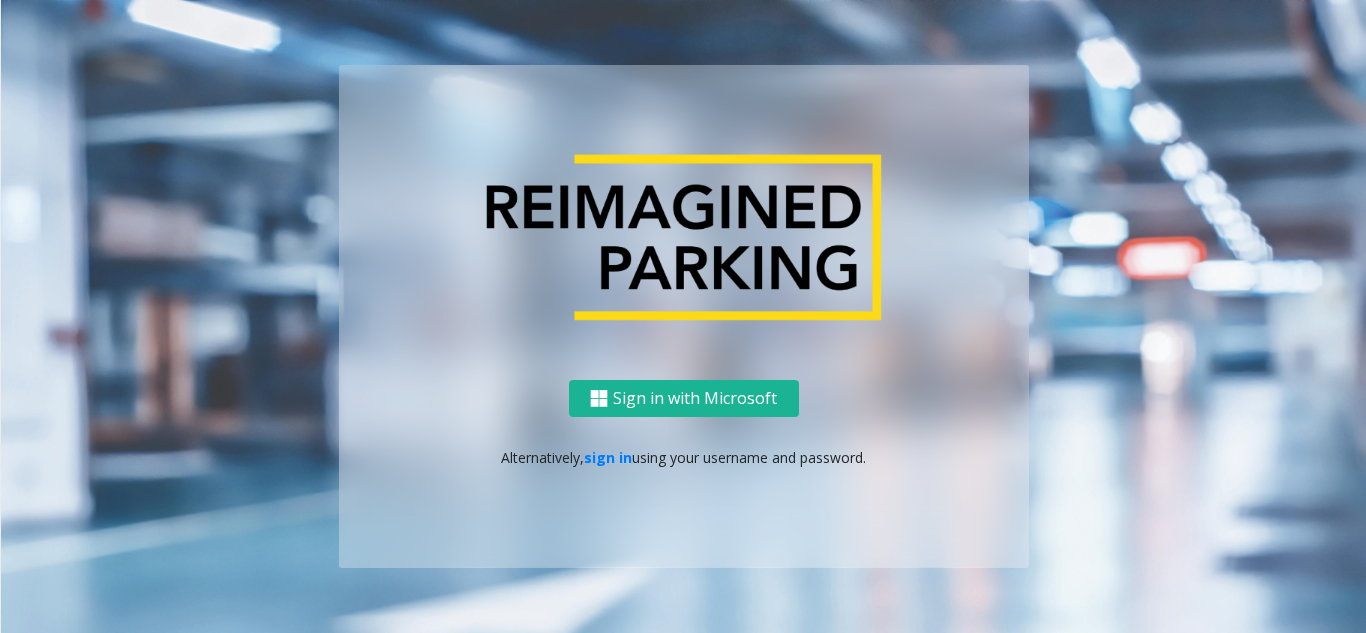scroll, scrollTop: 0, scrollLeft: 0, axis: both 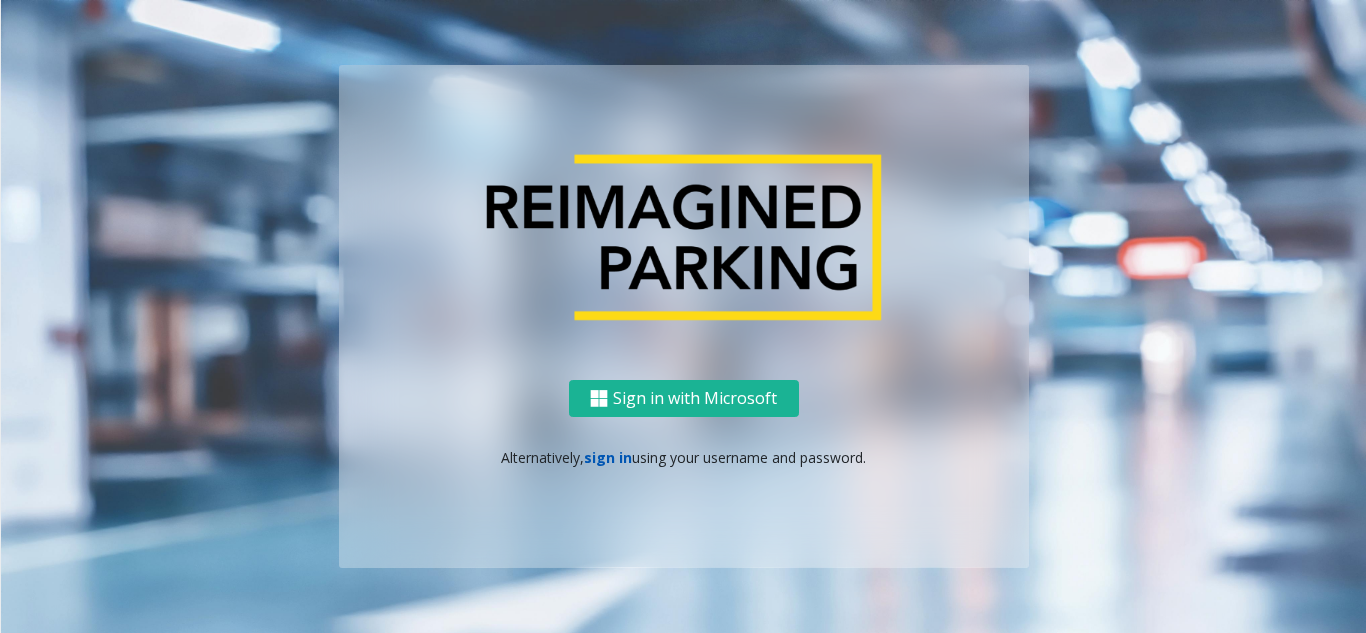 click on "sign in" 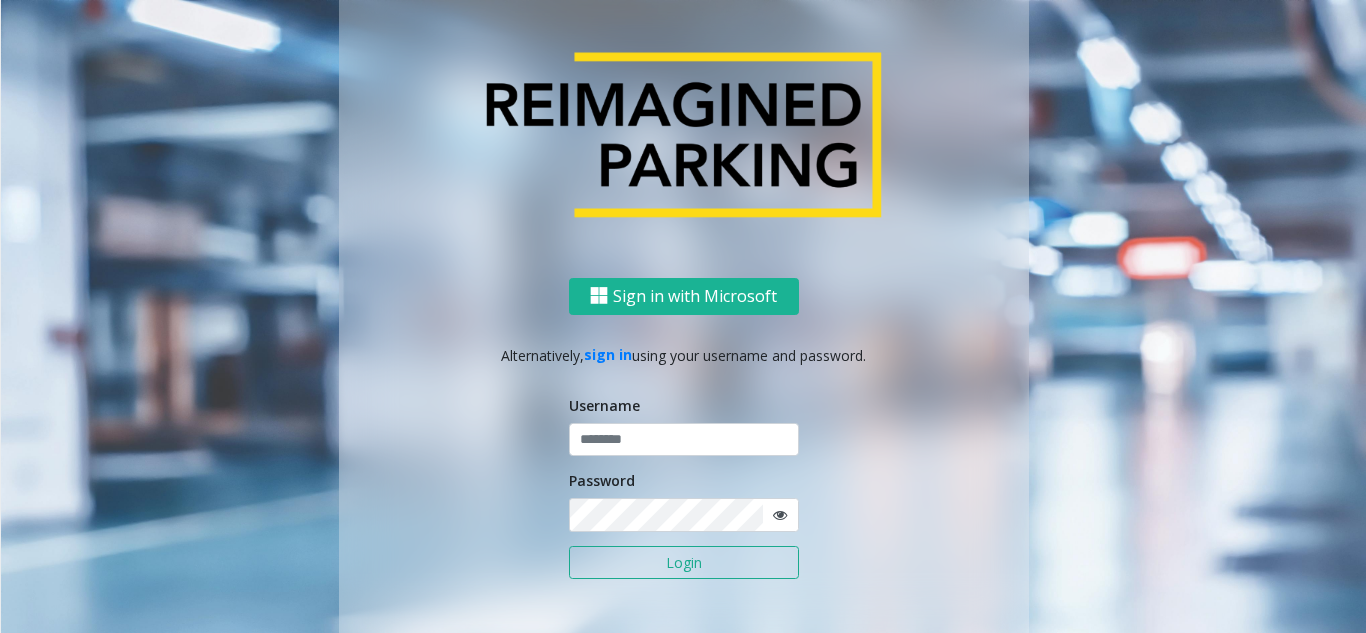 click on "Username" 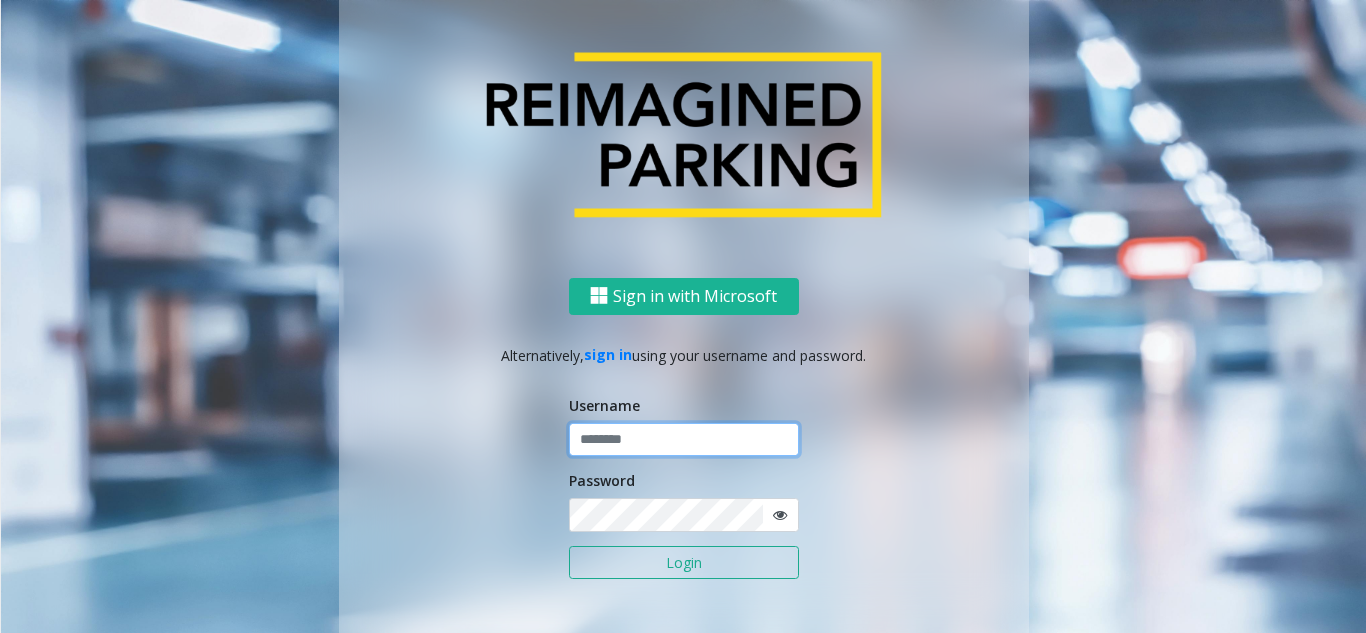 click 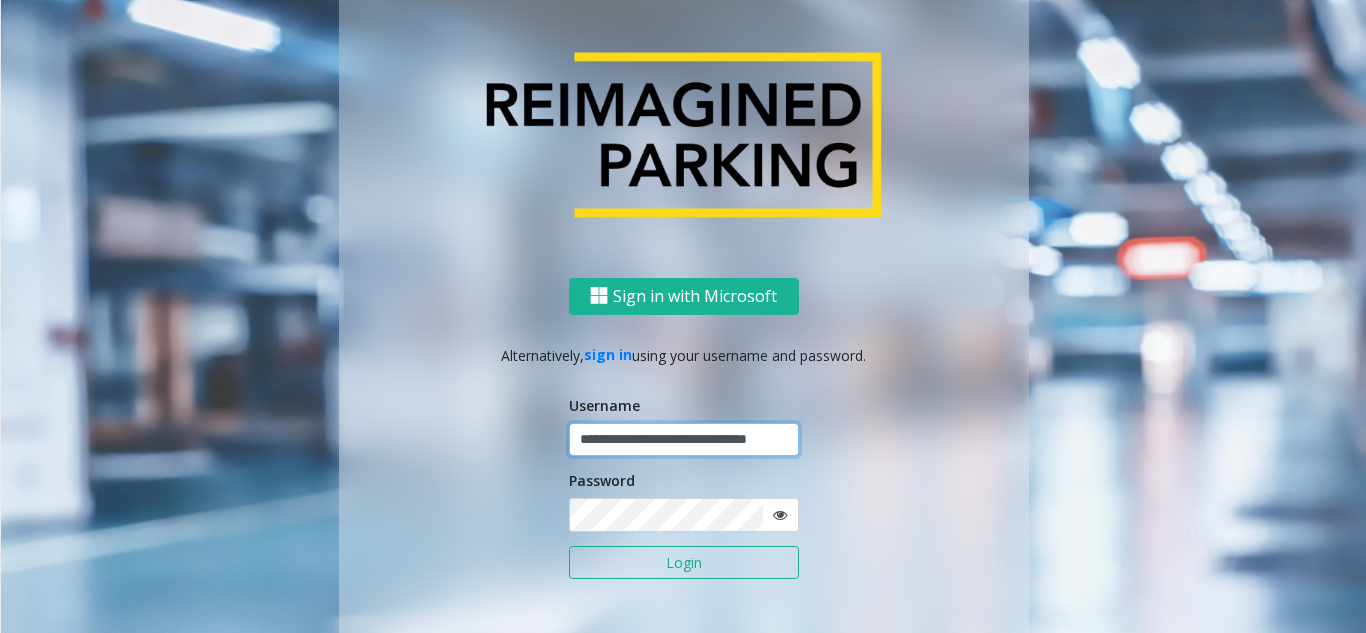 scroll, scrollTop: 0, scrollLeft: 33, axis: horizontal 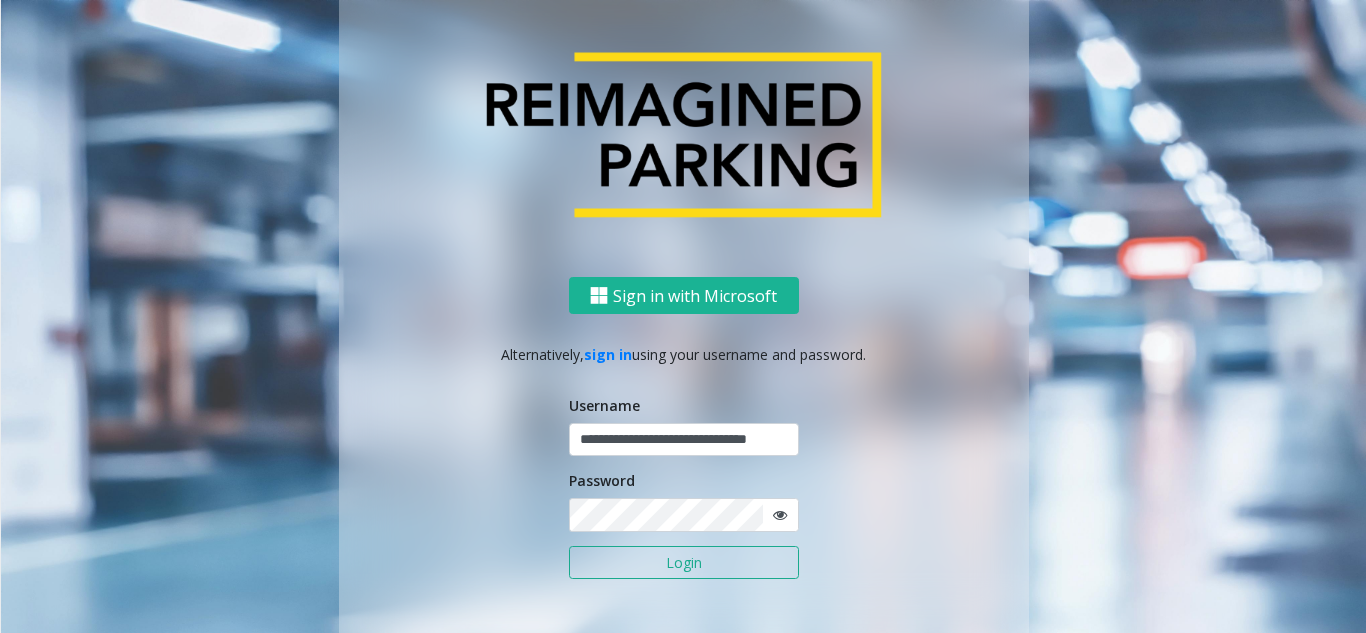 click on "Login" 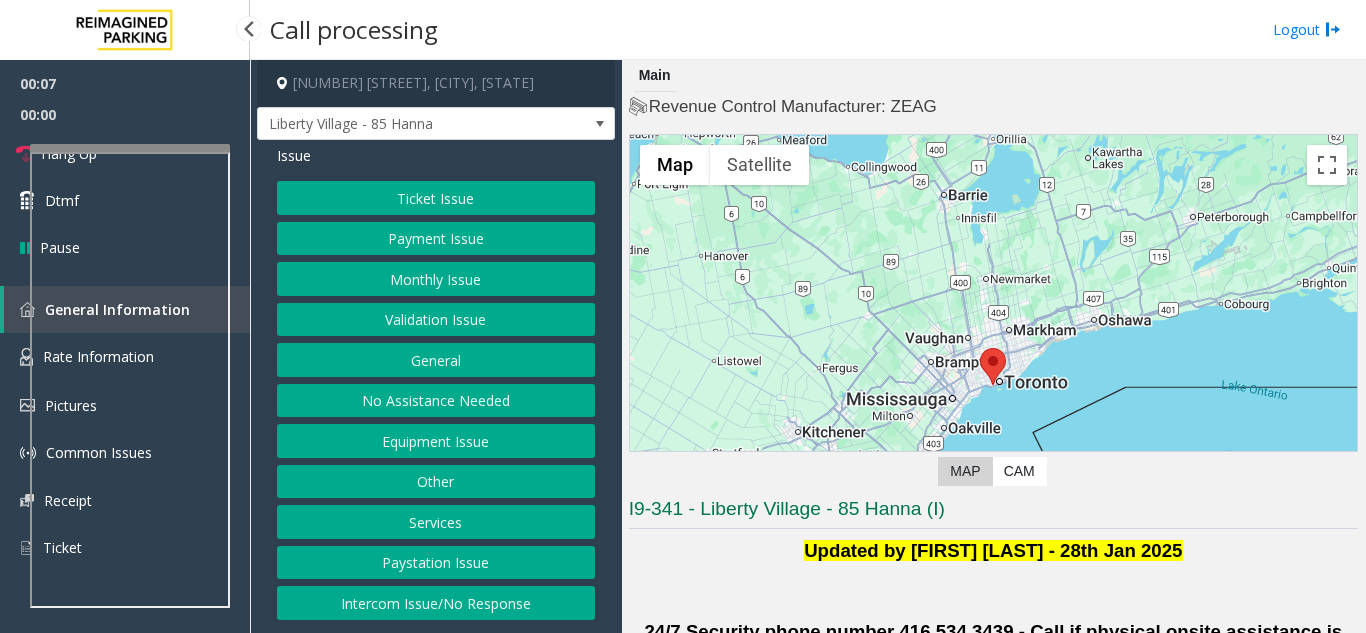 scroll, scrollTop: 300, scrollLeft: 0, axis: vertical 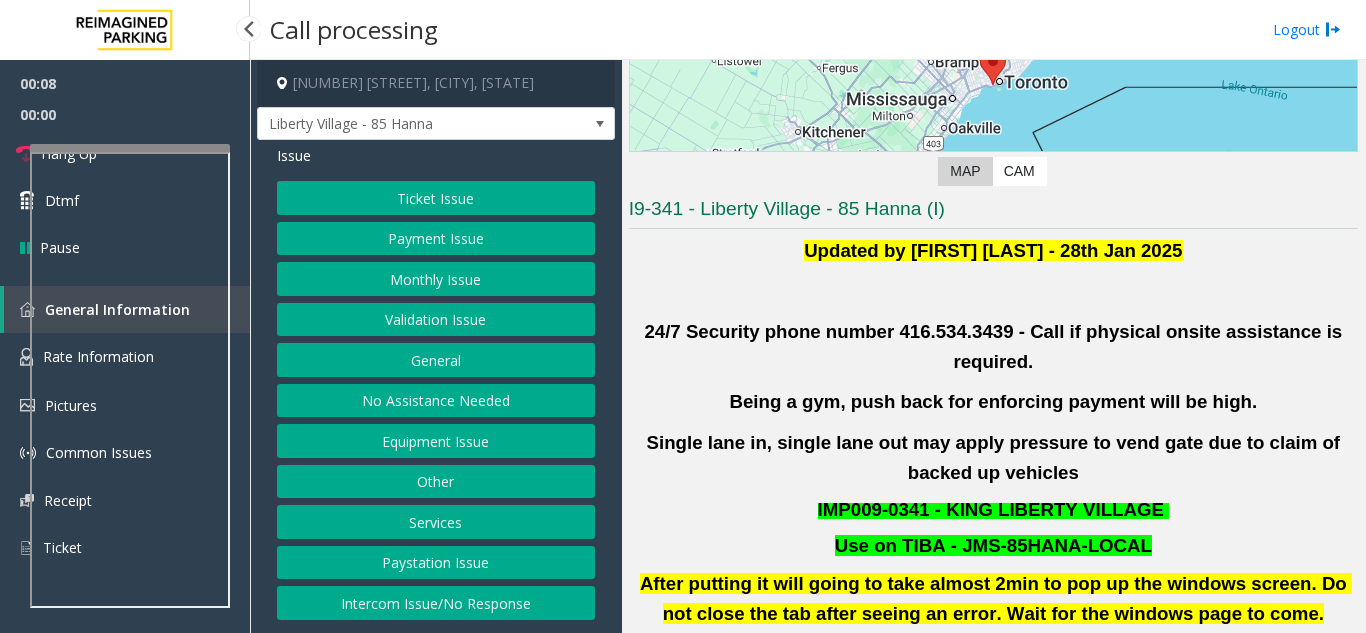 click on "← Move left → Move right ↑ Move up ↓ Move down + Zoom in - Zoom out Home Jump left by 75% End Jump right by 75% Page Up Jump up by 75% Page Down Jump down by 75% Map Terrain Satellite Labels Keyboard shortcuts Map Data Map data ©2025 Google Map data ©2025 Google 20 km  Click to toggle between metric and imperial units Terms Report a map error Video is not available for this lane. Previous Next  Map   CAM" 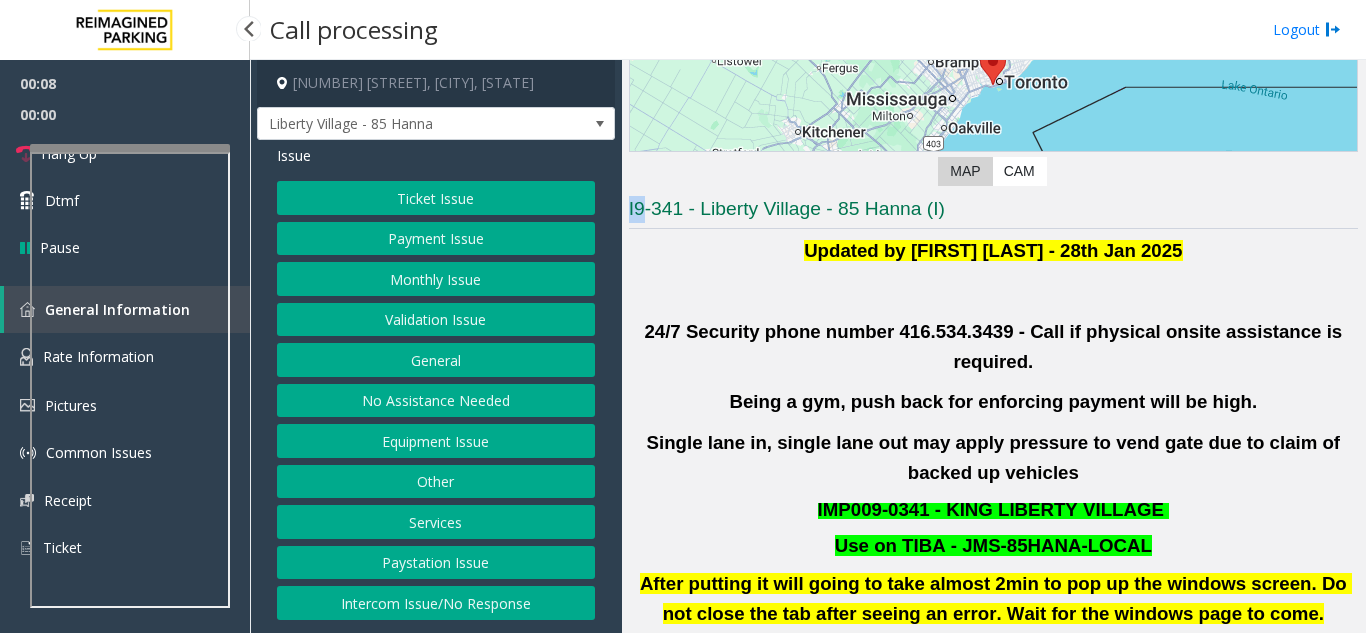 click on "← Move left → Move right ↑ Move up ↓ Move down + Zoom in - Zoom out Home Jump left by 75% End Jump right by 75% Page Up Jump up by 75% Page Down Jump down by 75% Map Terrain Satellite Labels Keyboard shortcuts Map Data Map data ©2025 Google Map data ©2025 Google 20 km  Click to toggle between metric and imperial units Terms Report a map error Video is not available for this lane. Previous Next  Map   CAM" 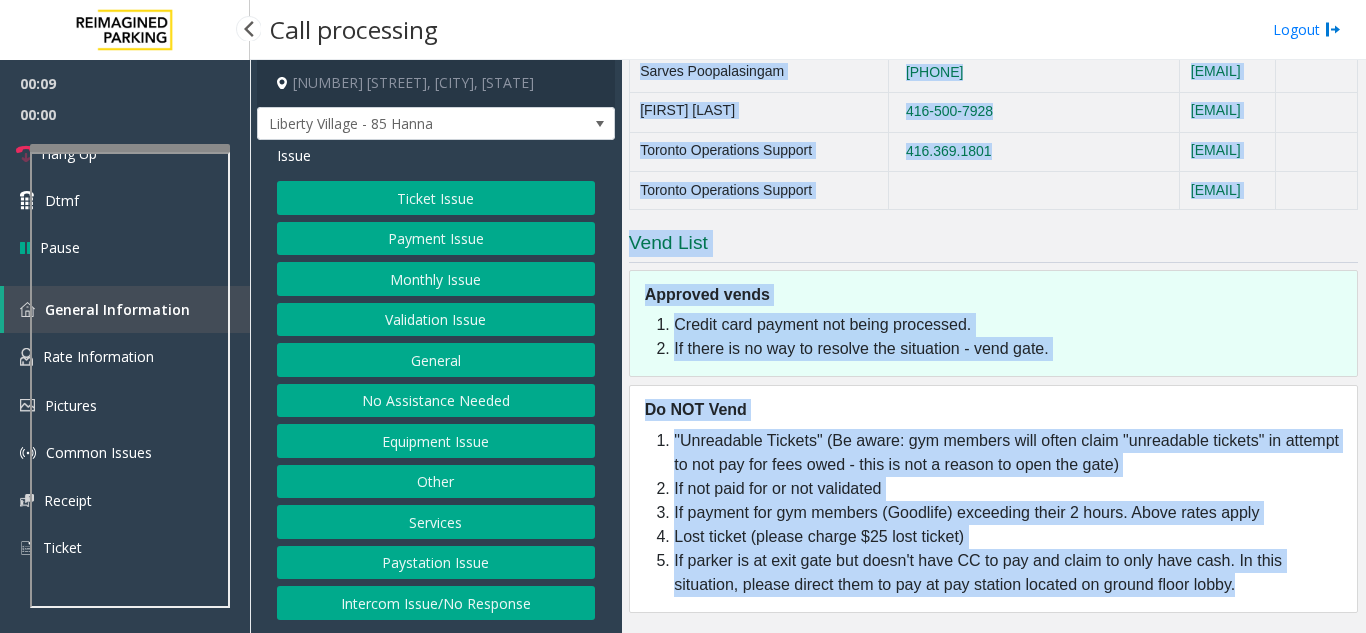 drag, startPoint x: 843, startPoint y: 182, endPoint x: 1226, endPoint y: 680, distance: 628.246 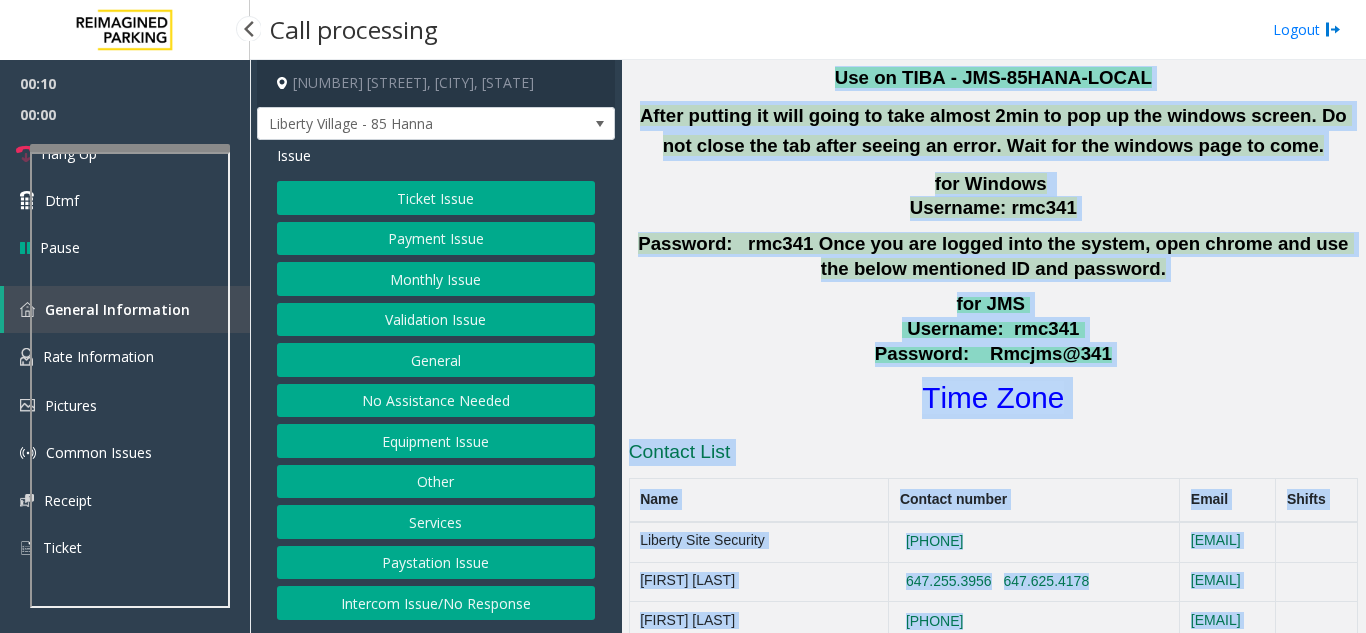 scroll, scrollTop: 574, scrollLeft: 0, axis: vertical 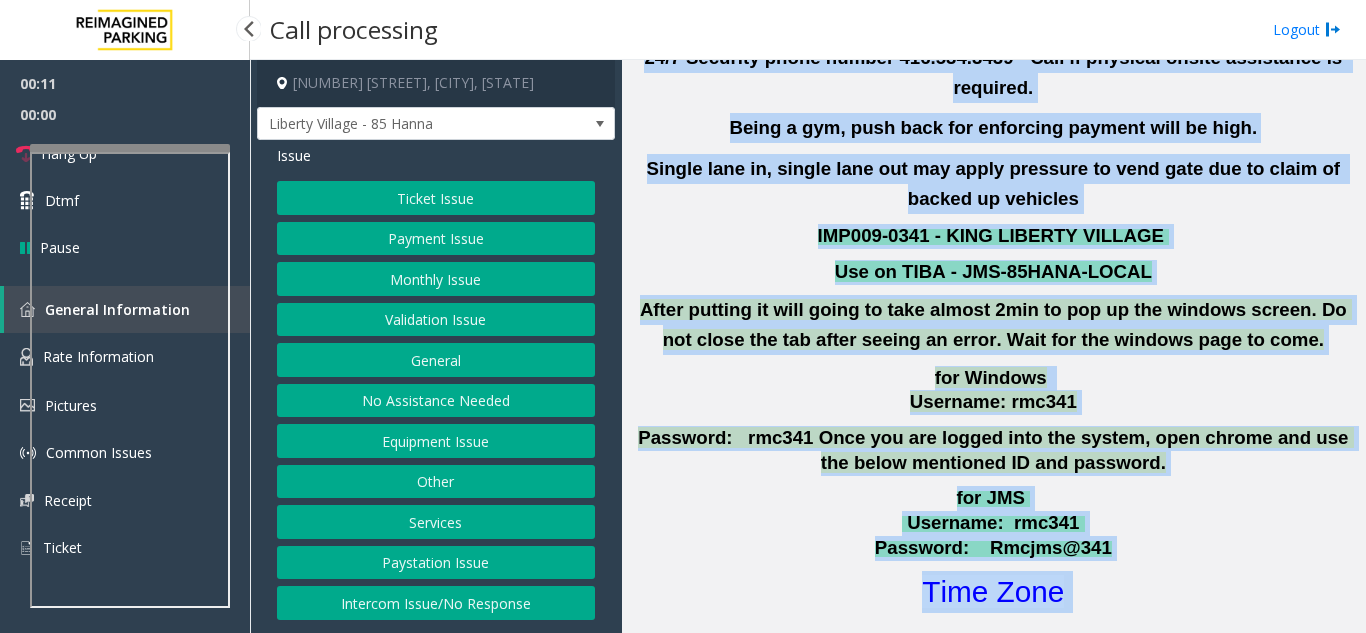 click on "Time Zone" 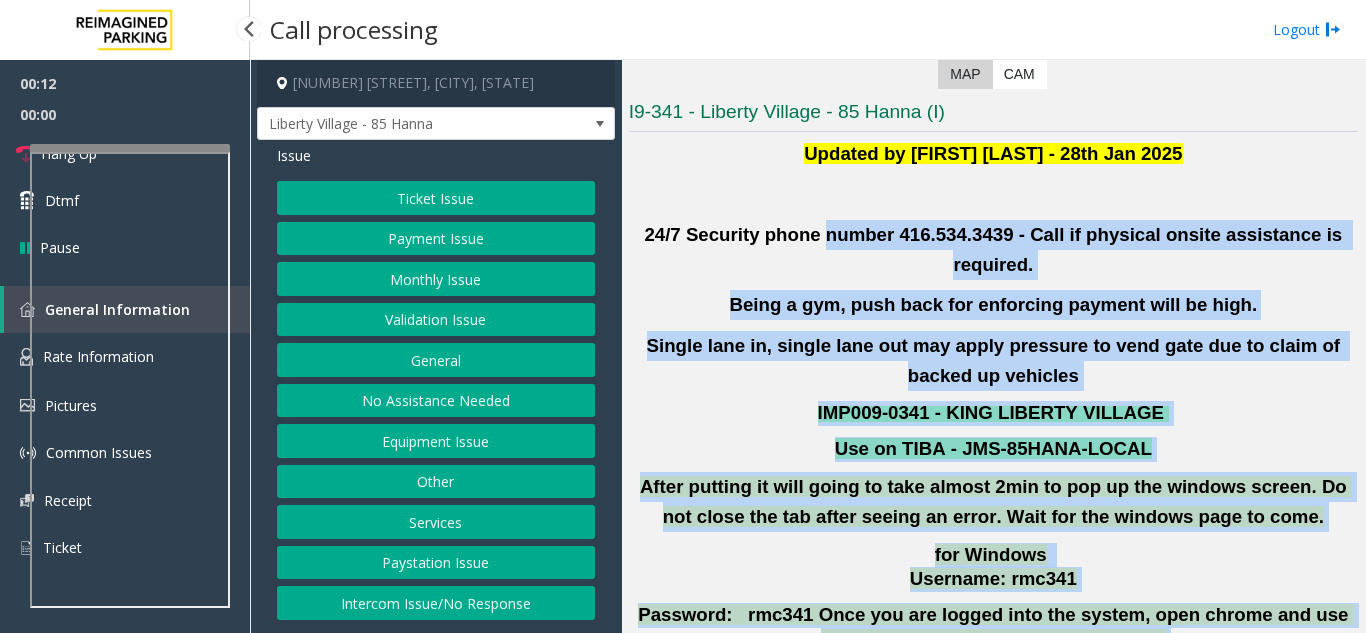 scroll, scrollTop: 174, scrollLeft: 0, axis: vertical 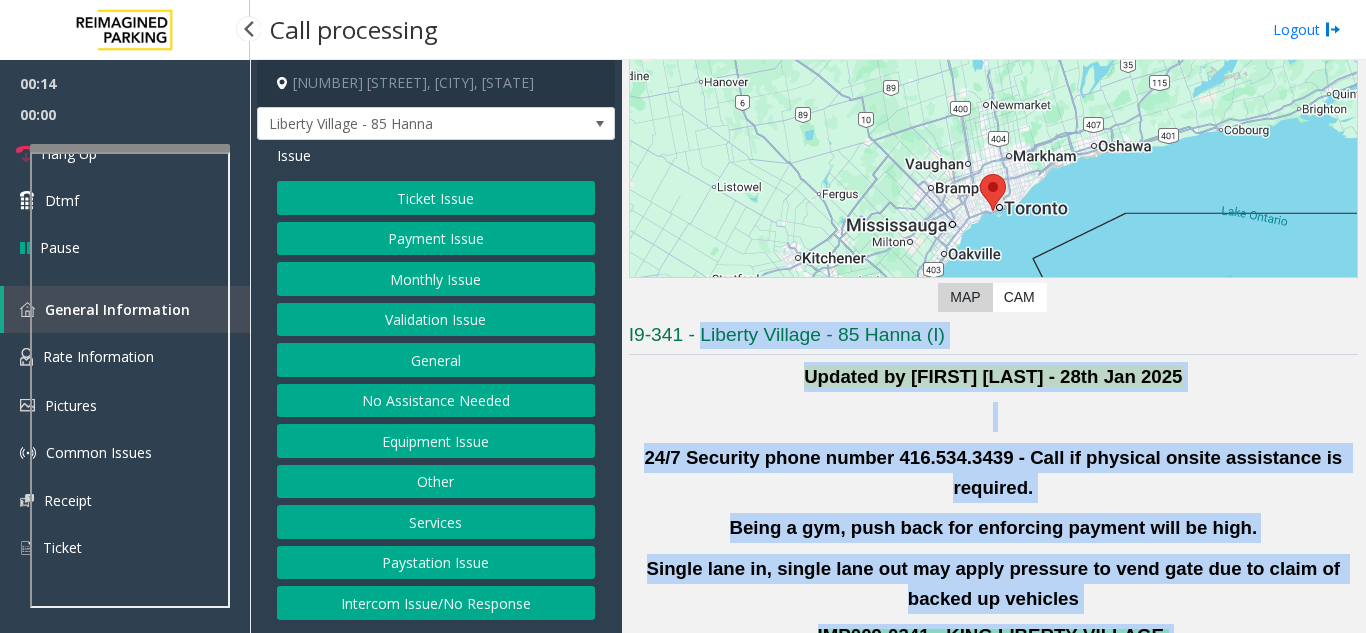 drag, startPoint x: 1133, startPoint y: 551, endPoint x: 727, endPoint y: 320, distance: 467.11563 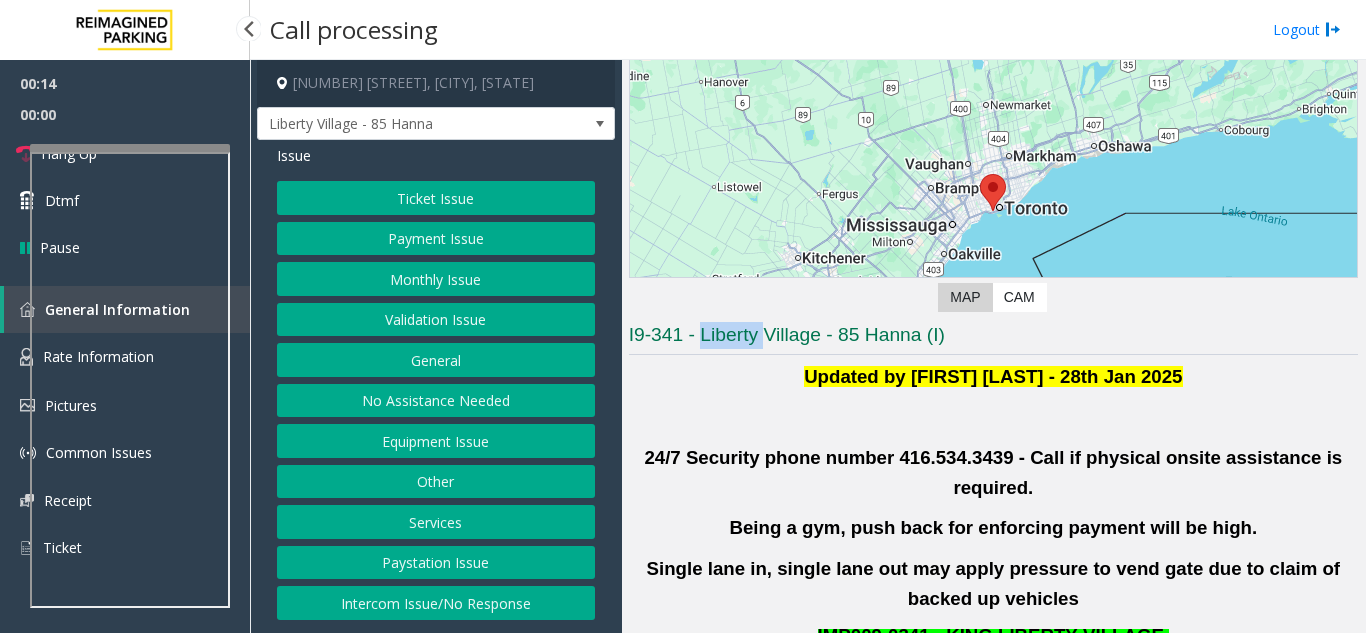 click on "Revenue Control Manufacturer: ZEAG  ← Move left → Move right ↑ Move up ↓ Move down + Zoom in - Zoom out Home Jump left by 75% End Jump right by 75% Page Up Jump up by 75% Page Down Jump down by 75% Map Terrain Satellite Labels Keyboard shortcuts Map Data Map data ©2025 Google Map data ©2025 Google 20 km  Click to toggle between metric and imperial units Terms Report a map error Video is not available for this lane. Previous Next  Map   CAM  I9-341 - Liberty Village - [NUMBER] [STREET] (I) Updated by [FIRST] [LAST] - [DATE] 24/7 Security phone number [PHONE] - Call if physical onsite assistance is required. Being a gym, push back for enforcing payment will be high.  Single lane in, single lane out may apply pressure to vend gate due to claim of backed up vehicles IMP009-0341 - KING LIBERTY VILLAGE   Use on TIBA - JMS-85HANA-LOCAL  After putting it will going to take almost 2min to pop up the windows screen. Do not close the tab after seeing an error. Wait for the windows page to come." 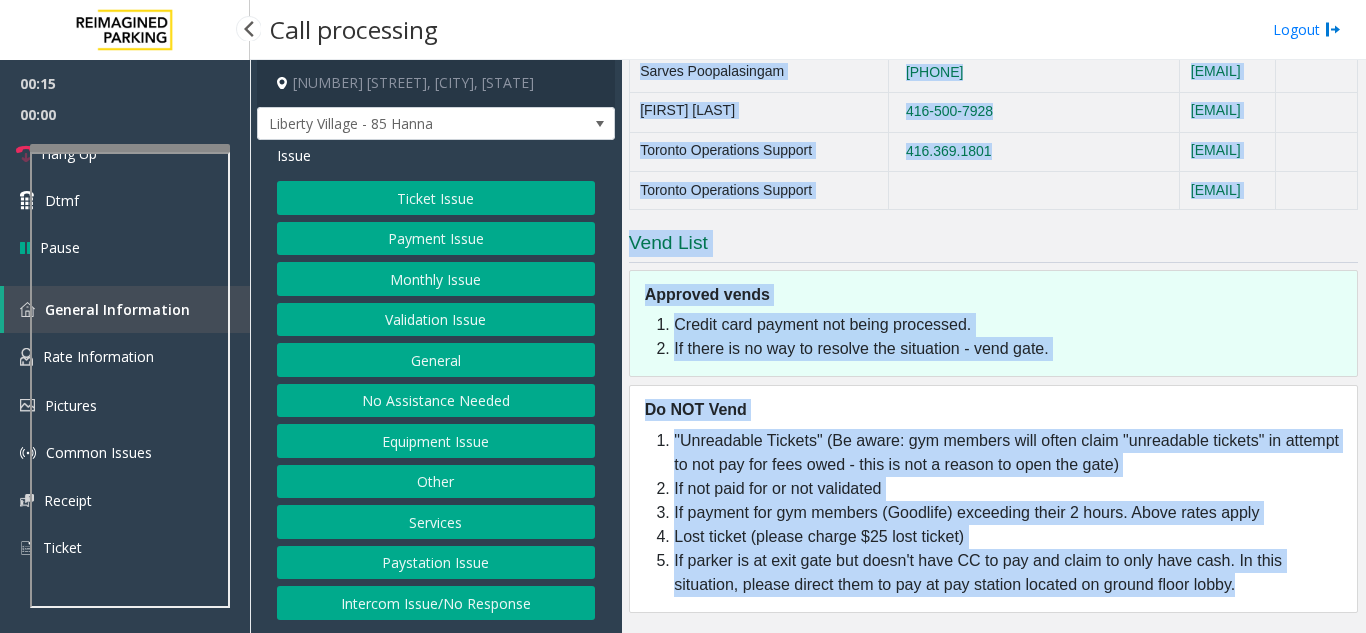 drag, startPoint x: 727, startPoint y: 320, endPoint x: 694, endPoint y: 132, distance: 190.8743 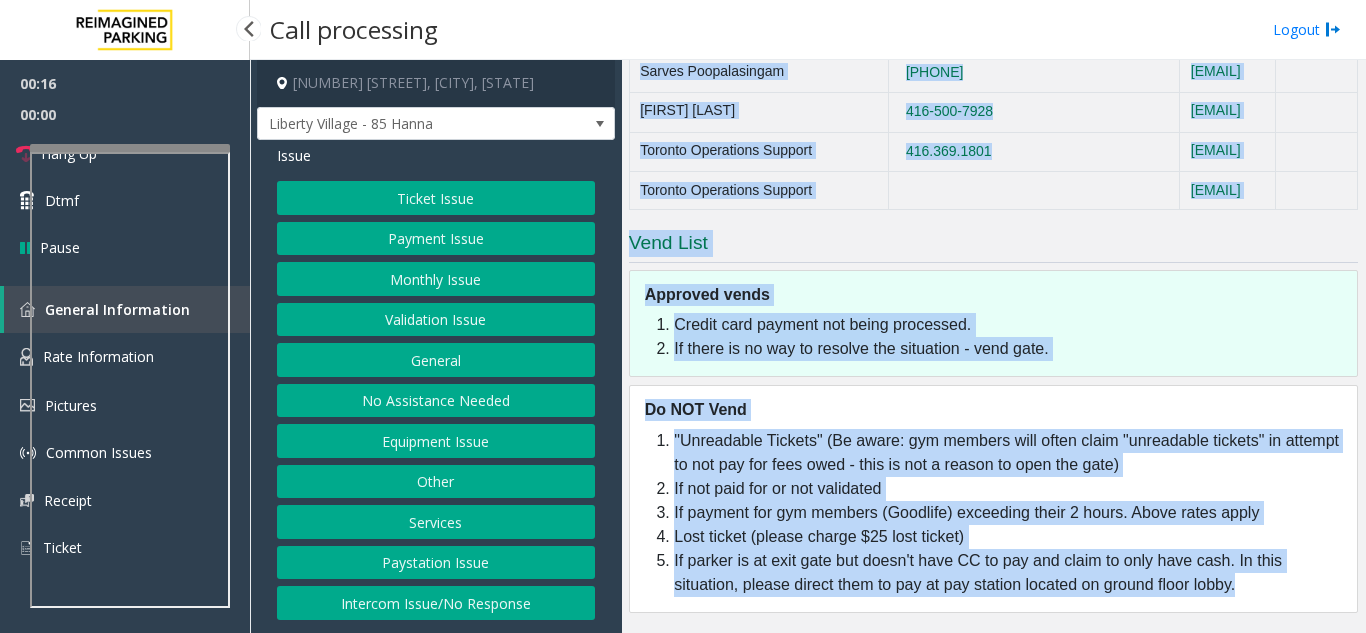 scroll, scrollTop: 1074, scrollLeft: 0, axis: vertical 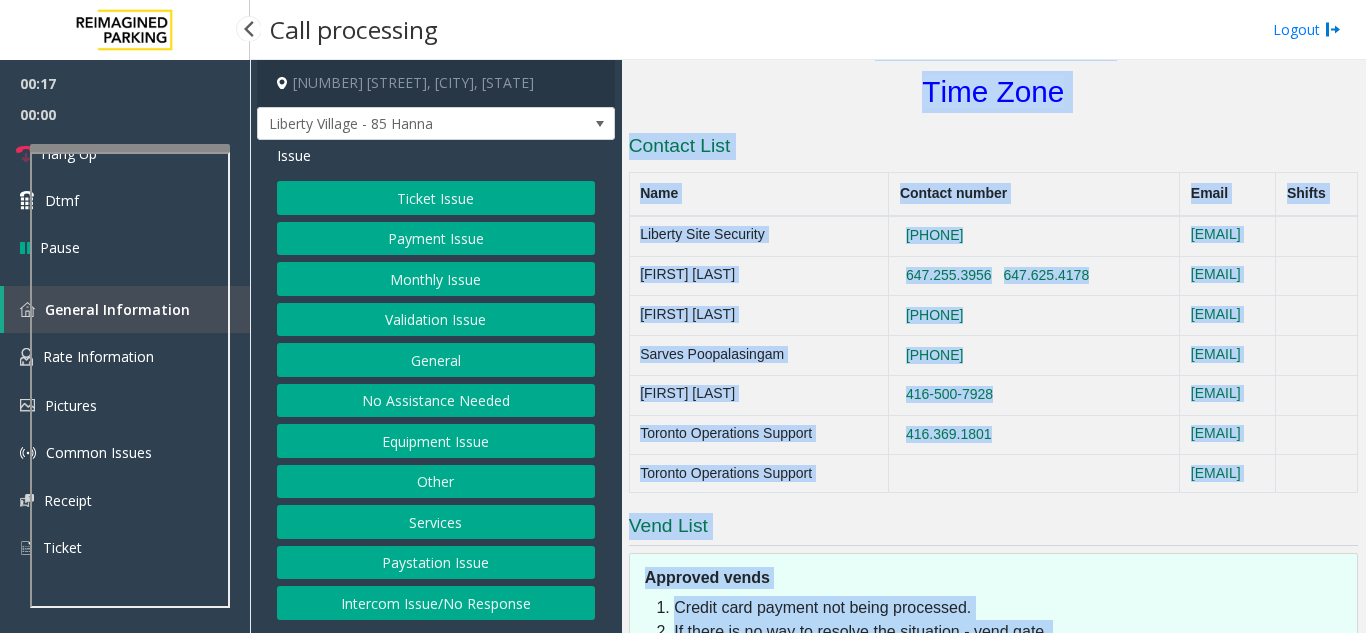 click on "Time Zone" 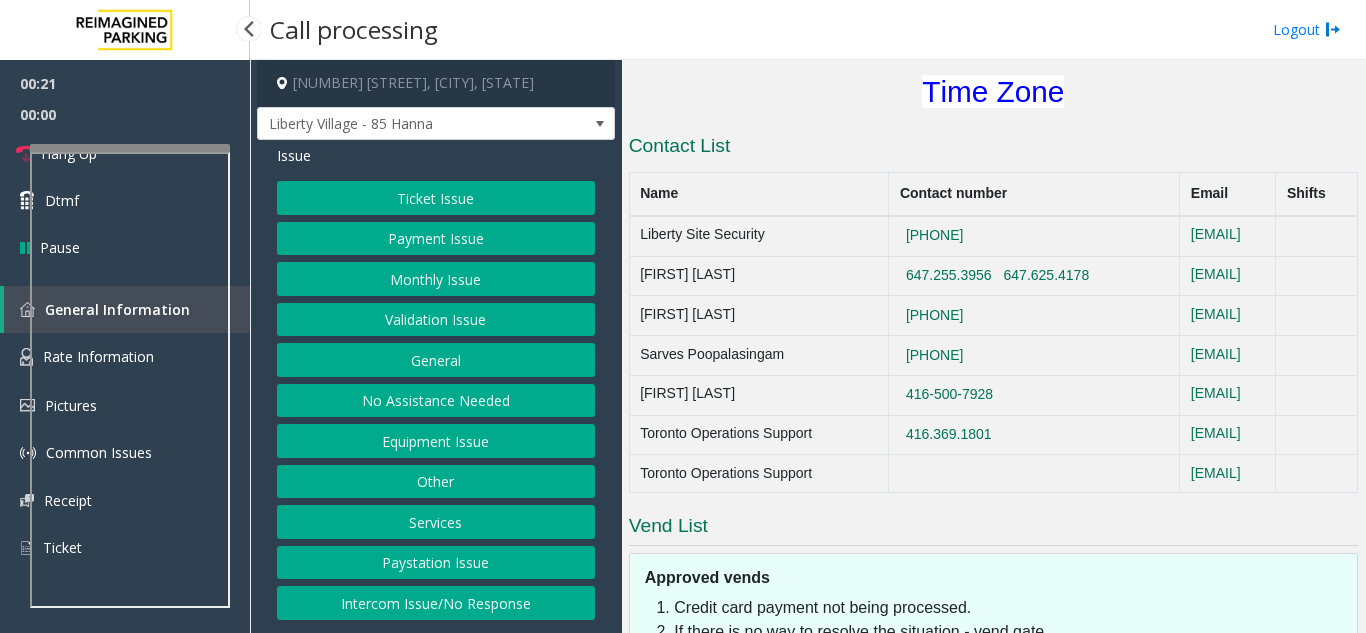 click on "Validation Issue" 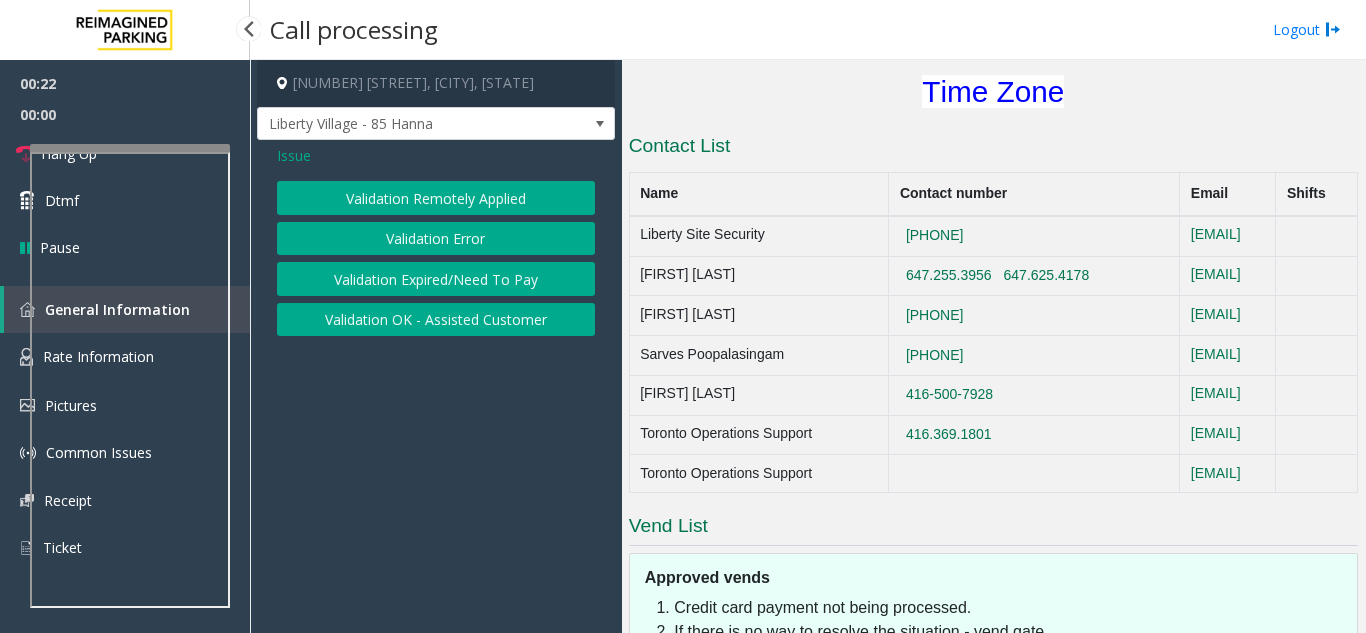 click on "Validation Error" 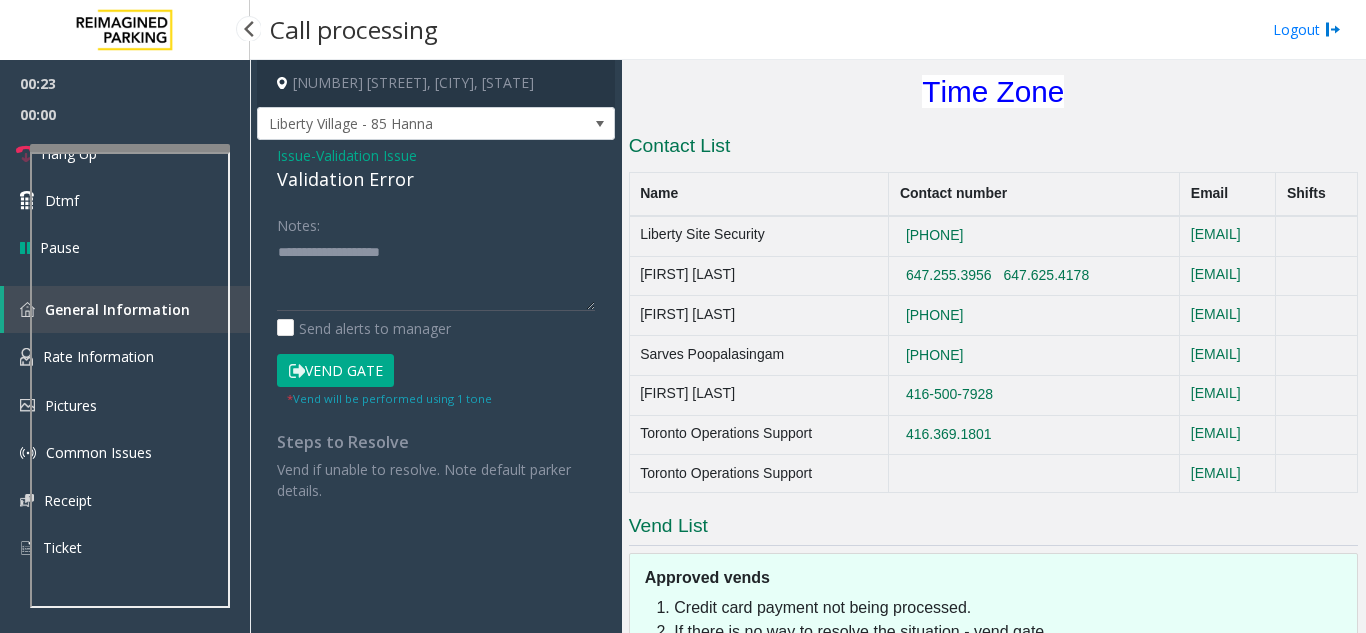 click on "Validation Error" 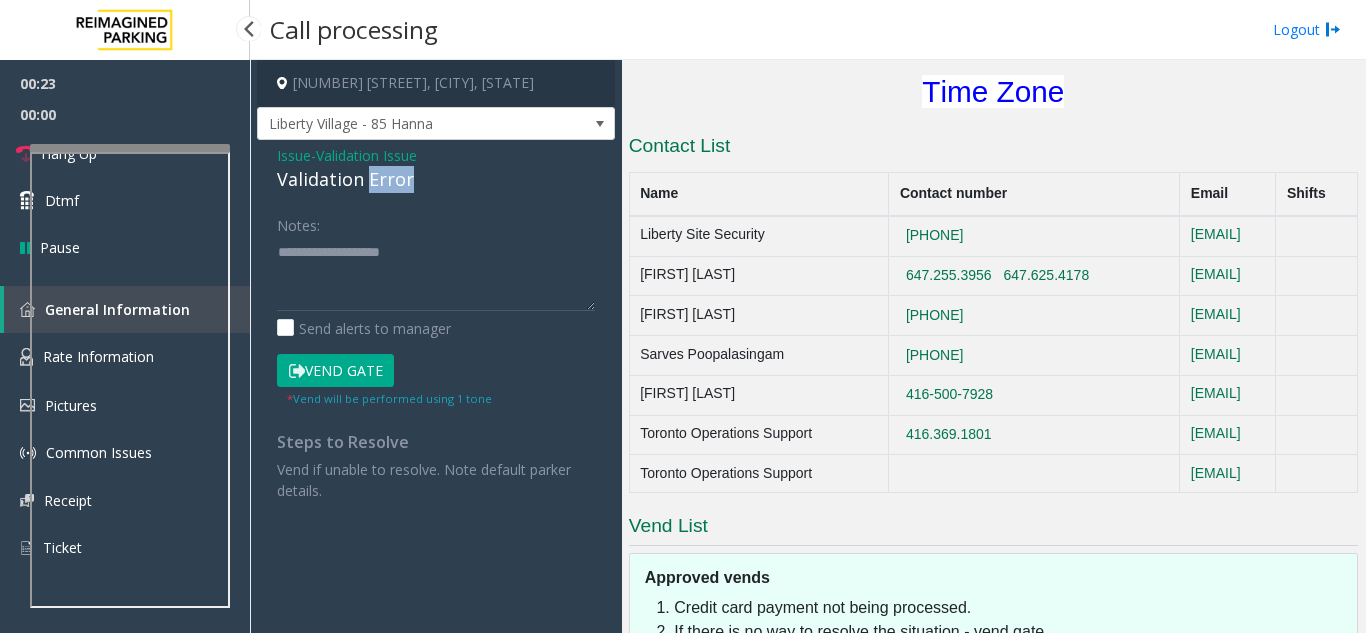 click on "Validation Error" 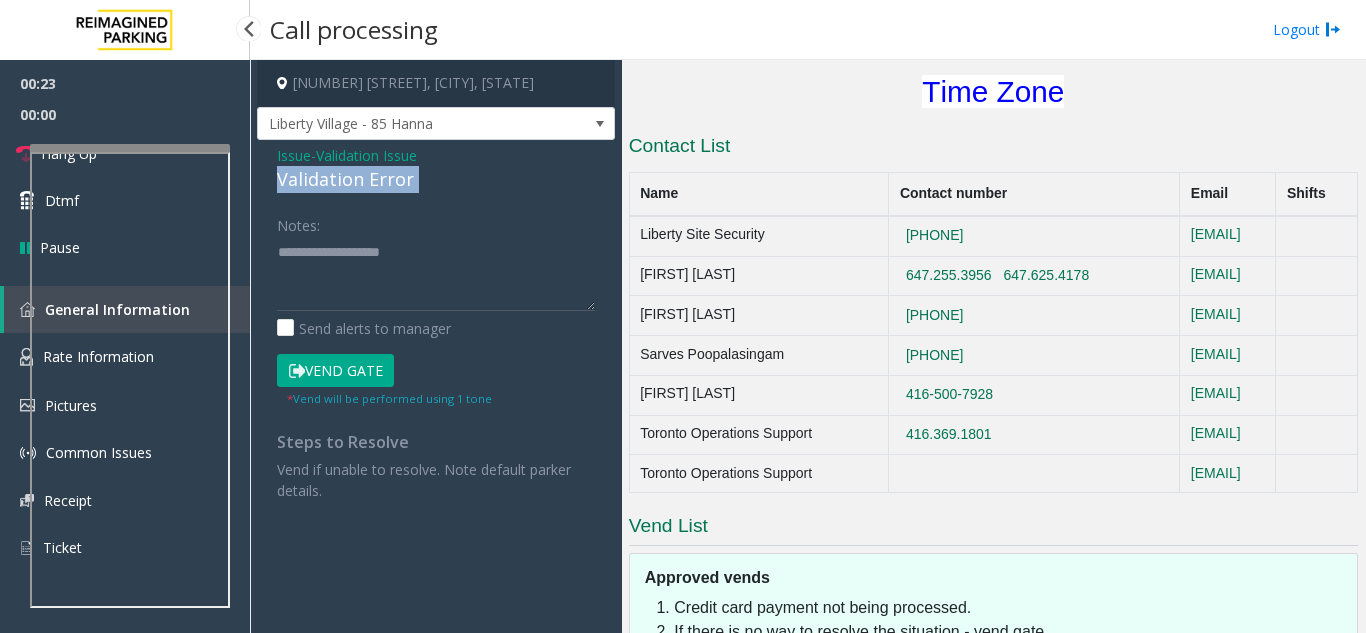 click on "Validation Error" 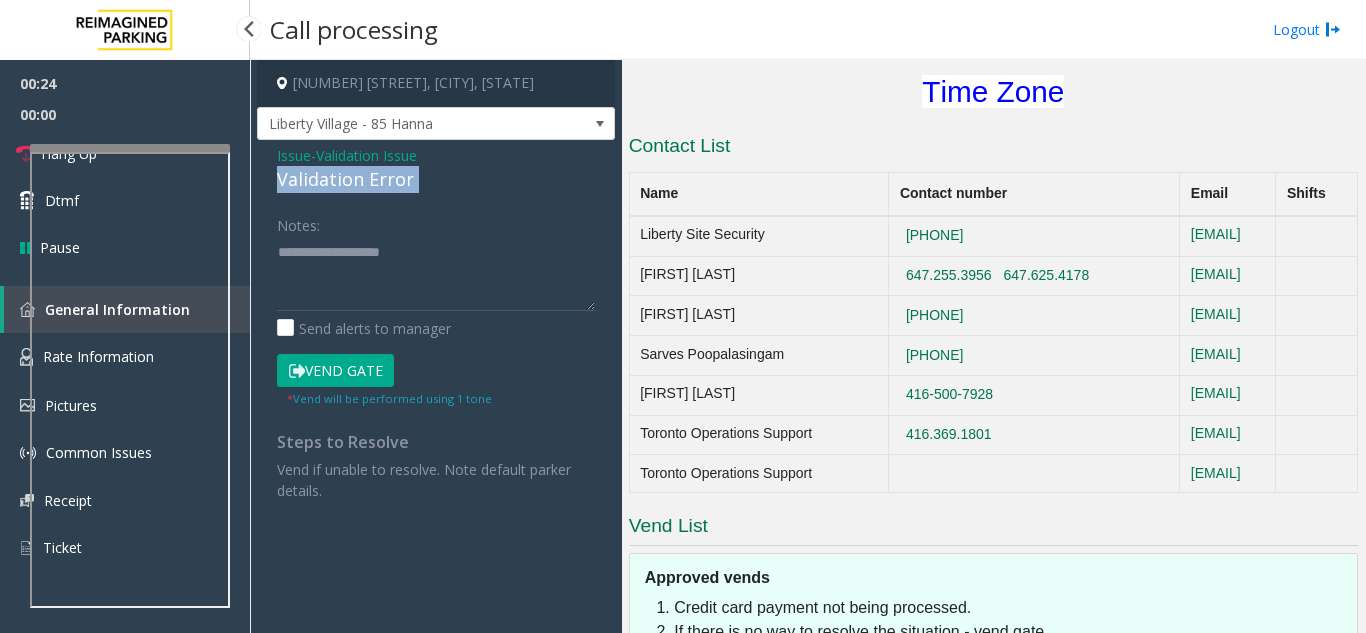 copy on "Validation Error" 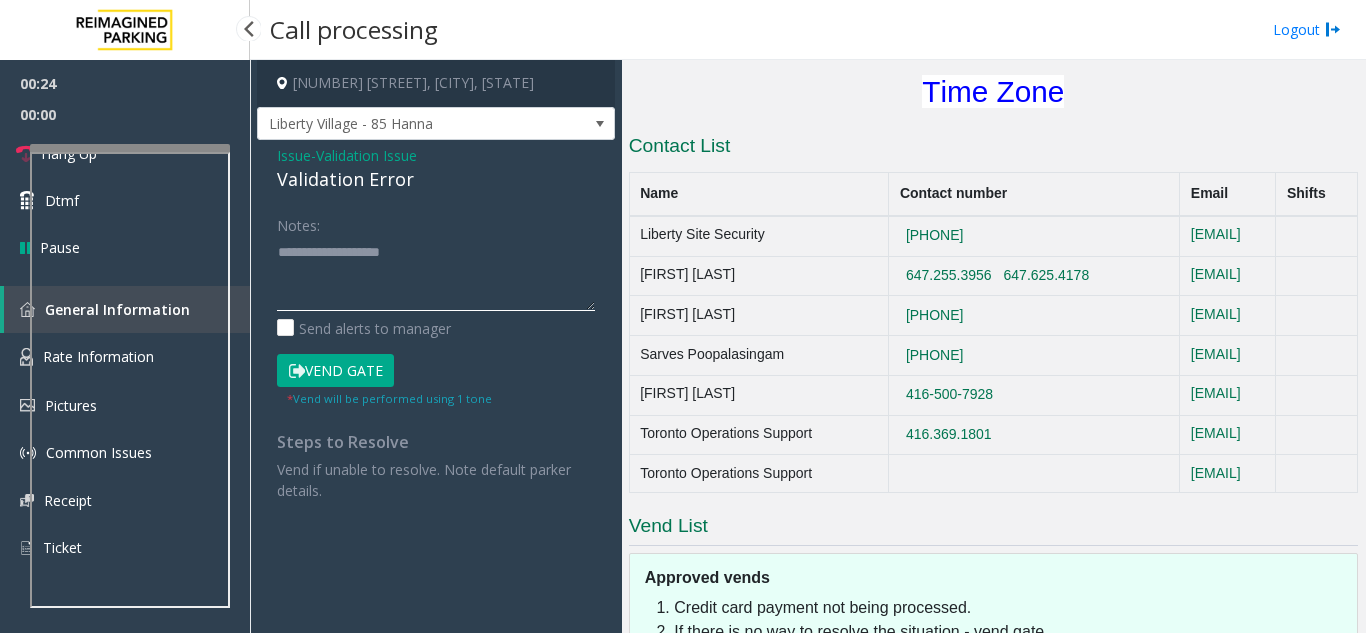 click 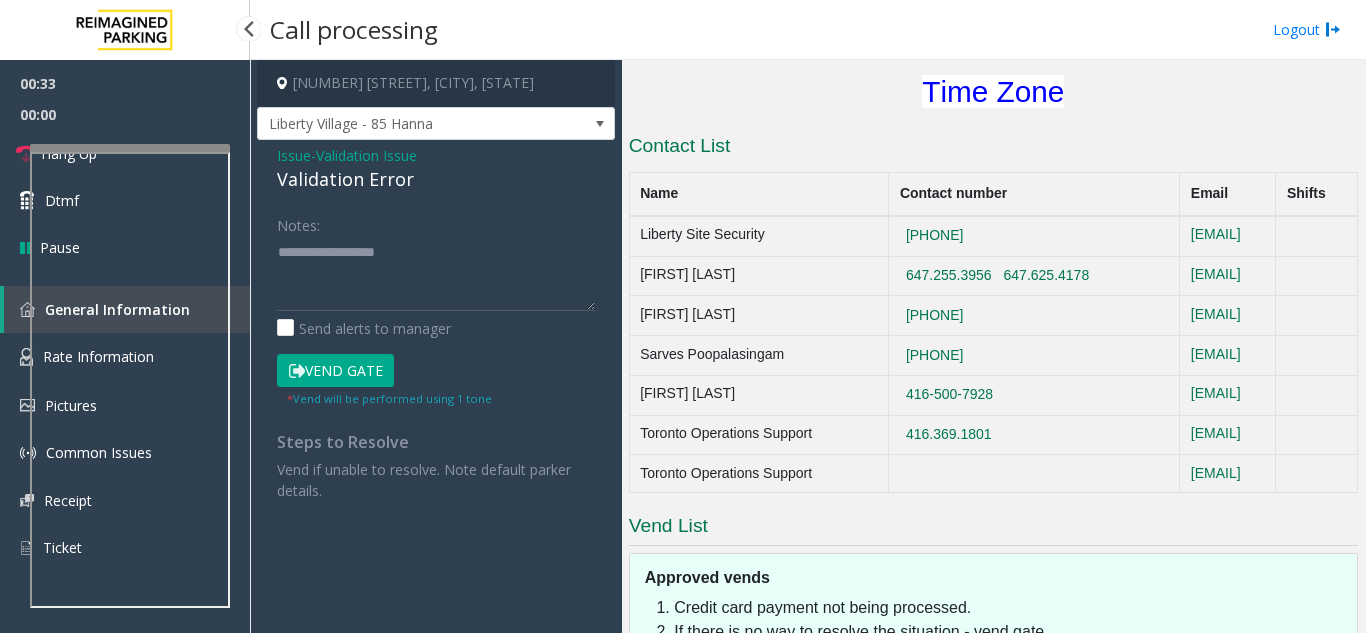 click on "Main   Revenue Control Manufacturer: ZEAG  ← Move left → Move right ↑ Move up ↓ Move down + Zoom in - Zoom out Home Jump left by 75% End Jump right by 75% Page Up Jump up by 75% Page Down Jump down by 75% Map Terrain Satellite Labels Keyboard shortcuts Map Data Map data ©2025 Google Map data ©2025 Google 20 km  Click to toggle between metric and imperial units Terms Report a map error Video is not available for this lane. Previous Next  Map   CAM  I9-341 - Liberty Village - 85 Hanna (I) Updated by [PERSON] - [DATE] 24/7 Security phone number [PHONE] - Call if physical onsite assistance is required. Being a gym, push back for enforcing payment will be high.  Single lane in, single lane out may apply pressure to vend gate due to claim of backed up vehicles IMP009-0341 - KING LIBERTY VILLAGE   Use on TIBA - JMS-85HANA-LOCAL  After putting it will going to take almost 2min to pop up the windows screen. Do not close the tab after seeing an error. Wait for the windows page to come." 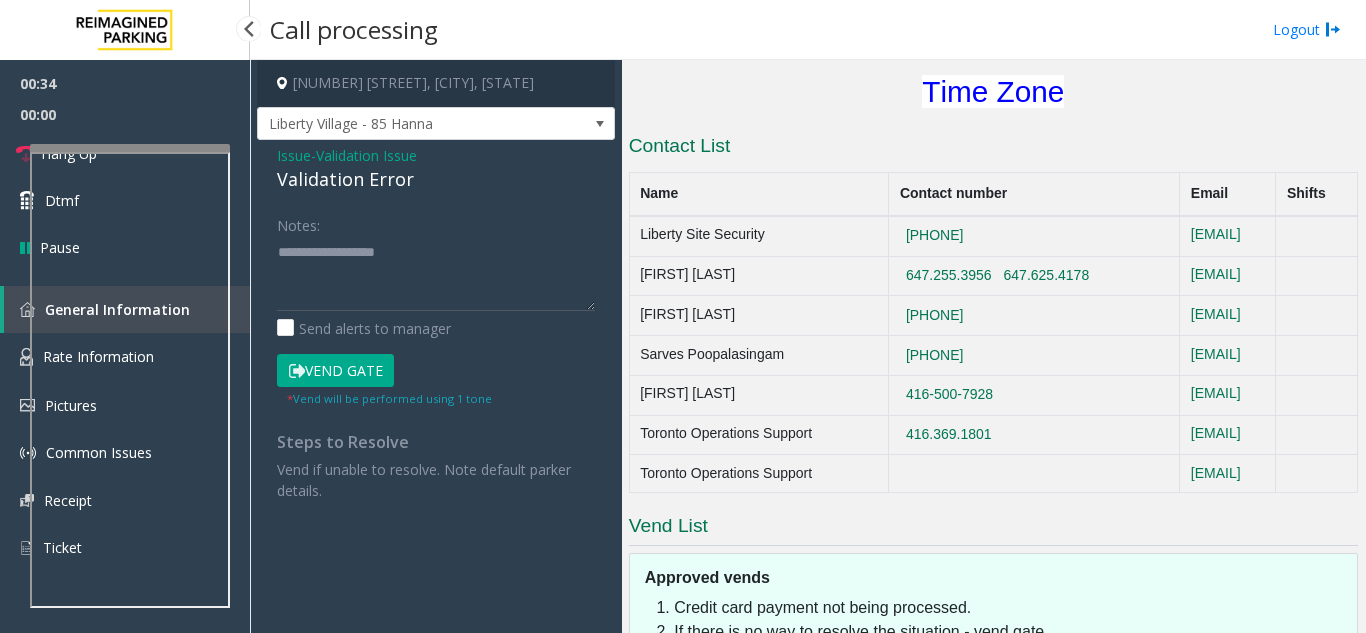 click on "Notes:" 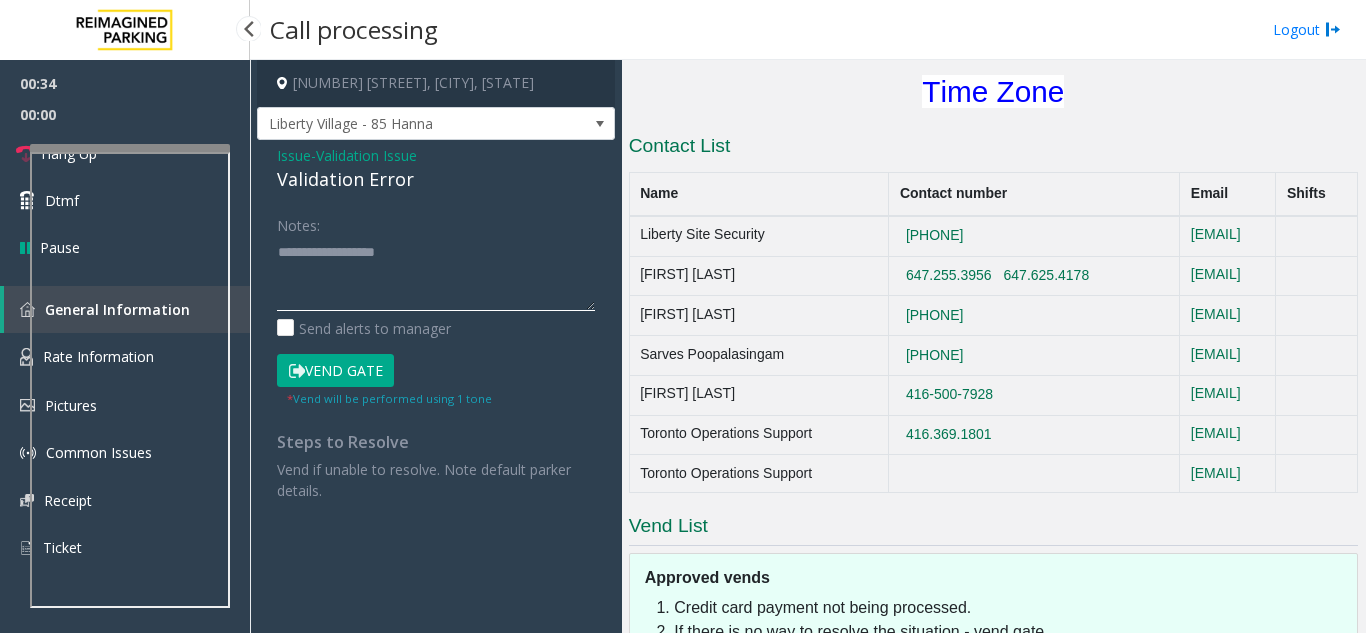 click 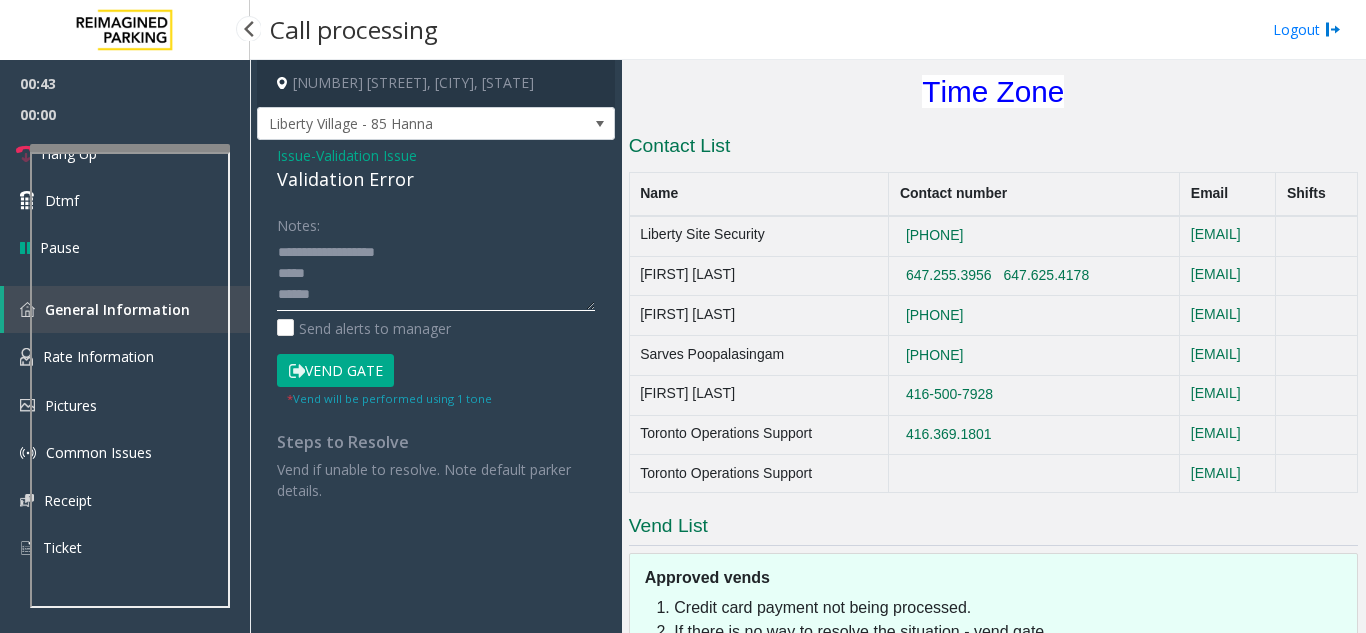 scroll, scrollTop: 15, scrollLeft: 0, axis: vertical 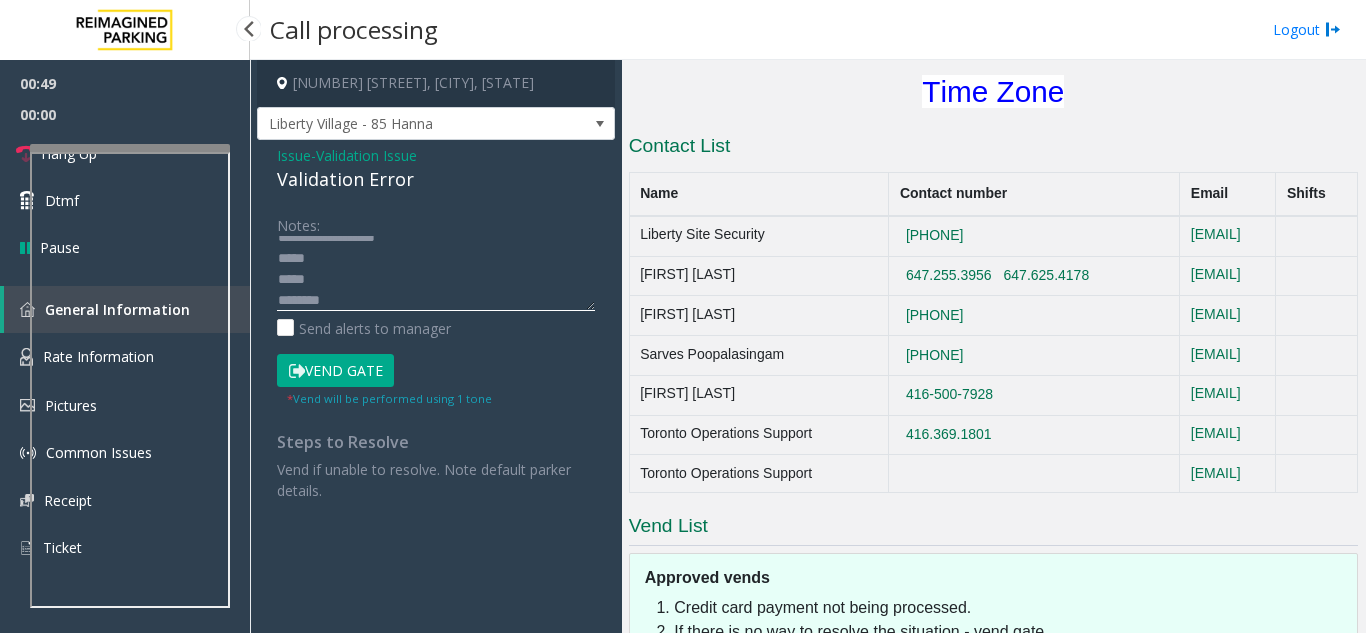 click 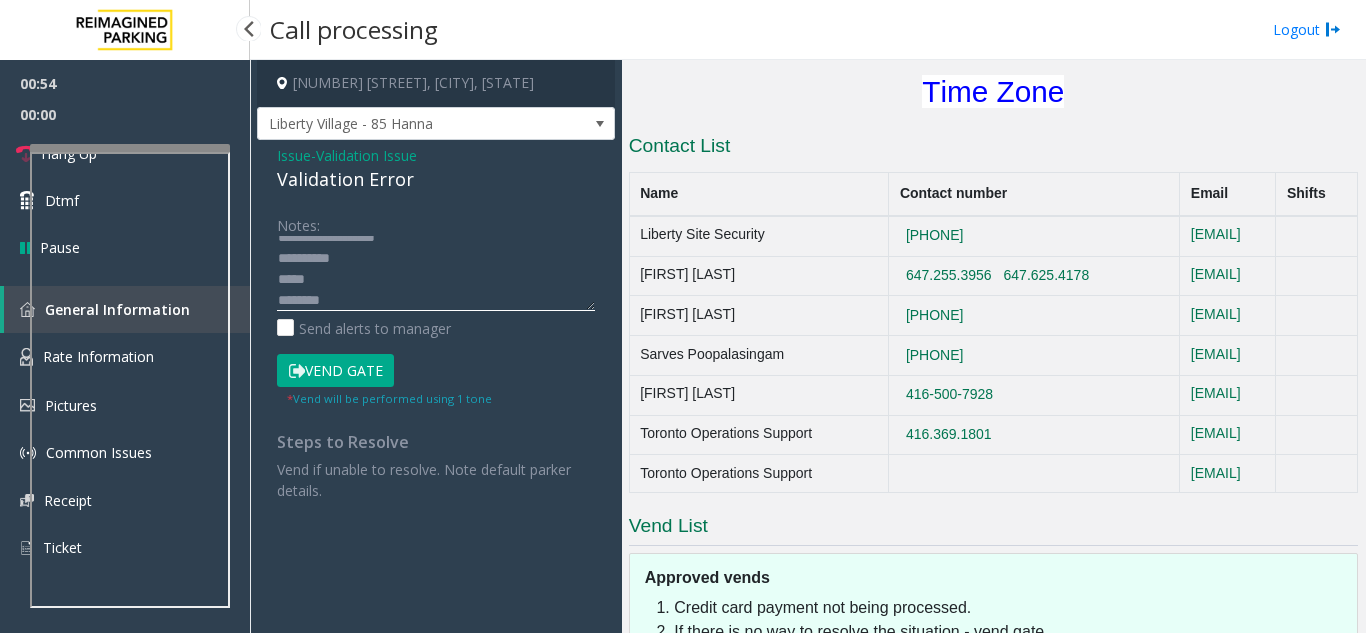 click 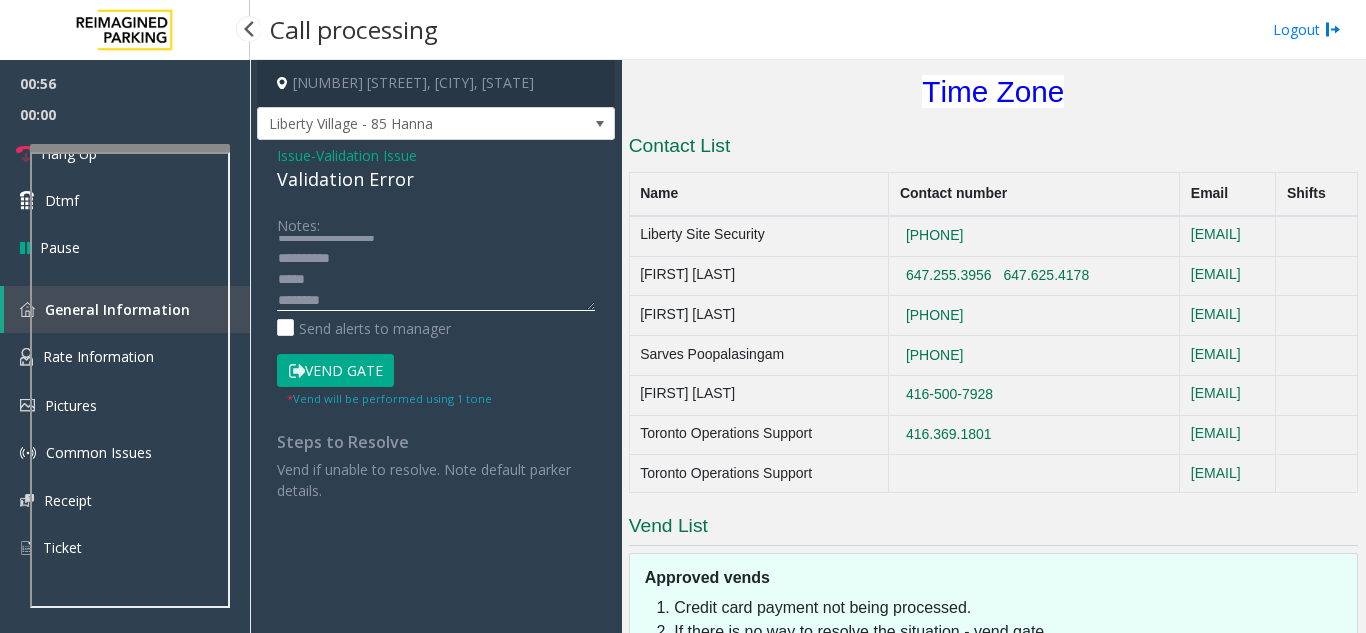 scroll, scrollTop: 21, scrollLeft: 0, axis: vertical 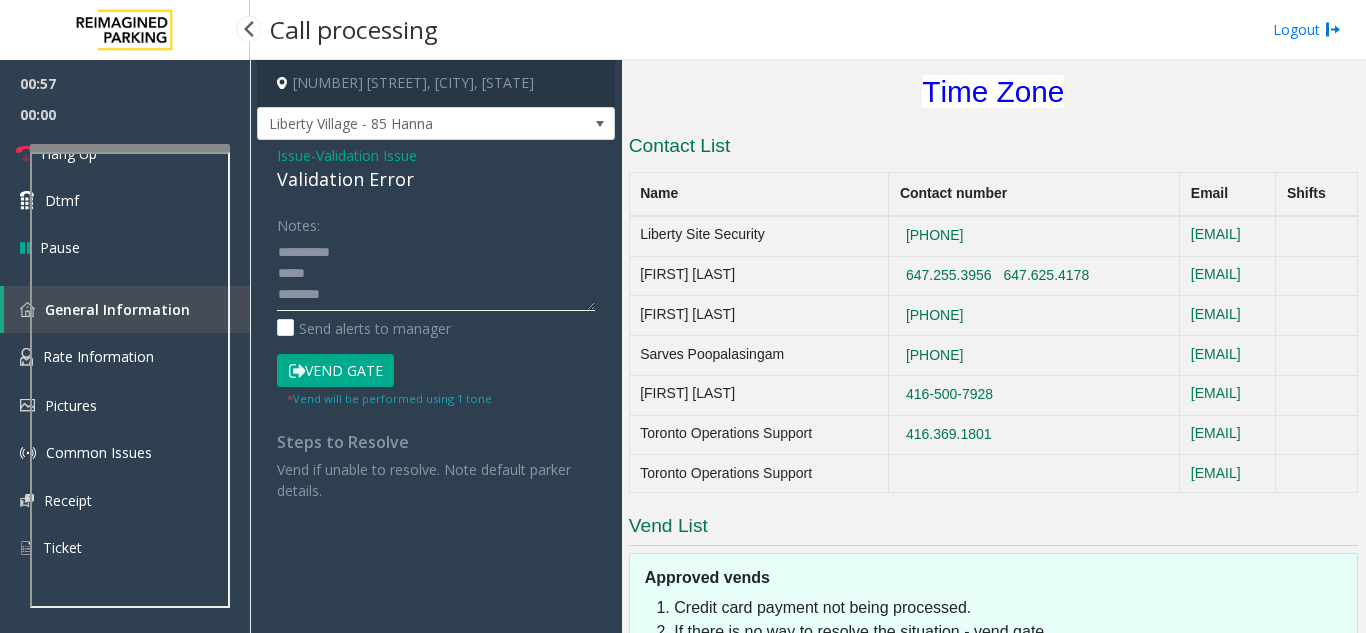 click 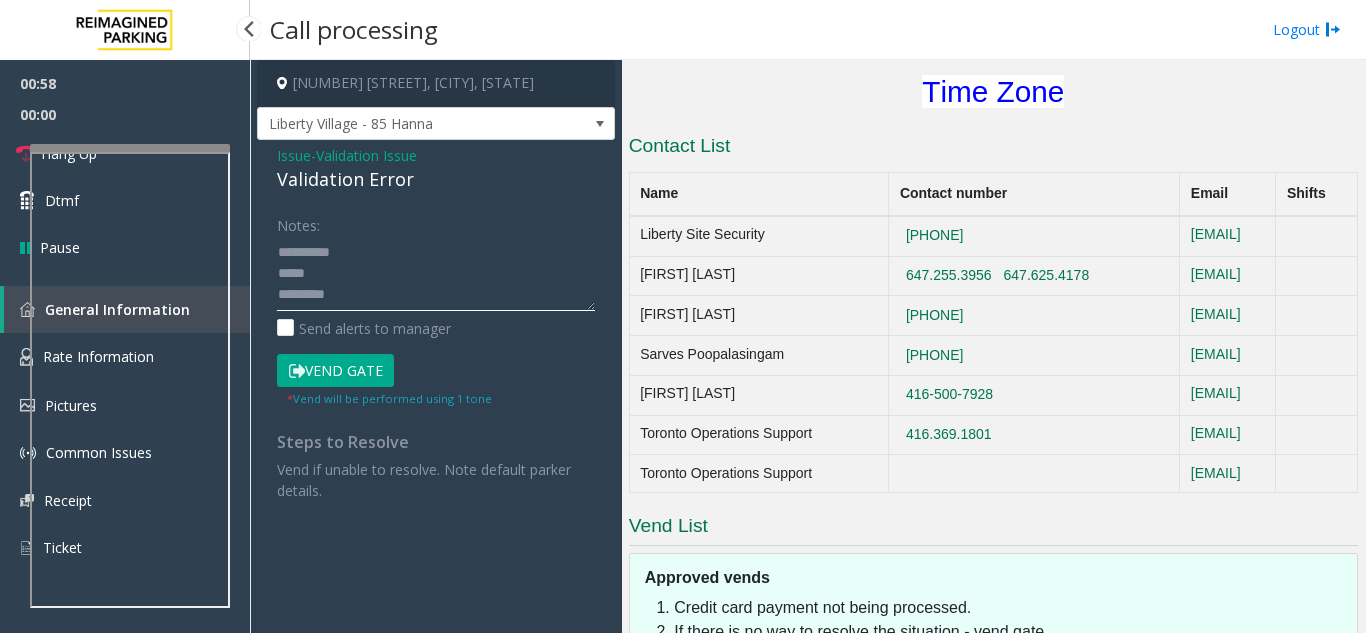 paste on "**********" 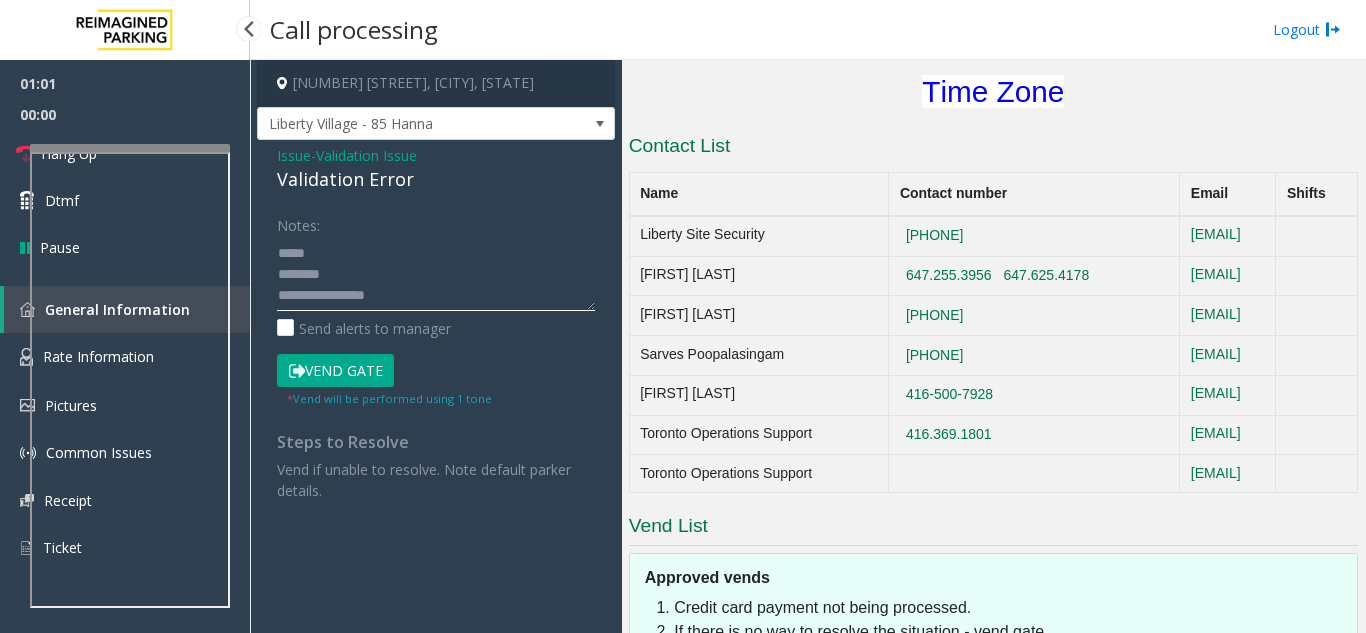 scroll, scrollTop: 63, scrollLeft: 0, axis: vertical 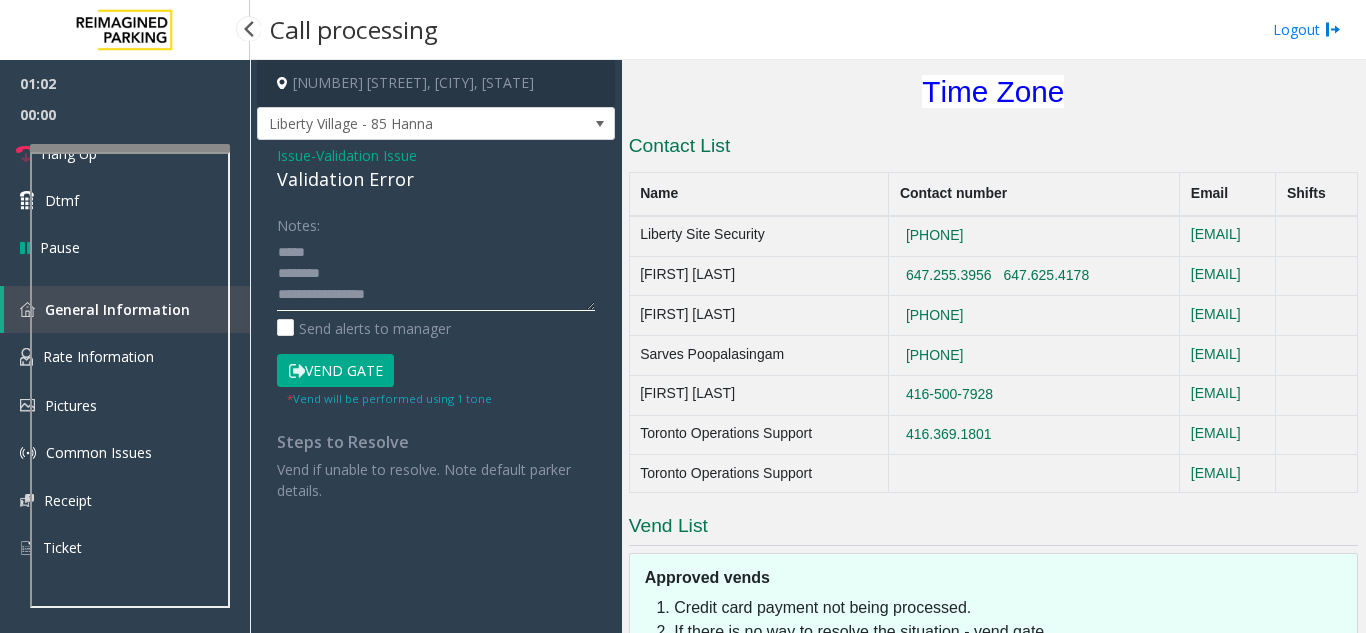 click 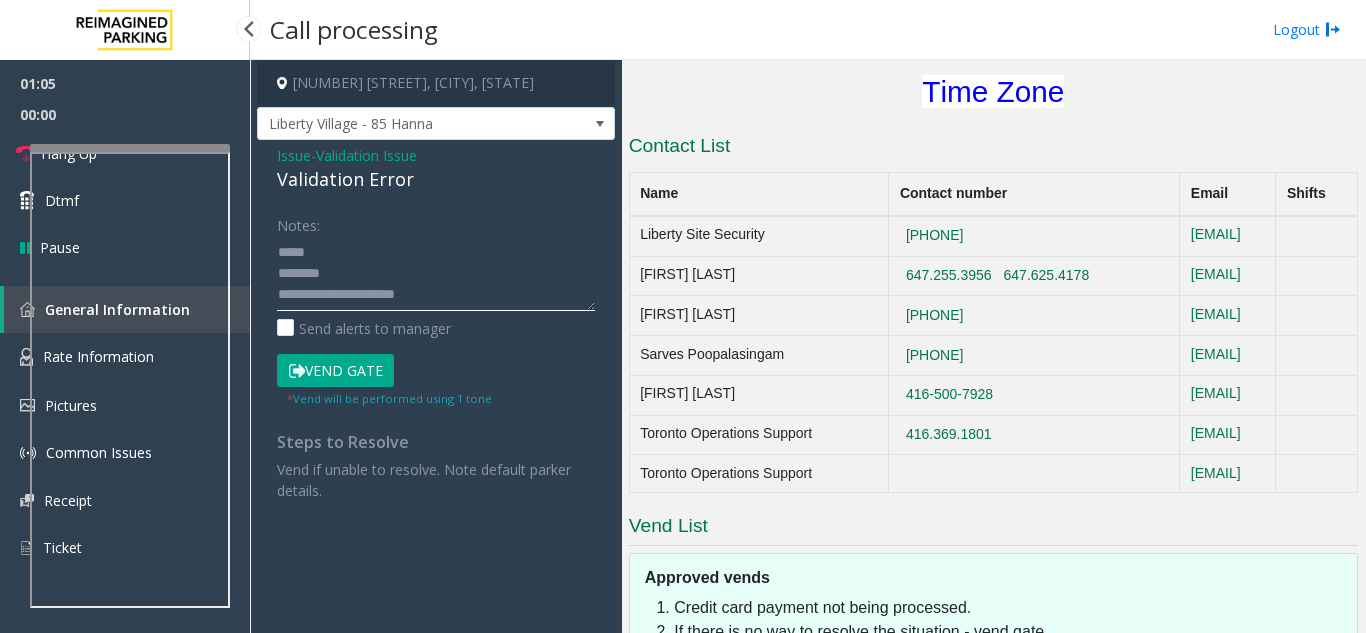 click 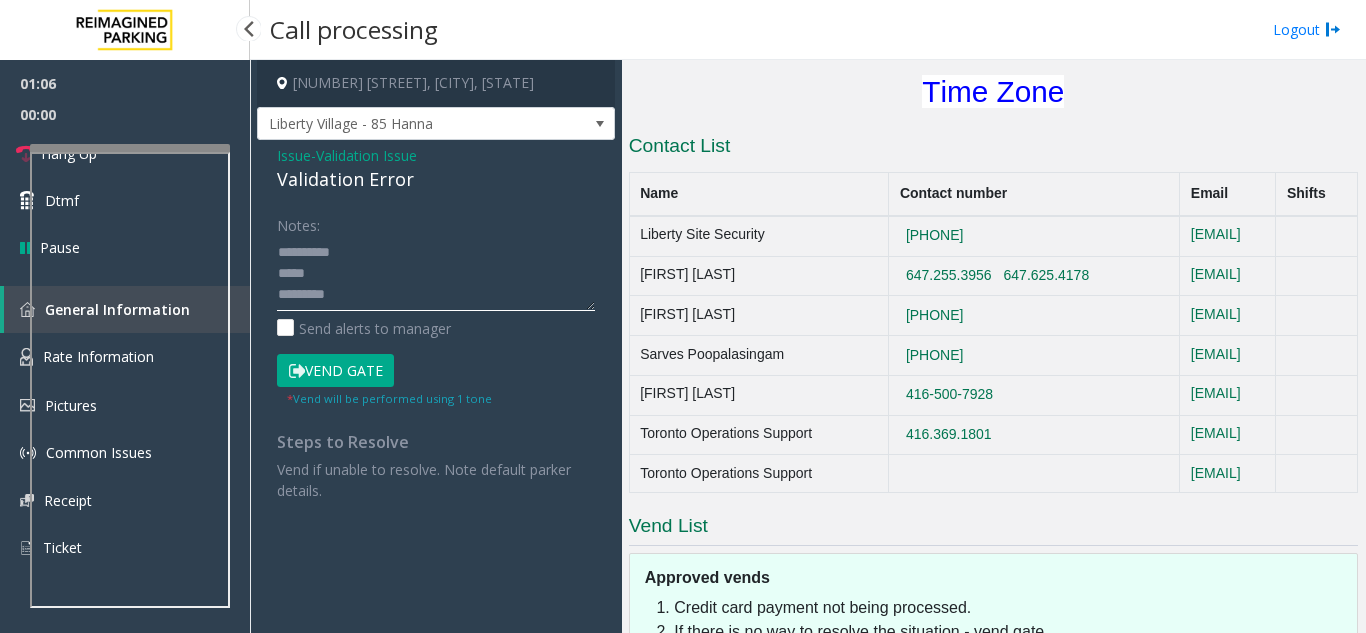 scroll, scrollTop: 0, scrollLeft: 0, axis: both 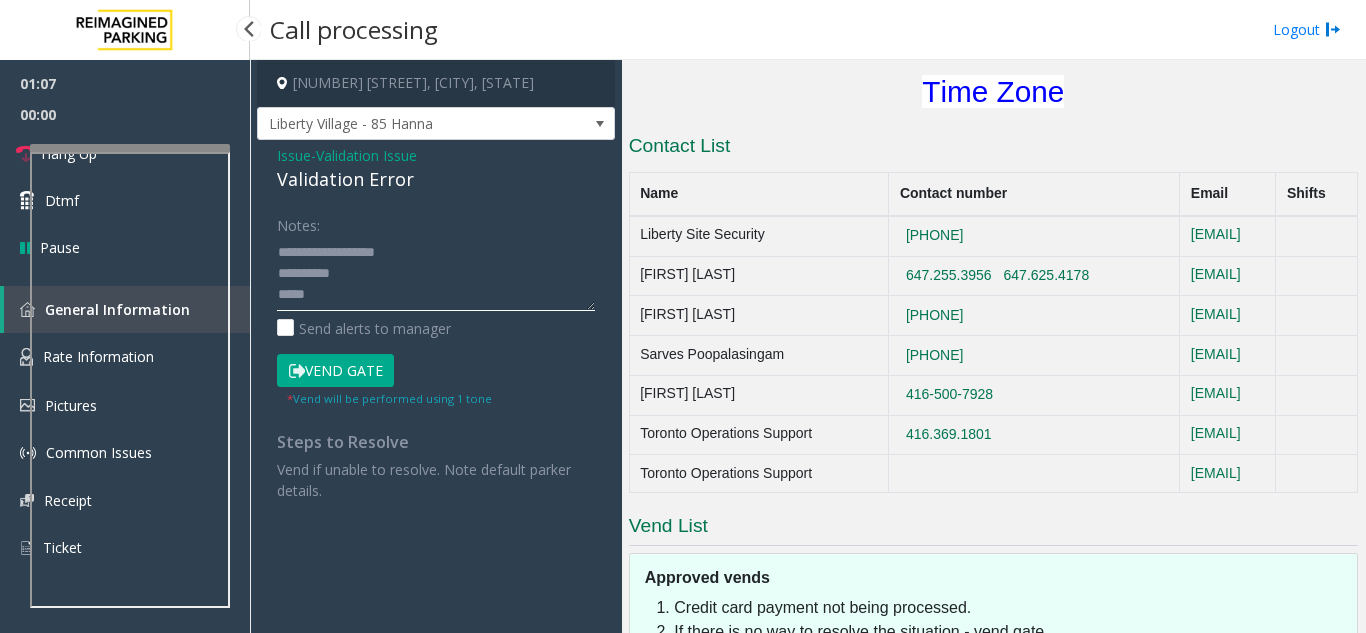 click 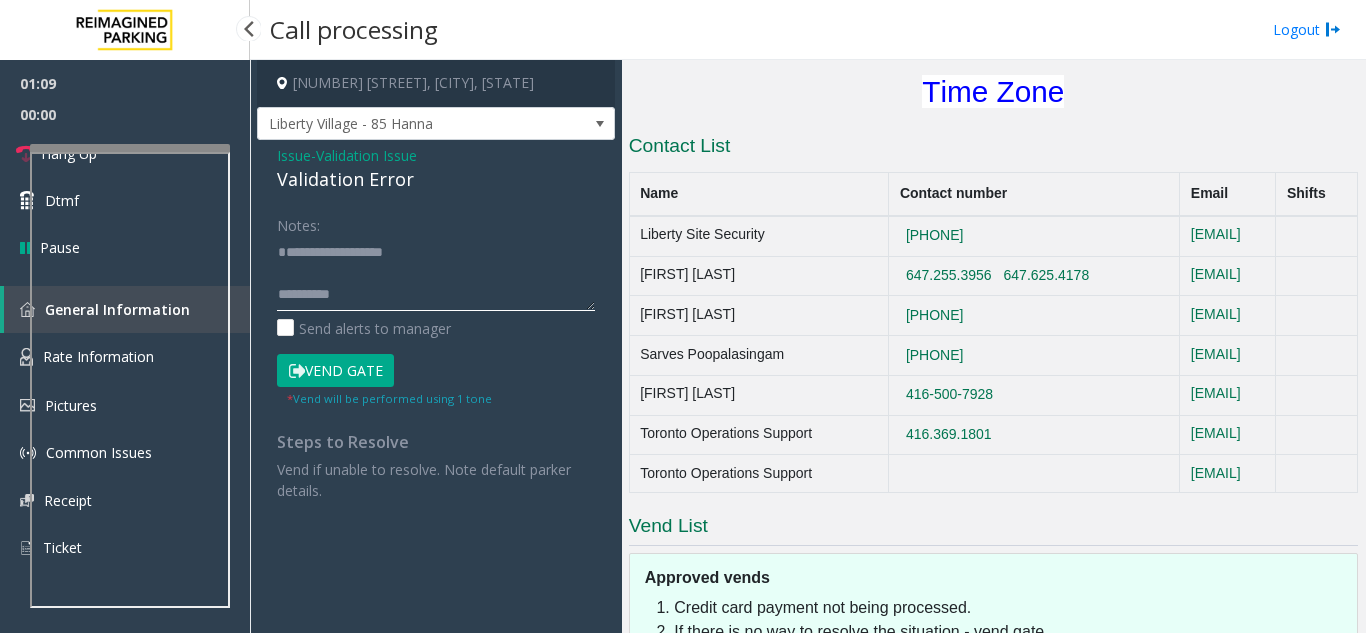 paste on "**********" 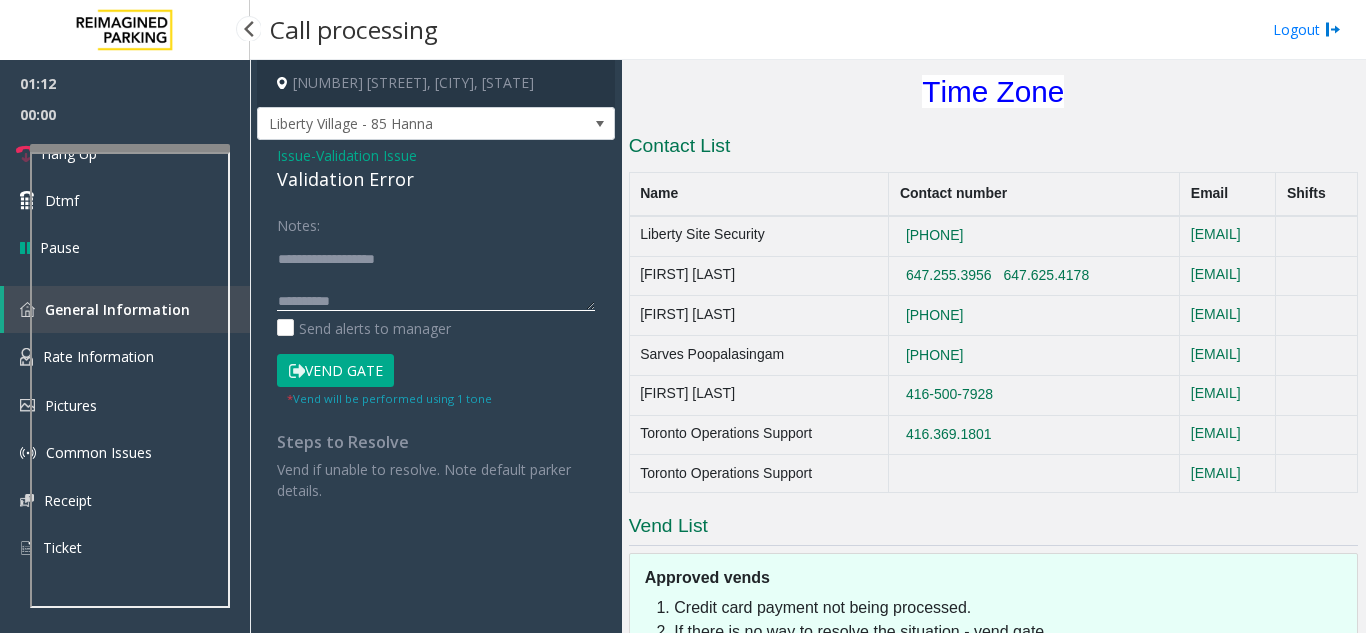 scroll, scrollTop: 0, scrollLeft: 0, axis: both 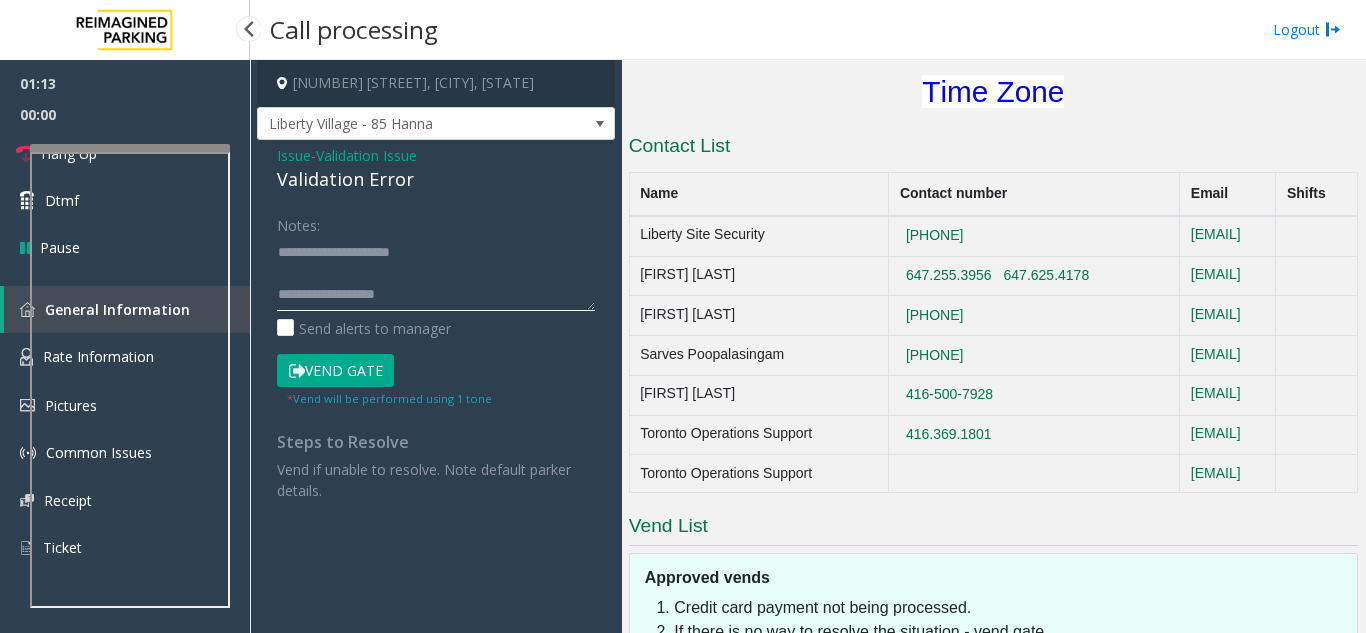 click 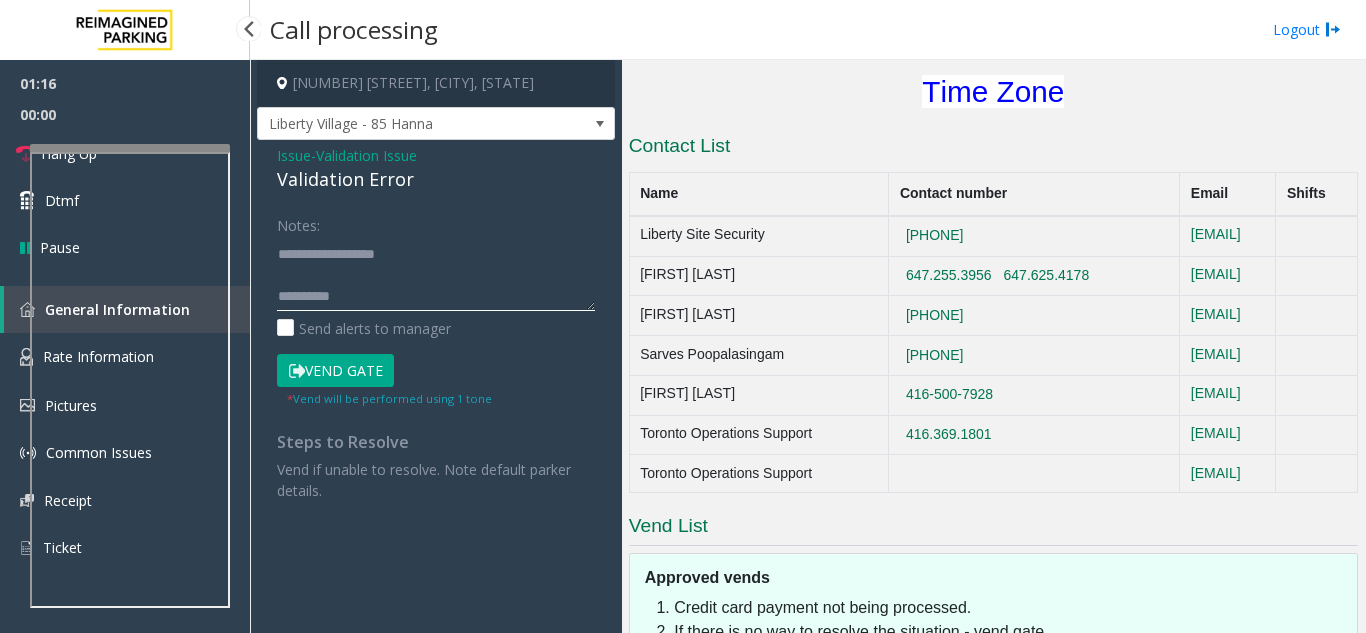 scroll, scrollTop: 0, scrollLeft: 0, axis: both 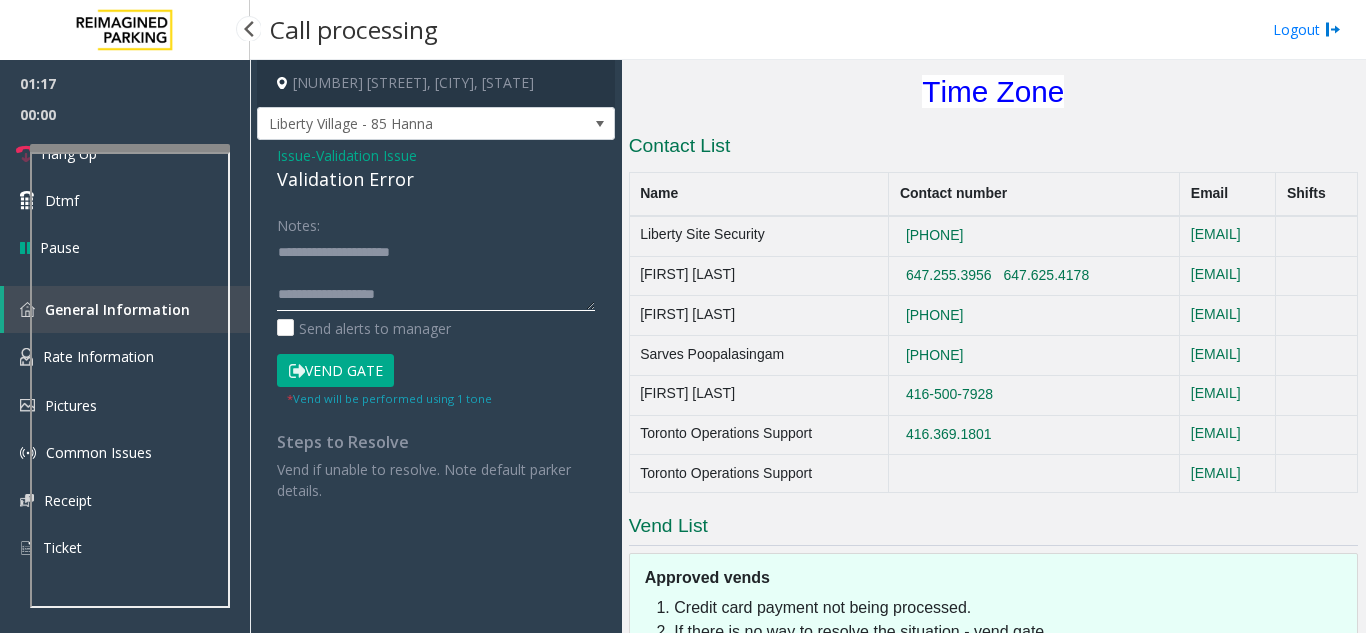 drag, startPoint x: 403, startPoint y: 268, endPoint x: 353, endPoint y: 289, distance: 54.230988 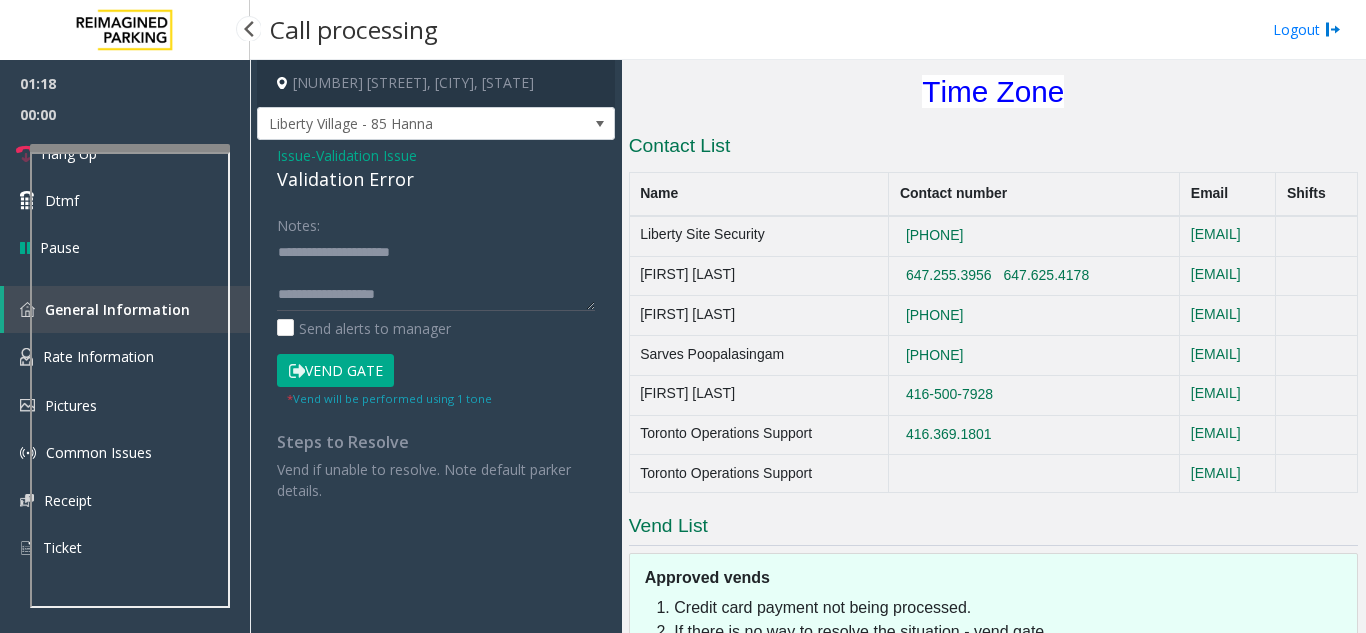 click on "Time Zone" 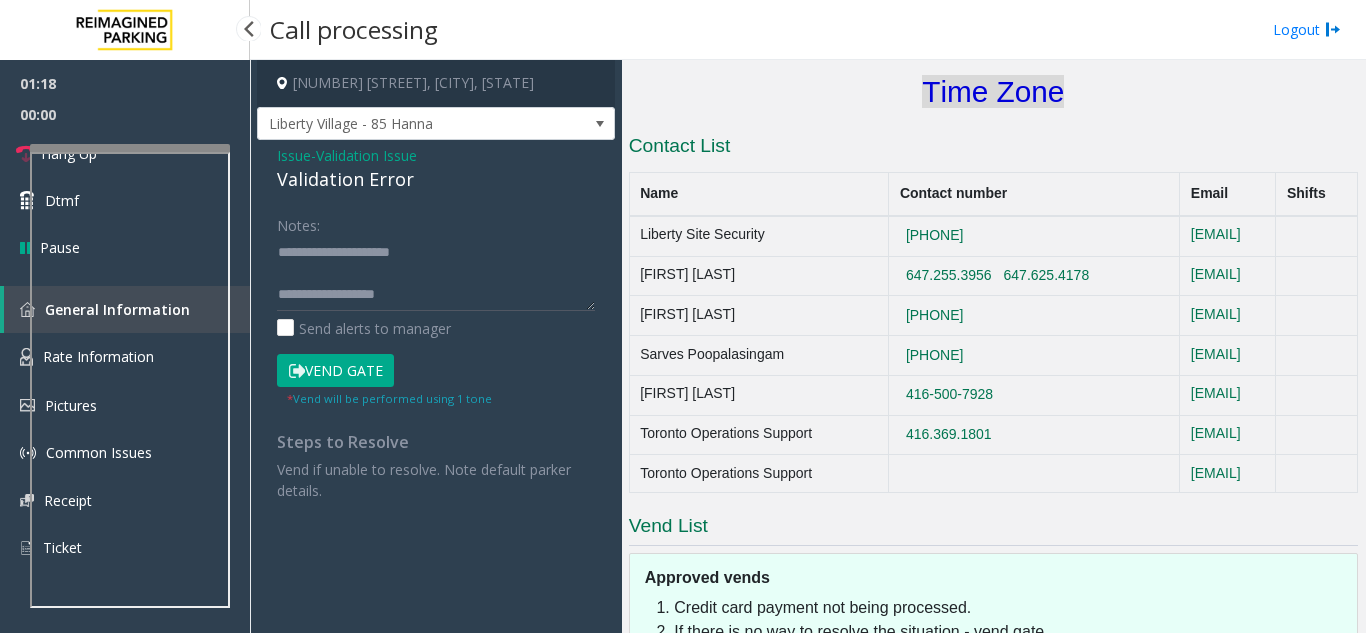 click on "Time Zone" 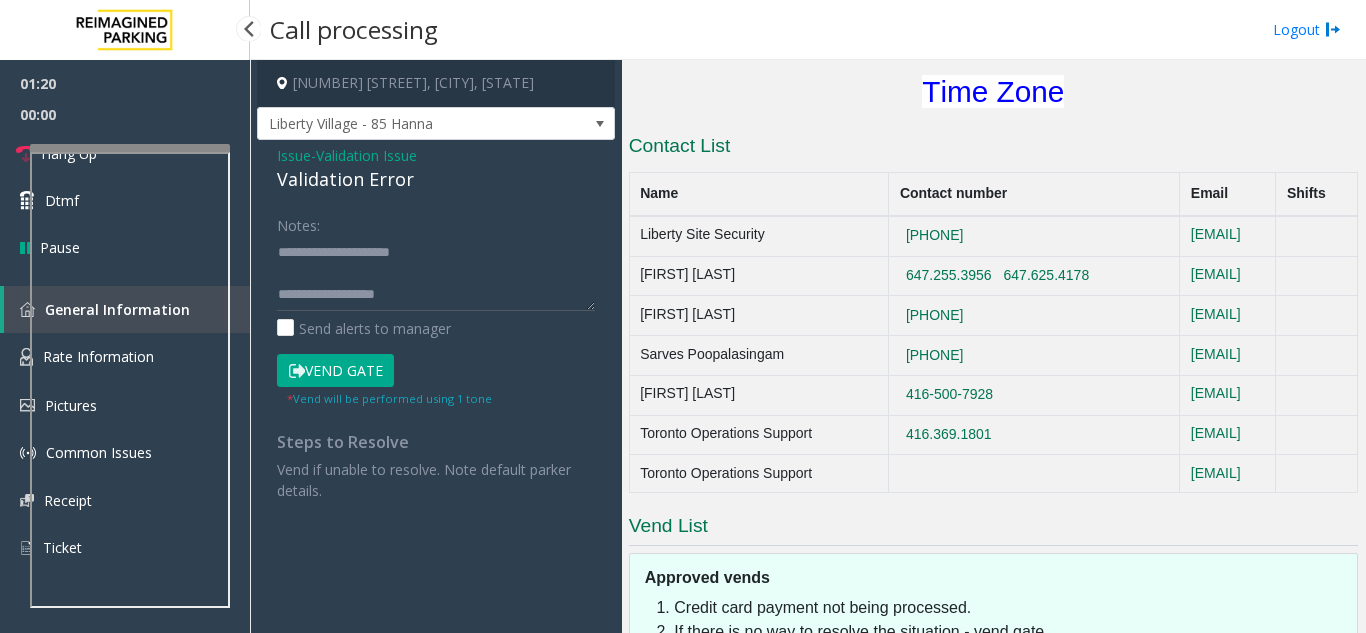 click on "* Vend will be performed using 1 tone" 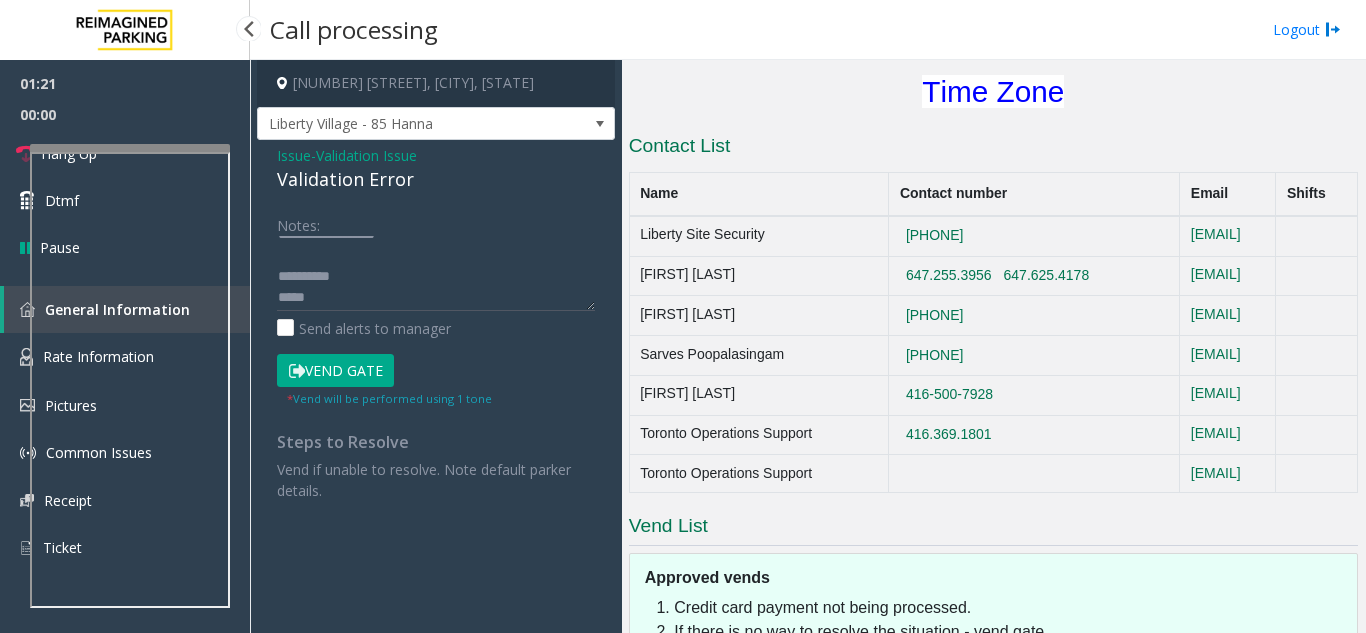 scroll, scrollTop: 105, scrollLeft: 0, axis: vertical 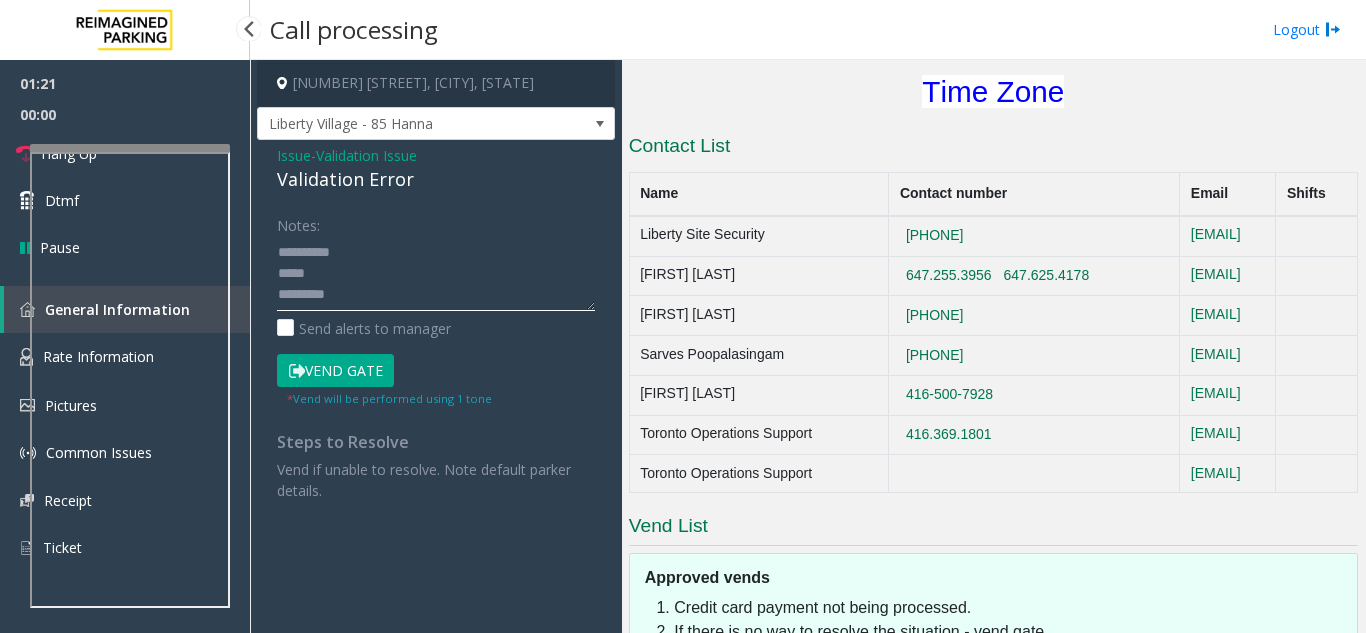 click 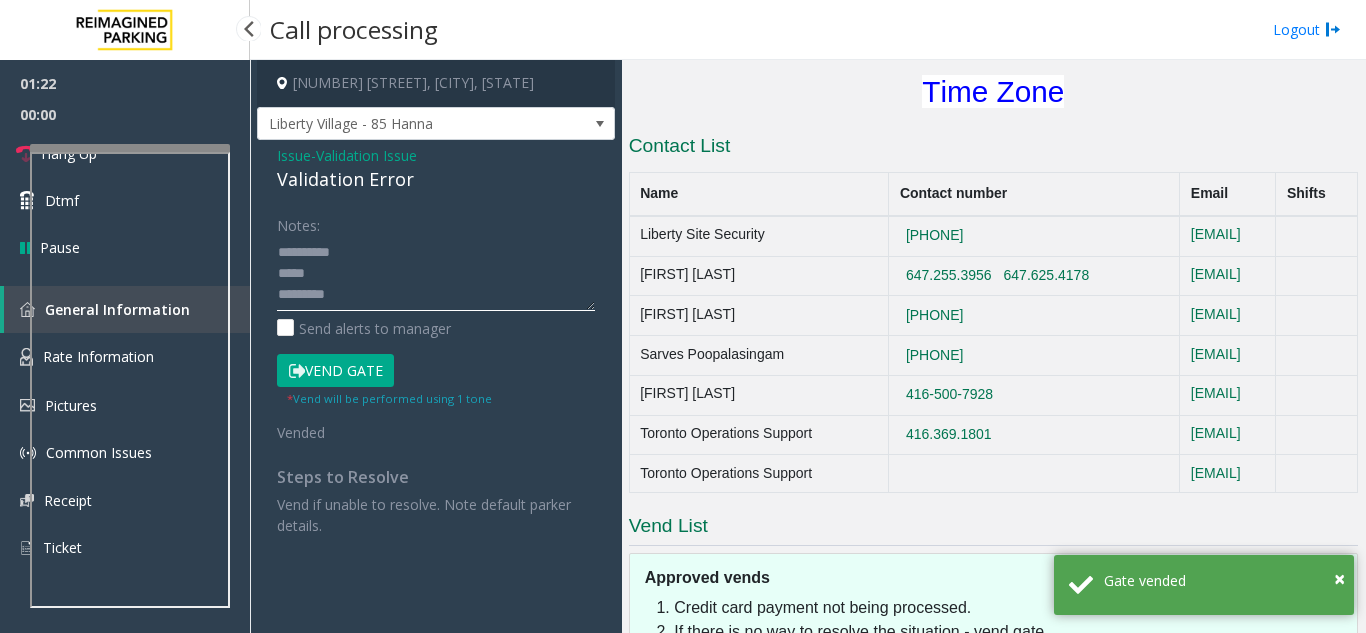 click 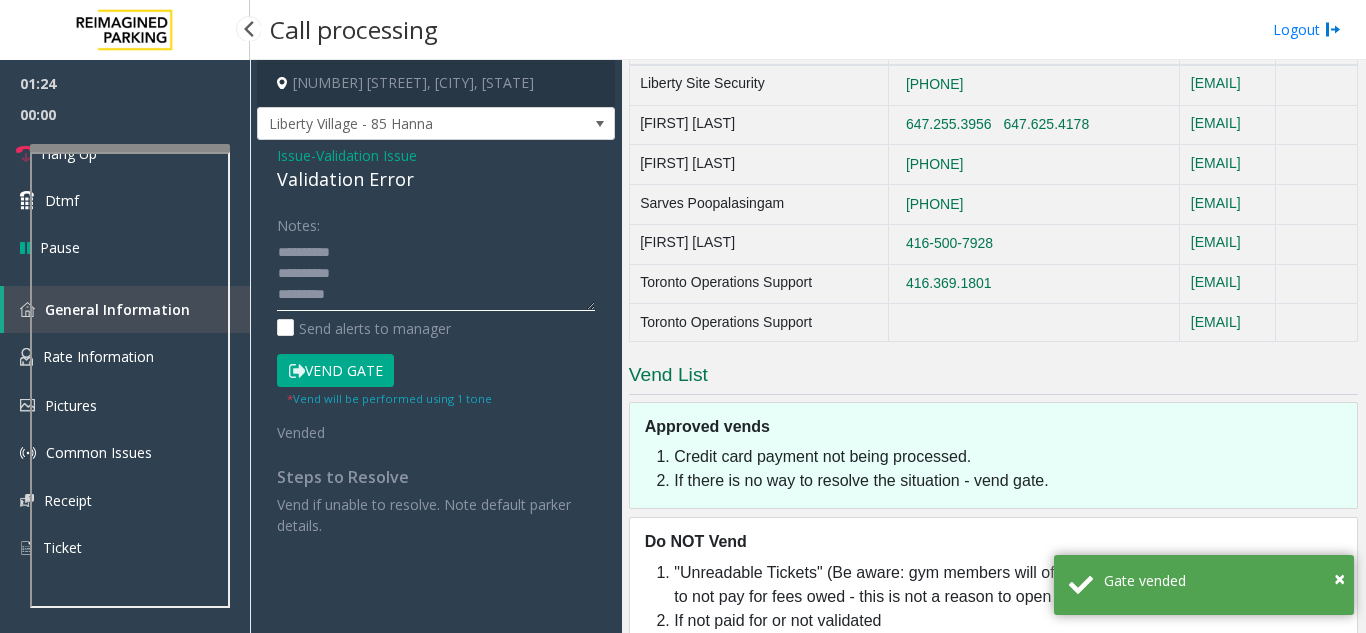 scroll, scrollTop: 1374, scrollLeft: 0, axis: vertical 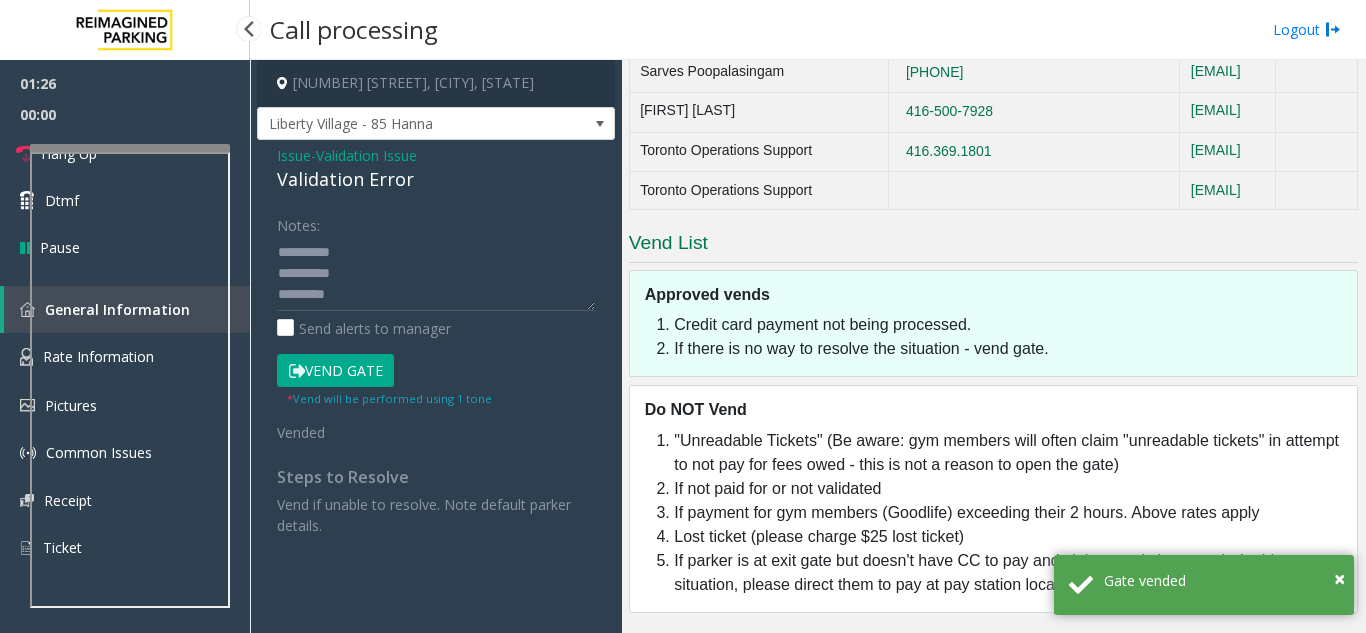 click on "If payment for gym members (Goodlife) exceeding their 2 hours. Above rates apply" 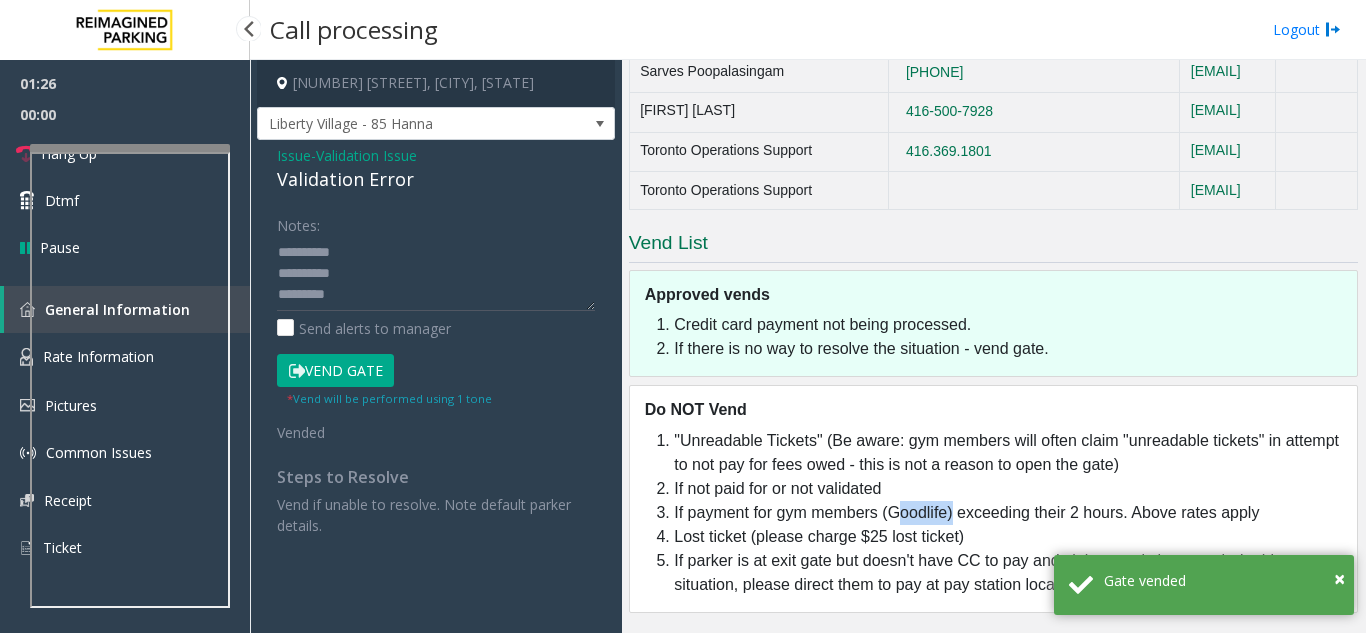 click on "If payment for gym members (Goodlife) exceeding their 2 hours. Above rates apply" 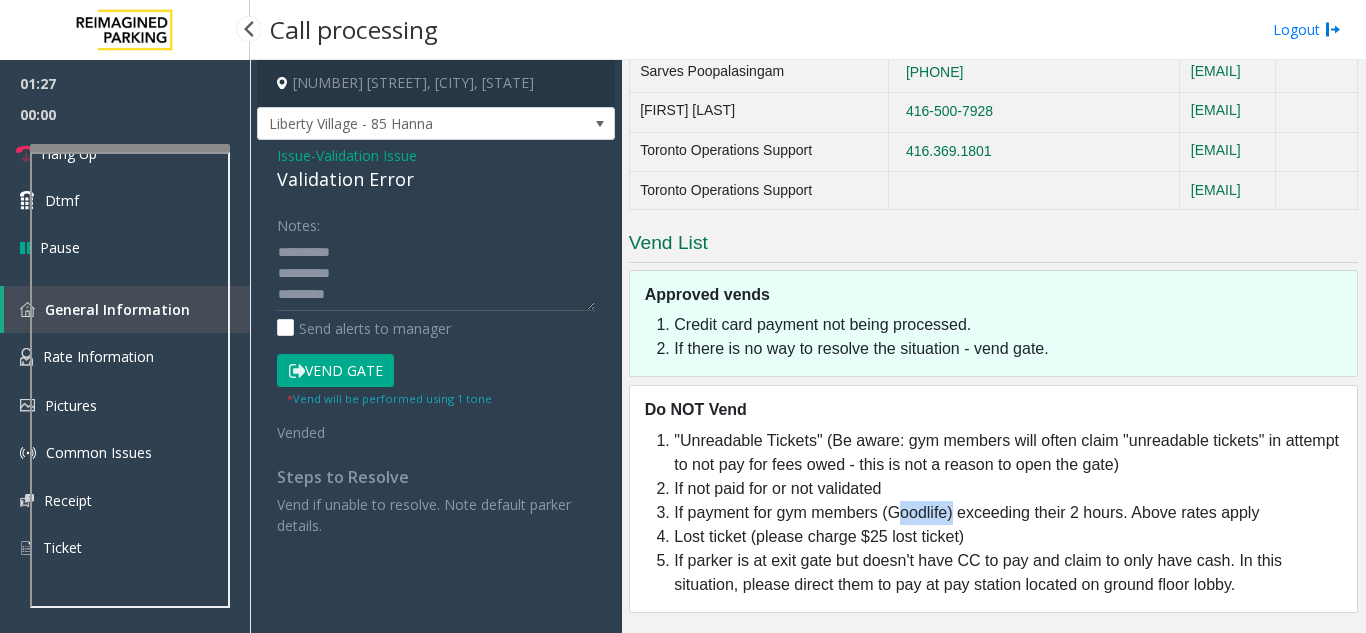 copy on "Goodlife" 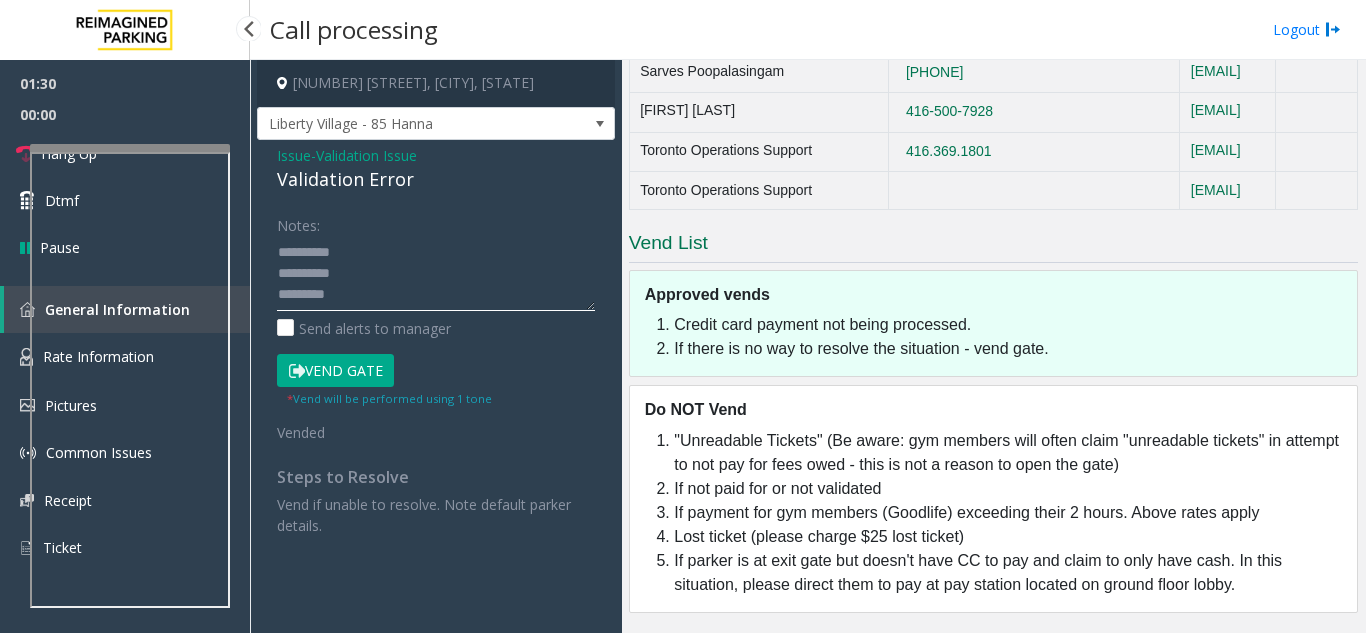 paste on "********" 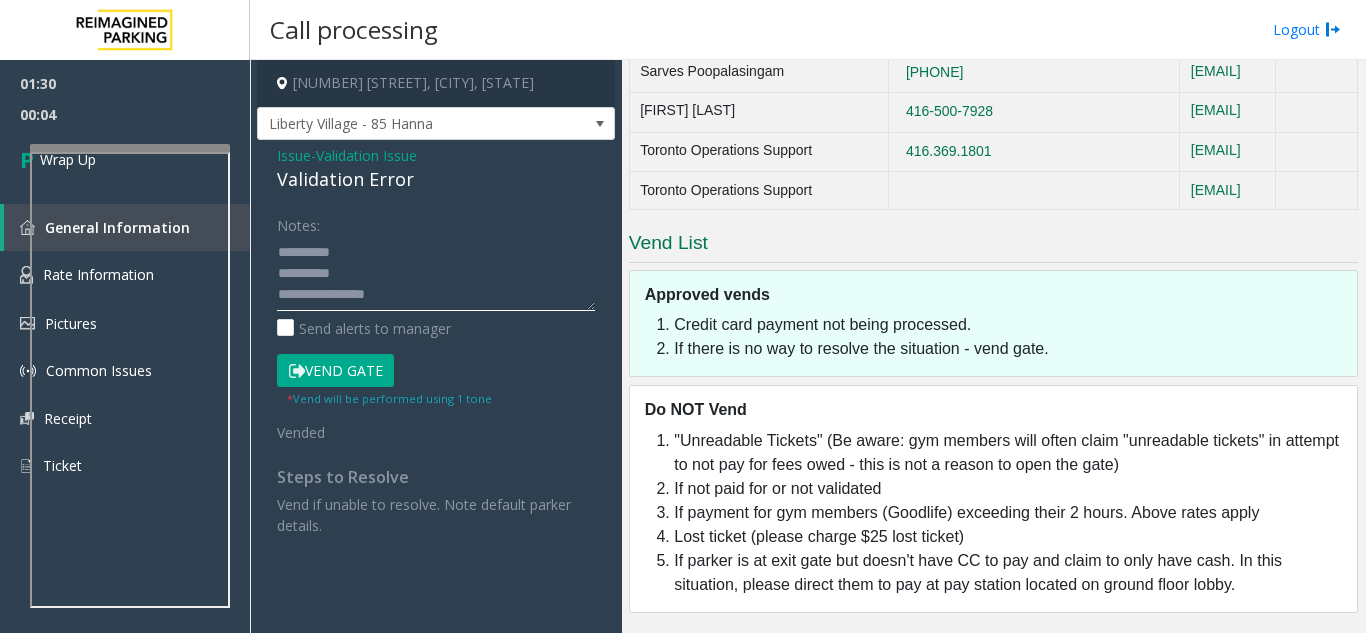 click 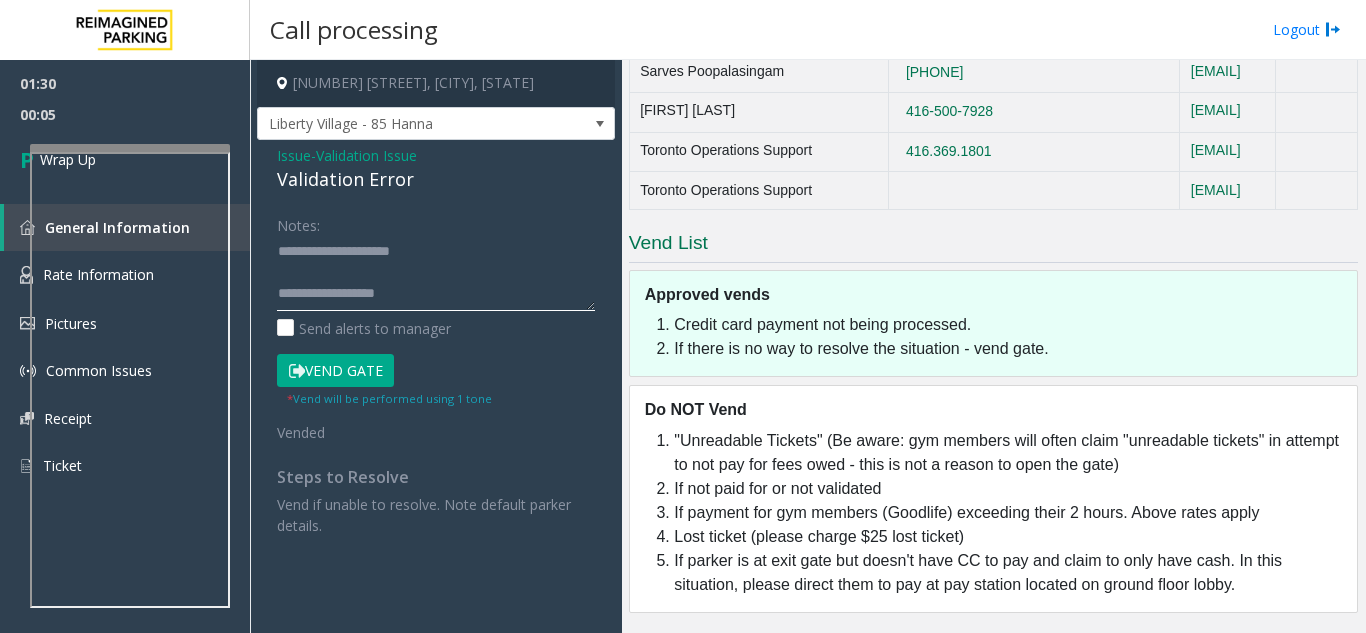 scroll, scrollTop: 0, scrollLeft: 0, axis: both 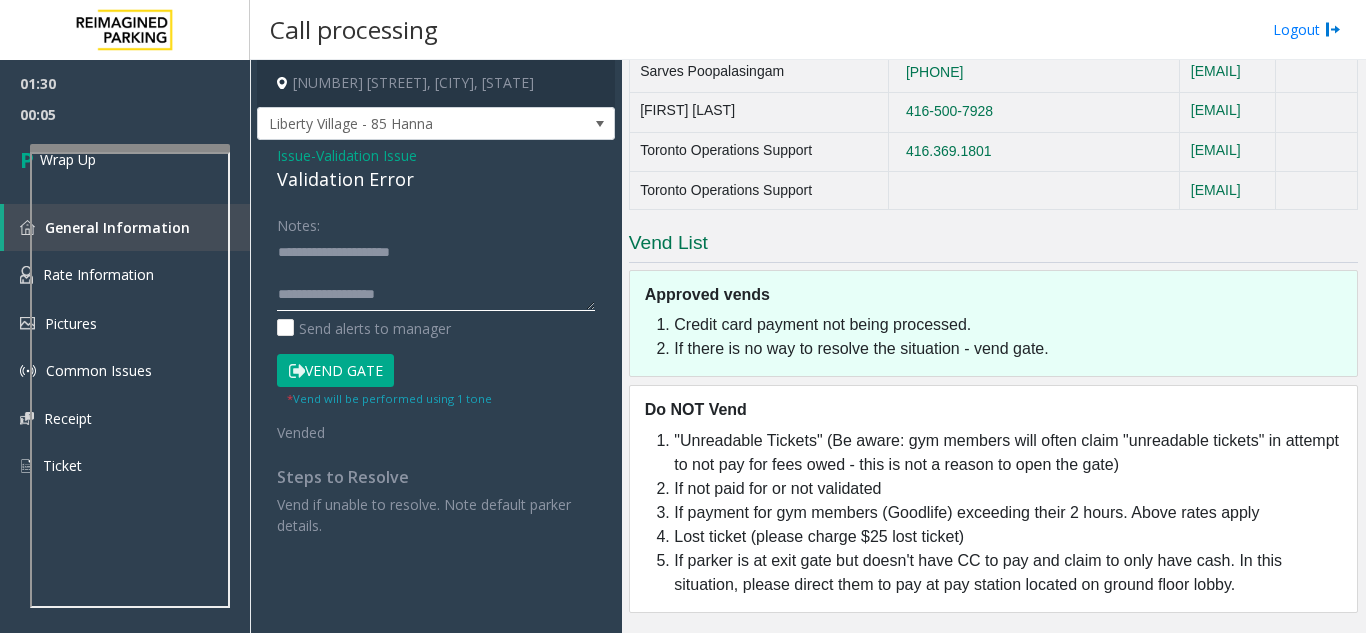 click 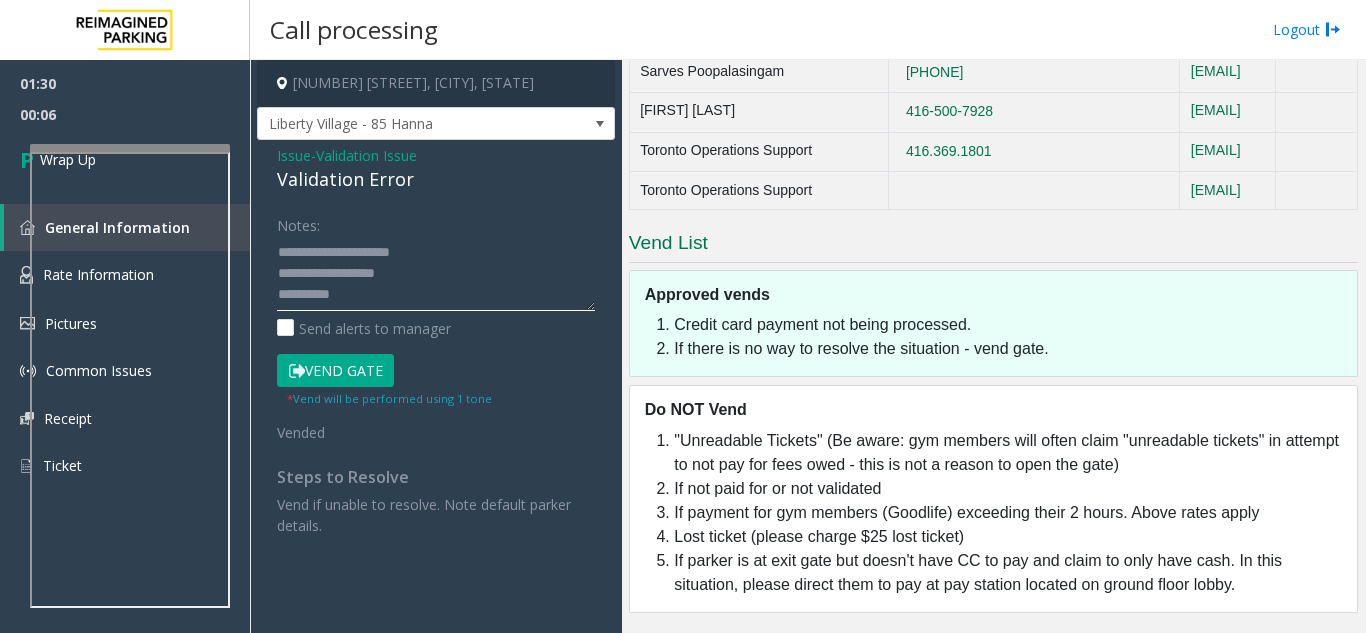 click 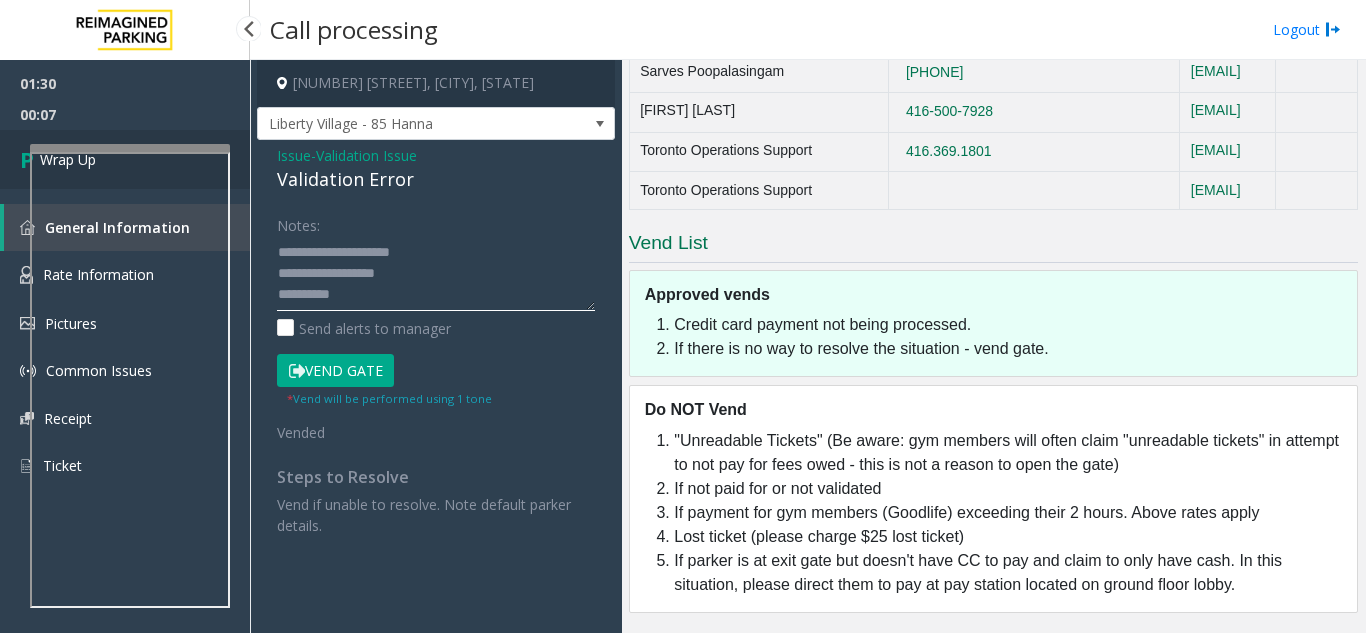 type on "**********" 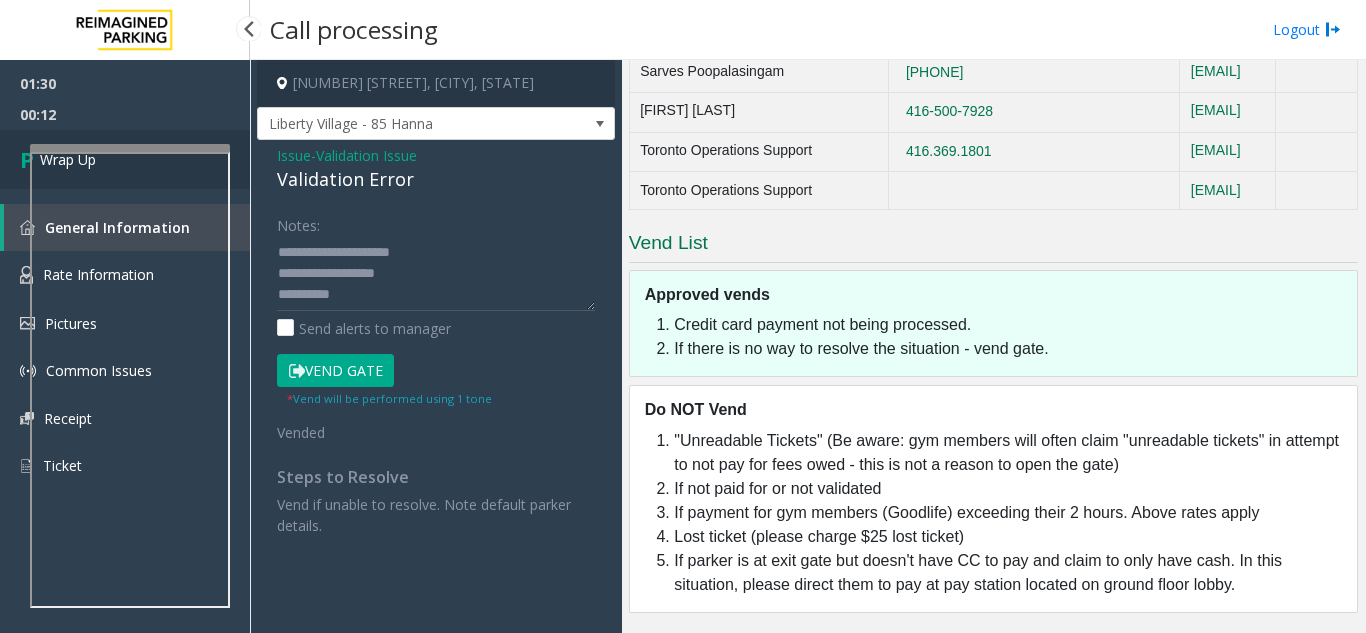 click at bounding box center [30, 159] 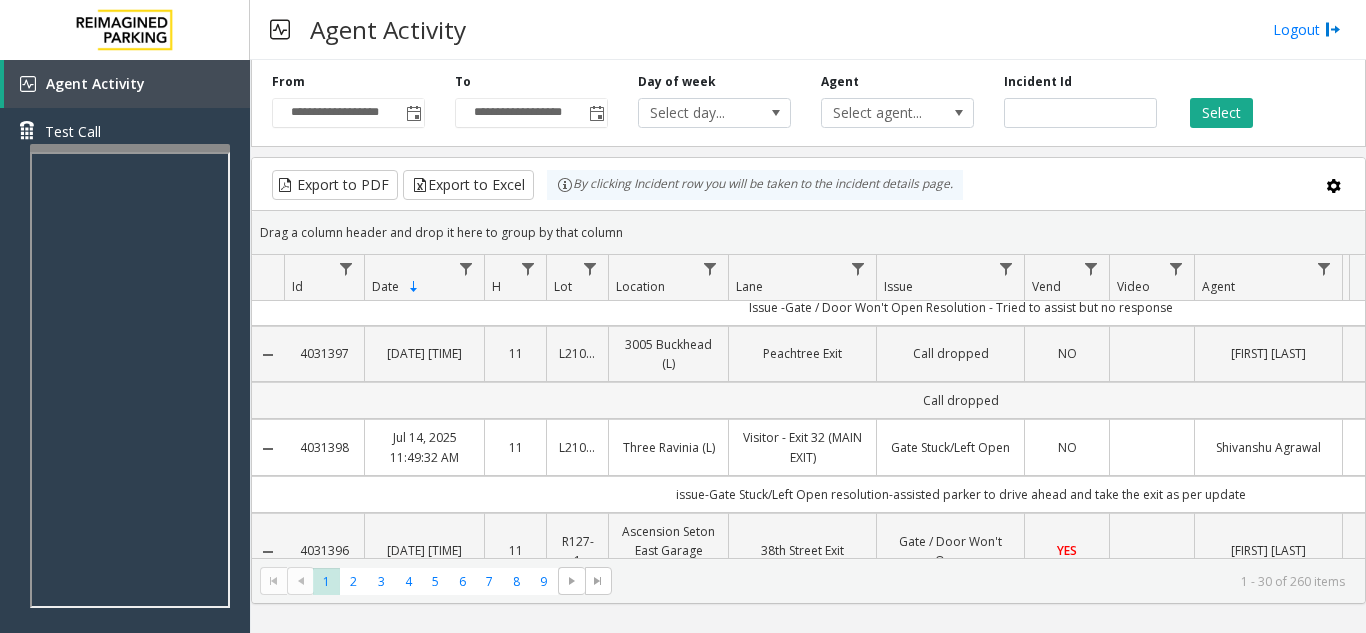 scroll, scrollTop: 600, scrollLeft: 0, axis: vertical 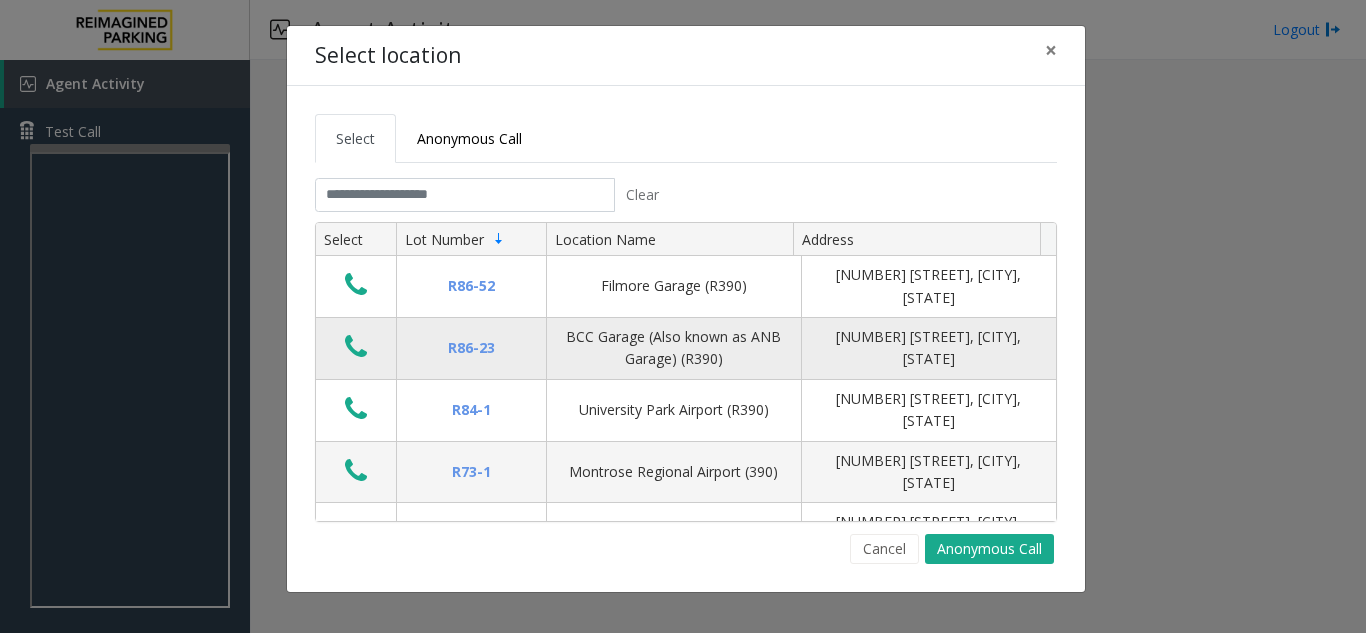 drag, startPoint x: 878, startPoint y: 553, endPoint x: 385, endPoint y: 326, distance: 542.7504 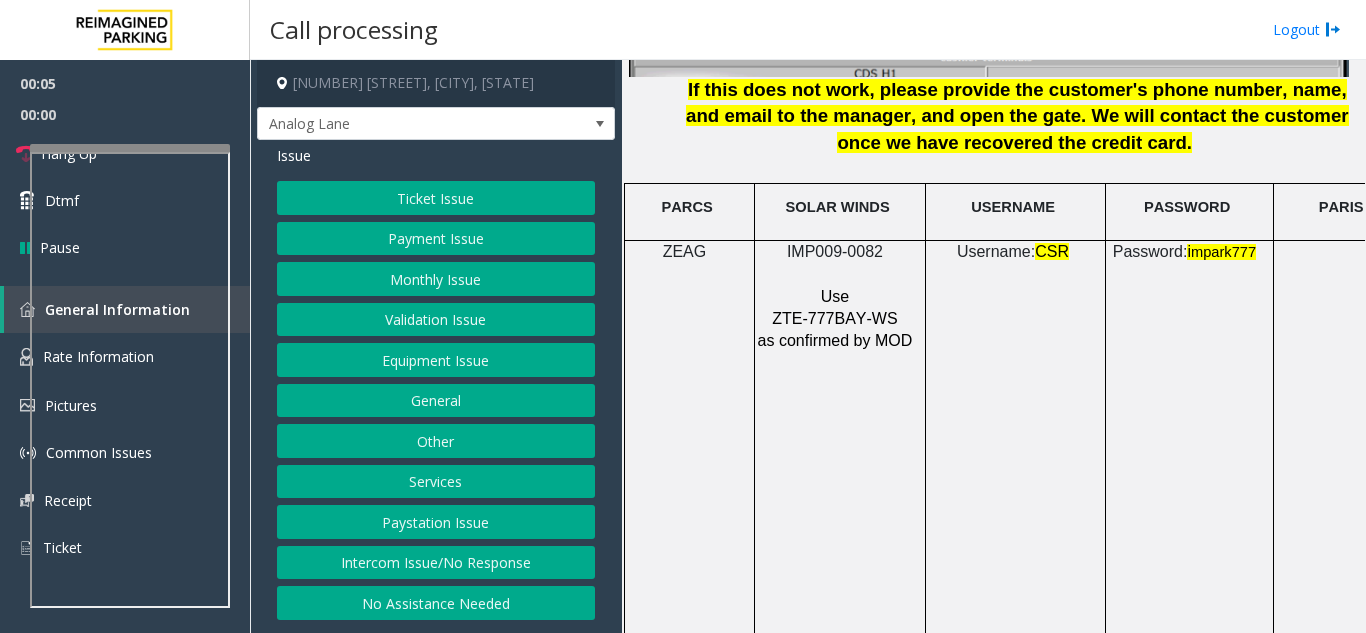 scroll, scrollTop: 2700, scrollLeft: 0, axis: vertical 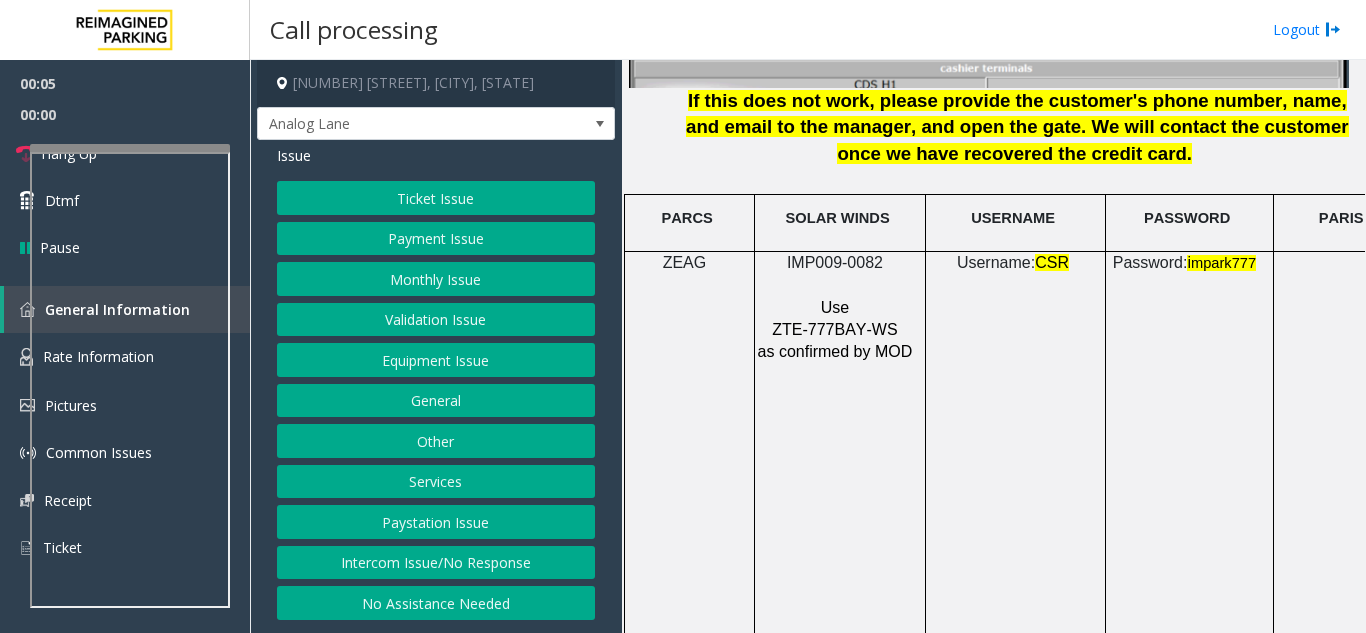 click 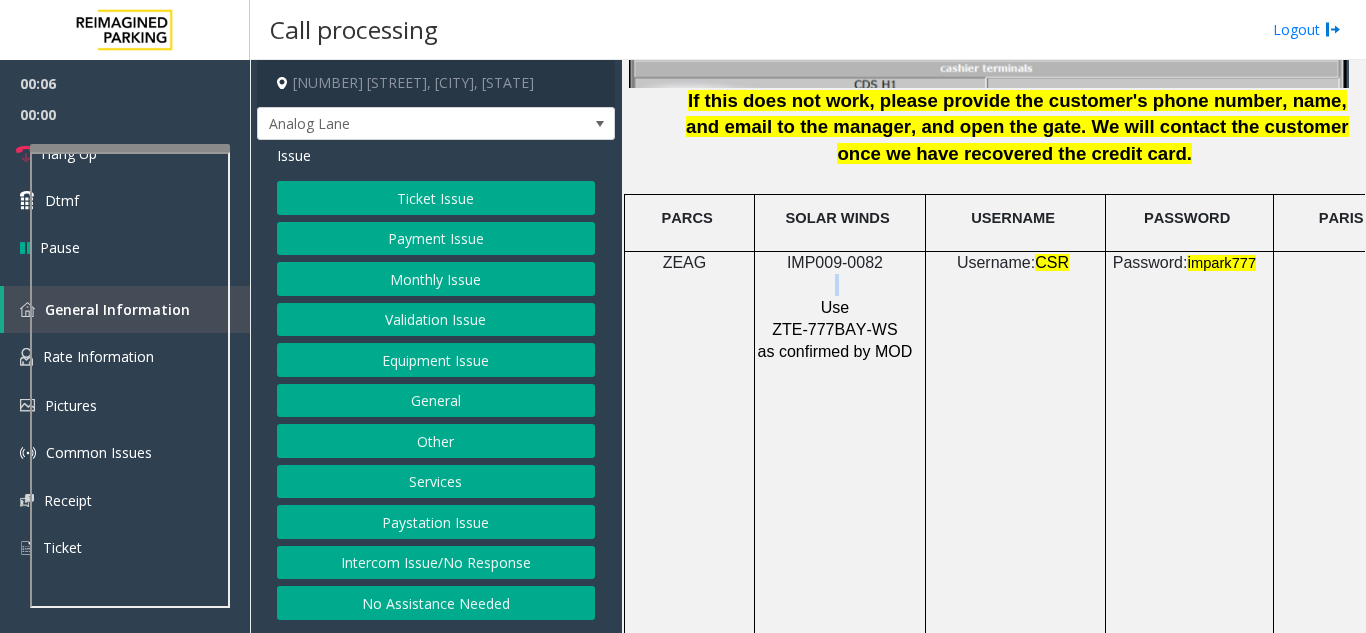 drag, startPoint x: 845, startPoint y: 257, endPoint x: 836, endPoint y: 252, distance: 10.29563 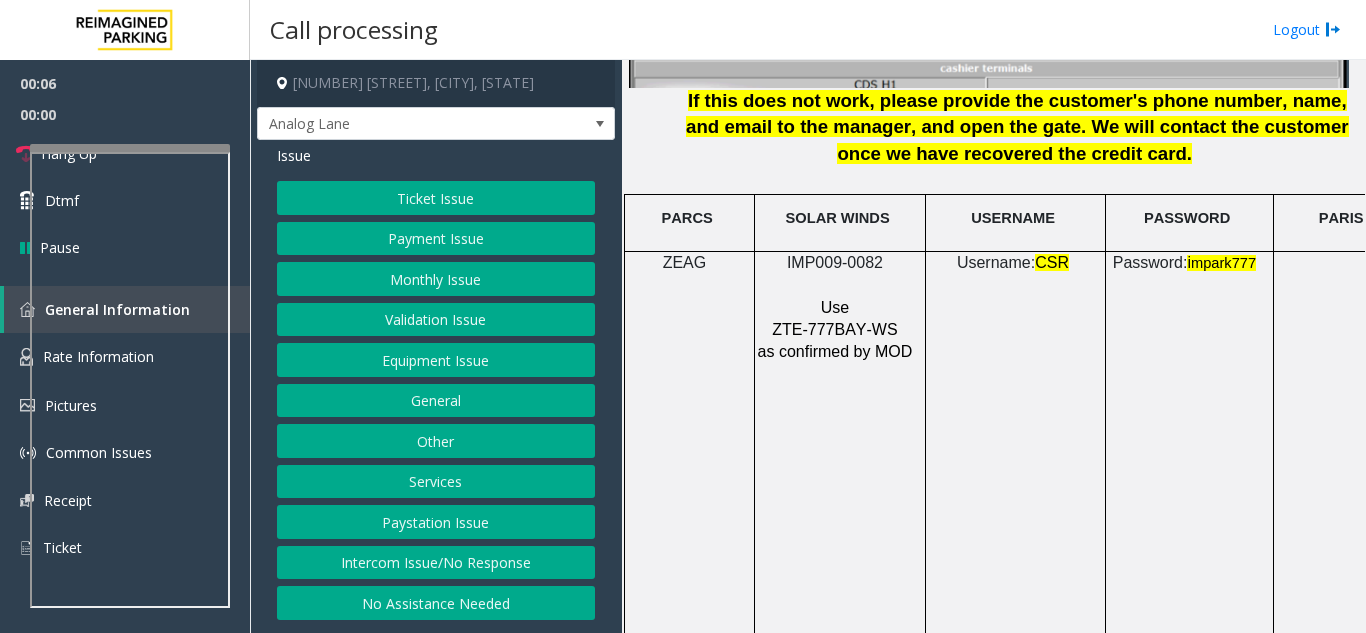 click on "IMP009-0082" 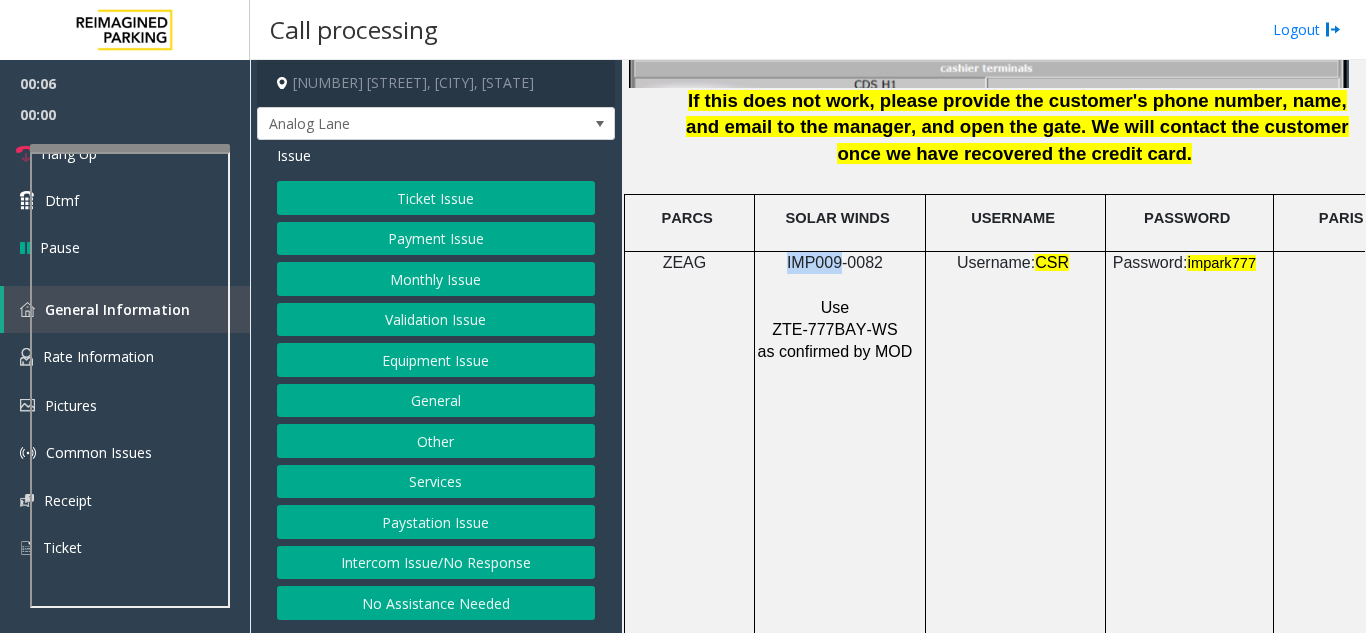 click on "IMP009-0082" 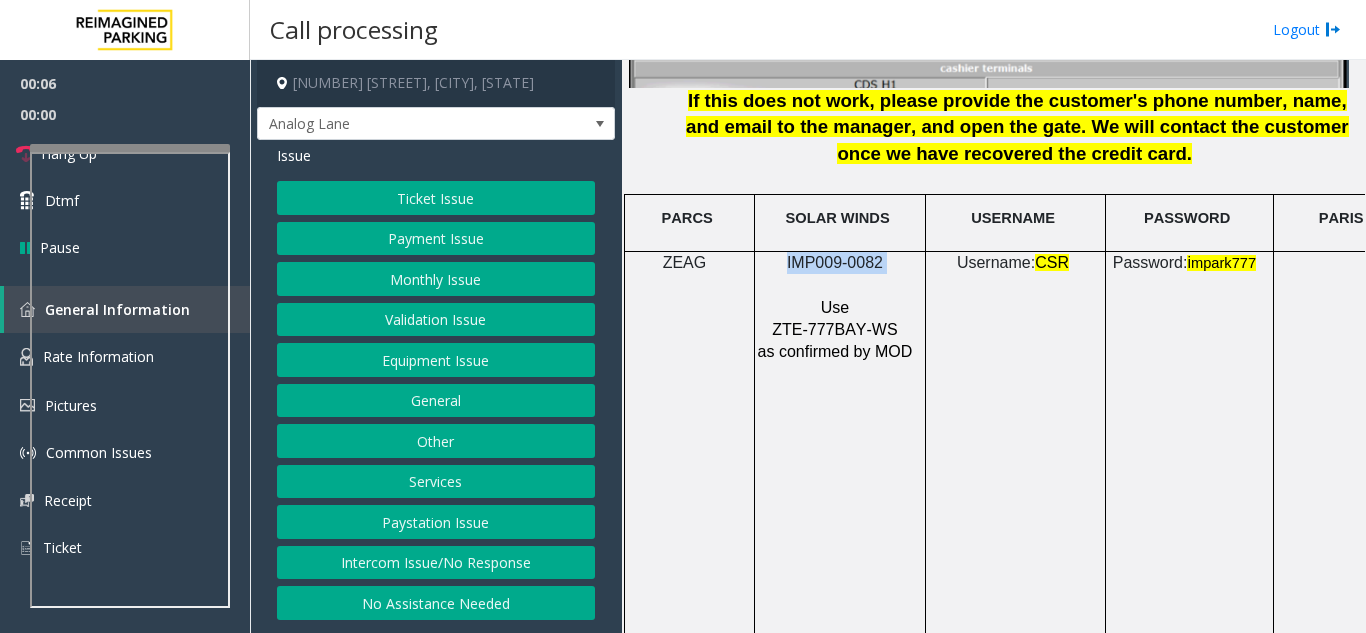 click on "IMP009-0082" 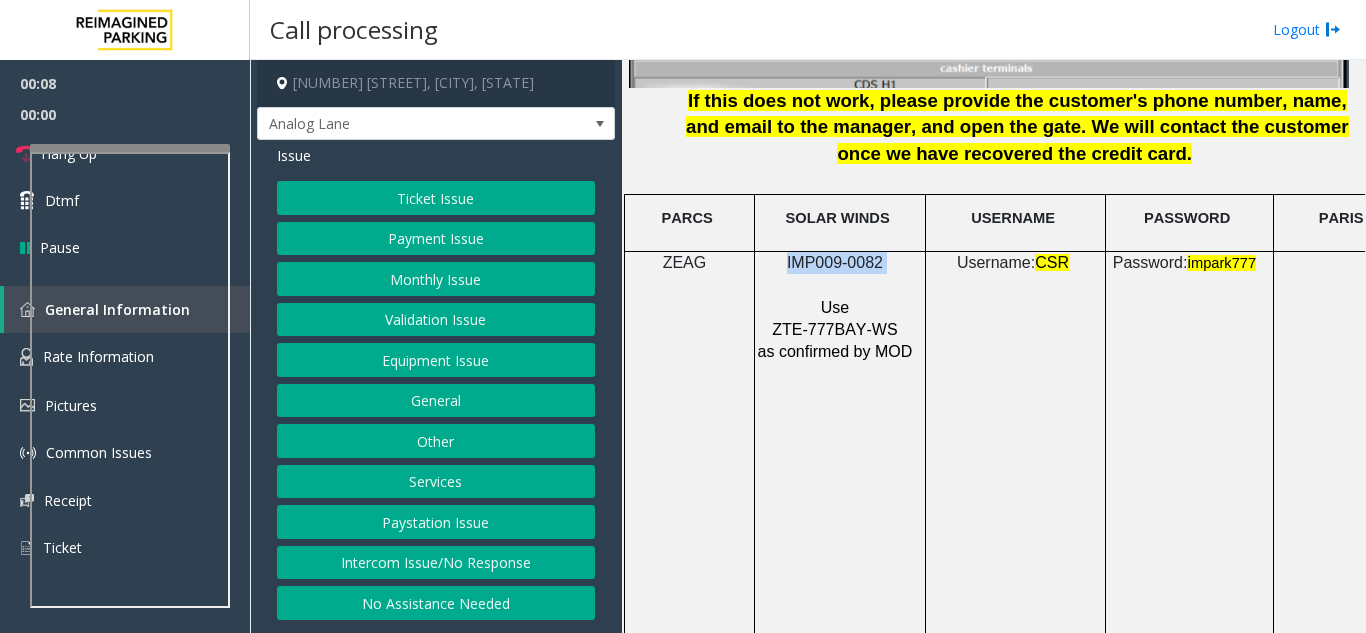 copy on "IMP009-0082" 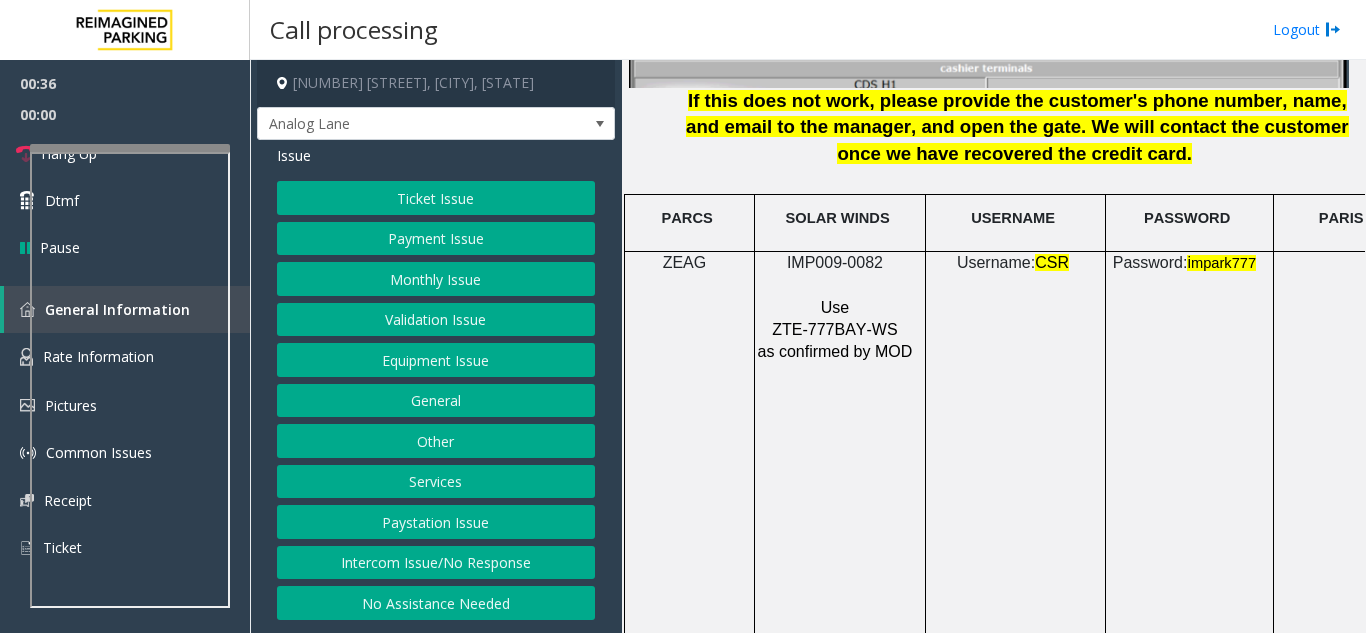 scroll, scrollTop: 2700, scrollLeft: 354, axis: both 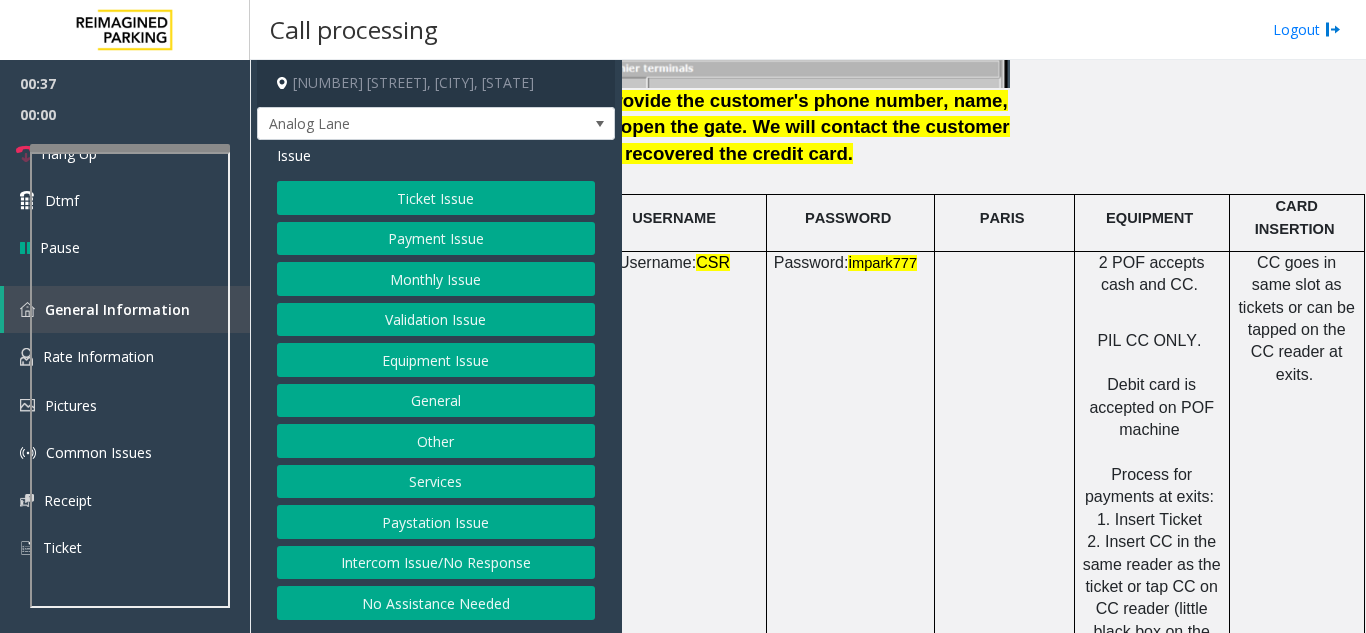 click on "2 POF accepts cash and CC." 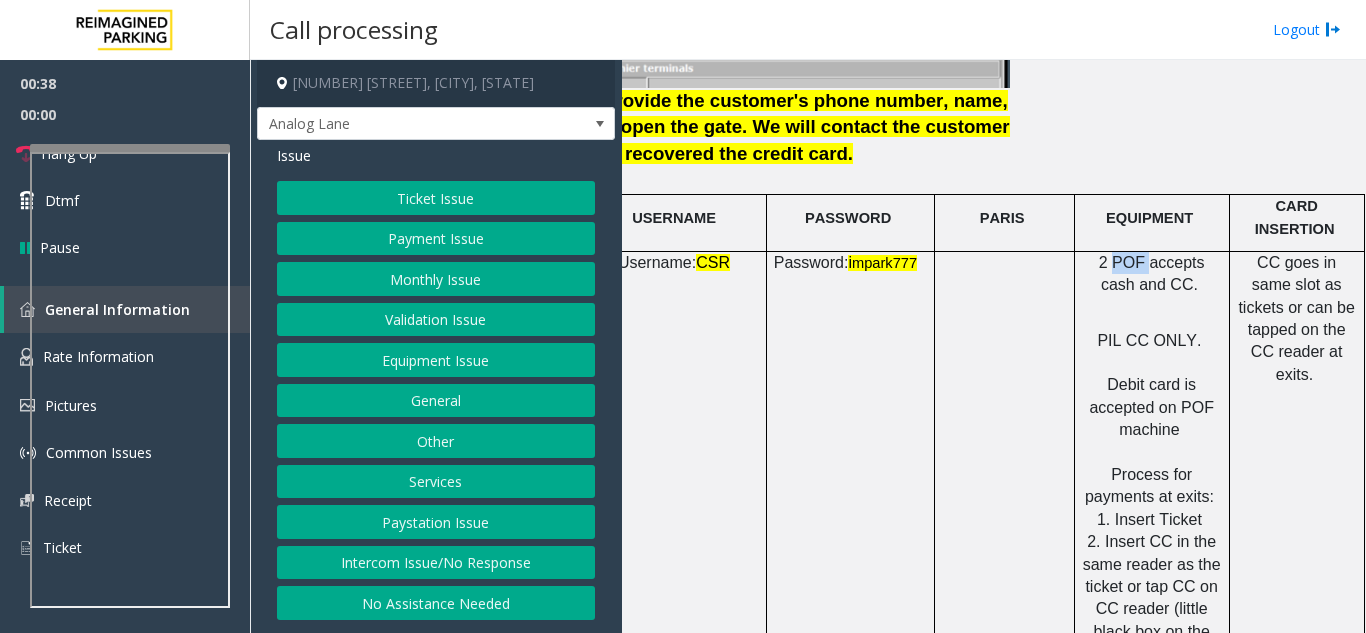click on "2 POF accepts cash and CC." 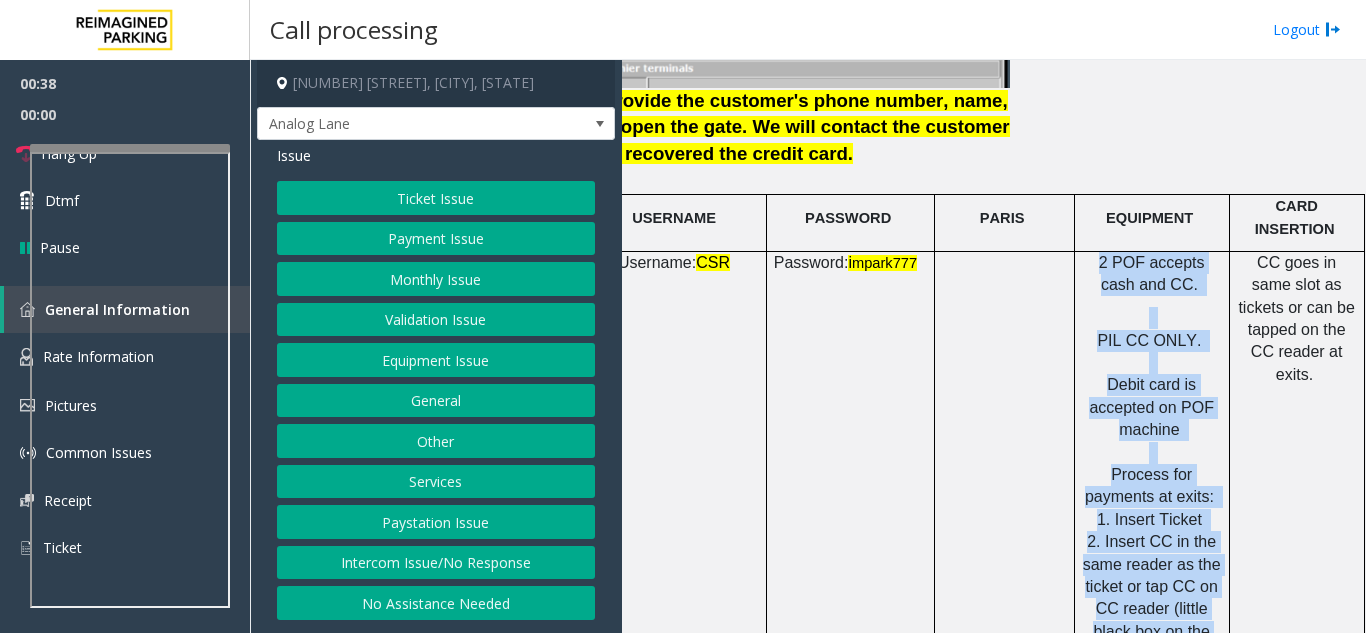 drag, startPoint x: 1095, startPoint y: 243, endPoint x: 1154, endPoint y: 514, distance: 277.34814 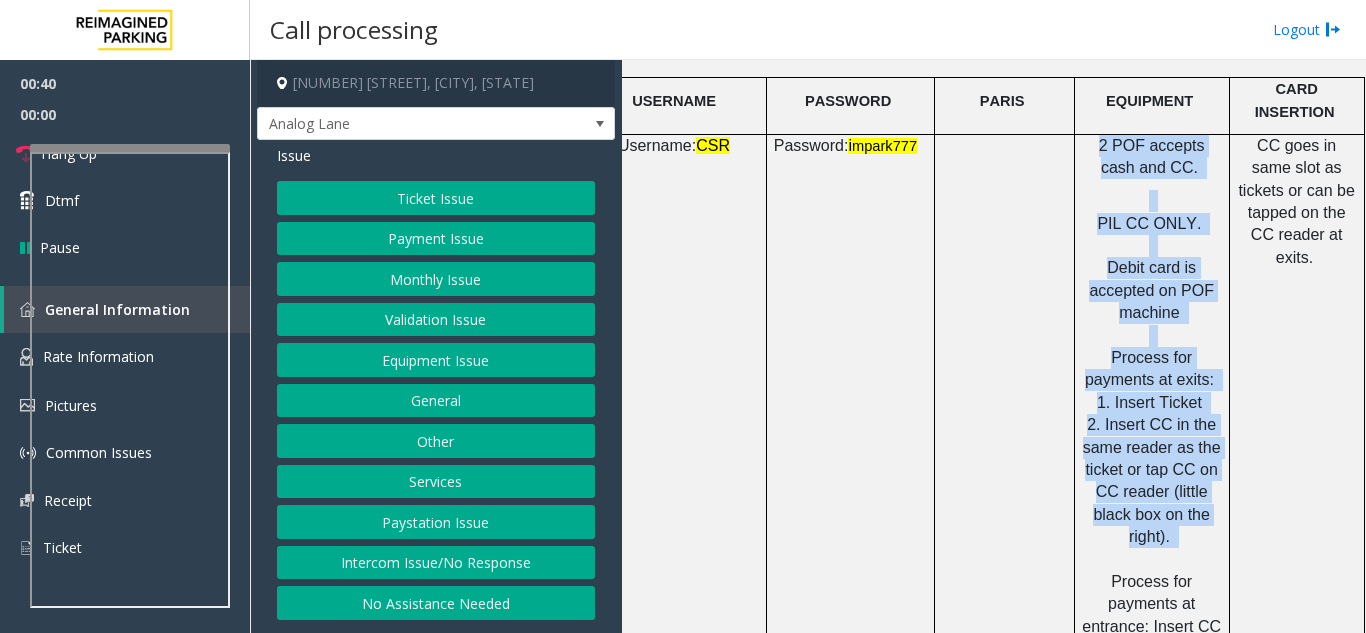 scroll, scrollTop: 2800, scrollLeft: 354, axis: both 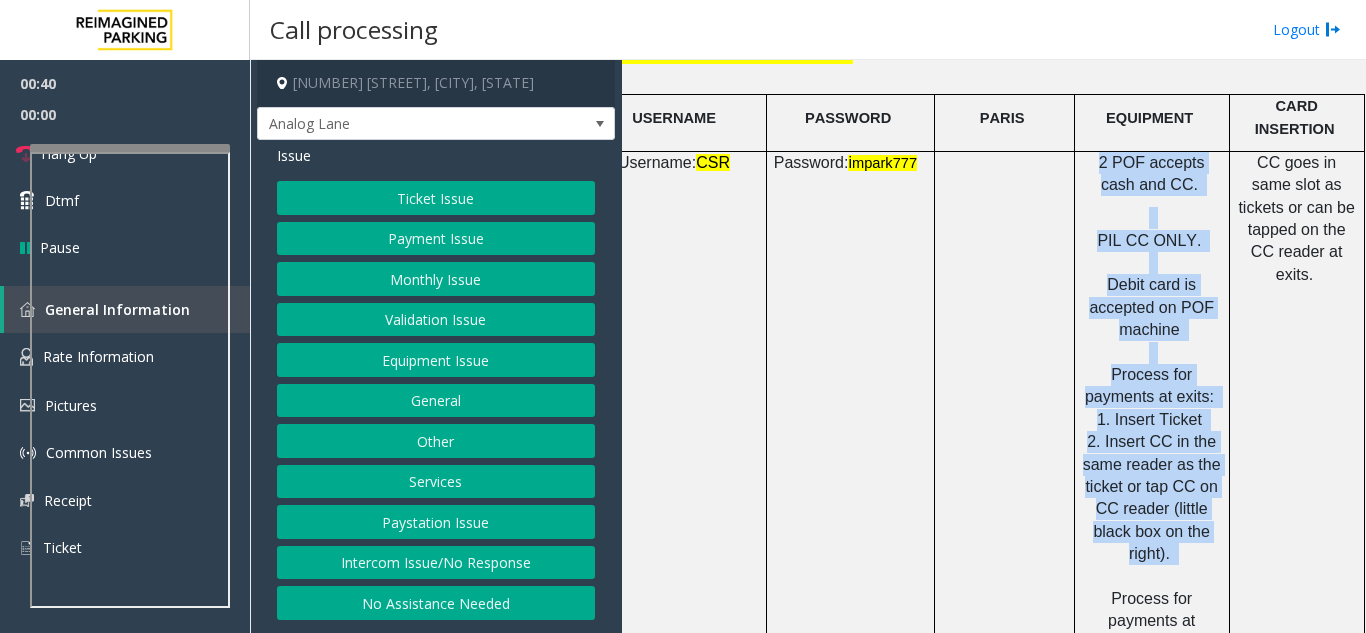 click on "PIL CC ONLY.     Debit card is accepted on POF machine     Process for payments at exits:   1. Insert Ticket   2. Insert CC in the same reader as the ticket or tap CC on CC reader (little black box on the right).     Process for payments at entrance: Insert CC and payment will process." 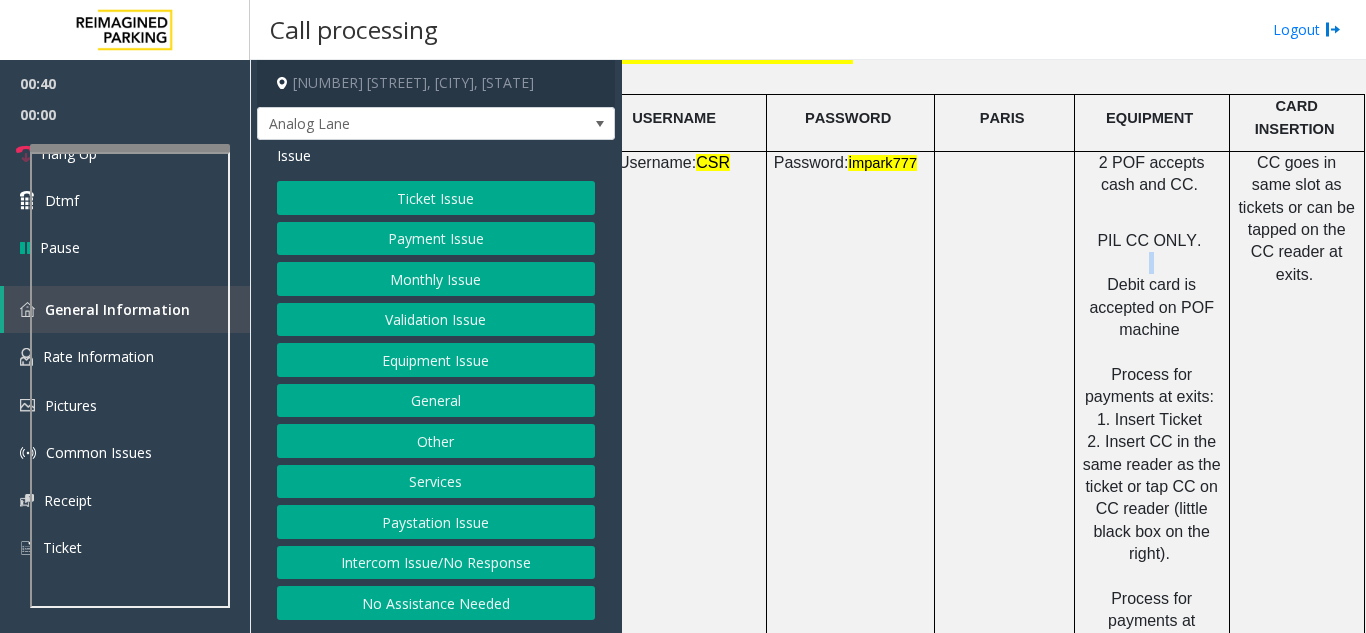 click on "PIL CC ONLY.     Debit card is accepted on POF machine     Process for payments at exits:   1. Insert Ticket   2. Insert CC in the same reader as the ticket or tap CC on CC reader (little black box on the right).     Process for payments at entrance: Insert CC and payment will process." 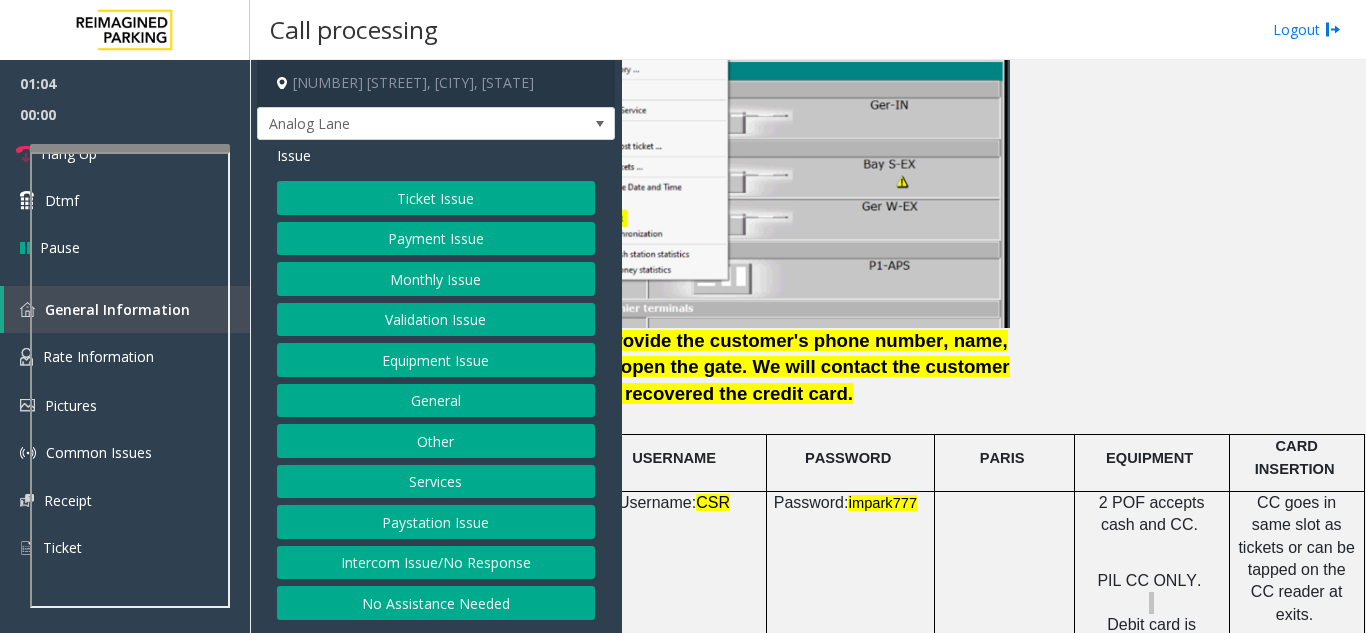 scroll, scrollTop: 2300, scrollLeft: 354, axis: both 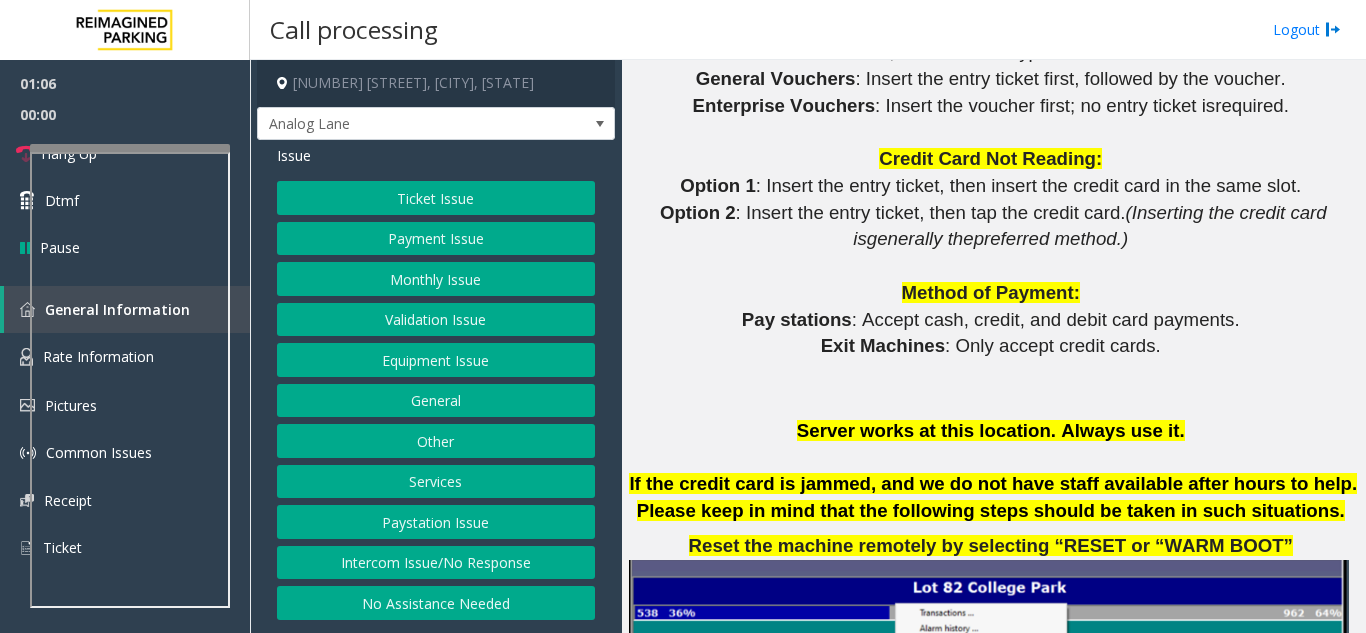 click 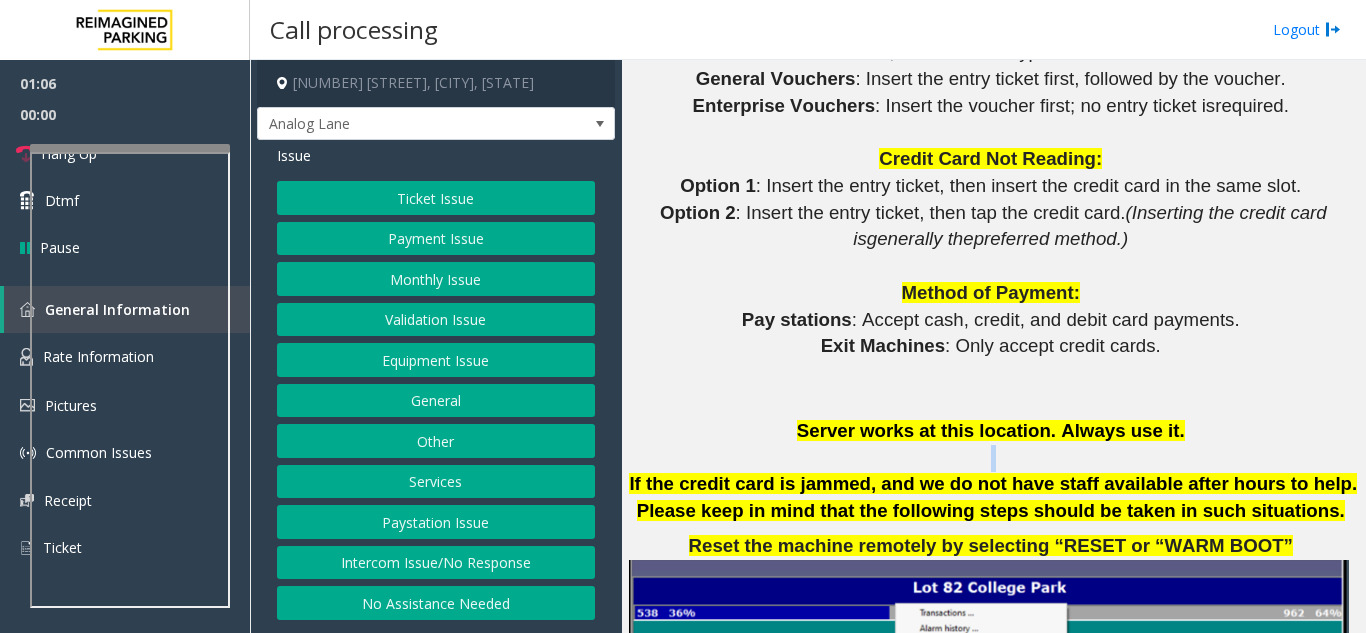 click 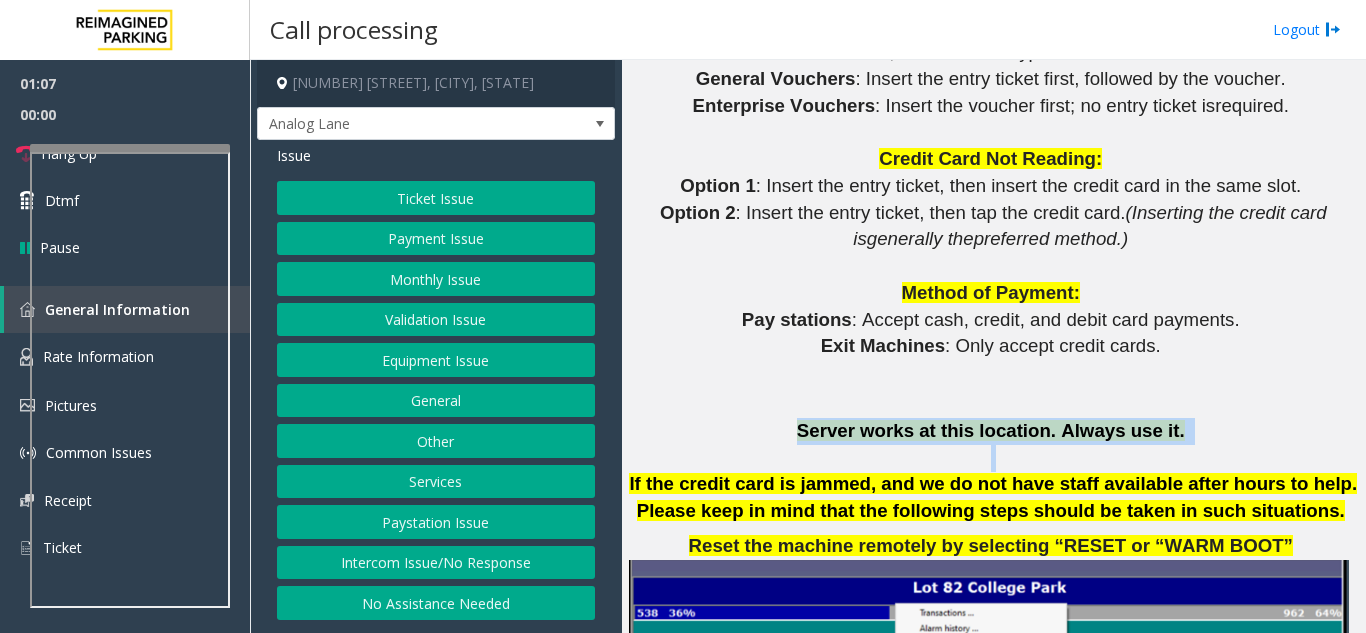 drag, startPoint x: 830, startPoint y: 431, endPoint x: 813, endPoint y: 416, distance: 22.671568 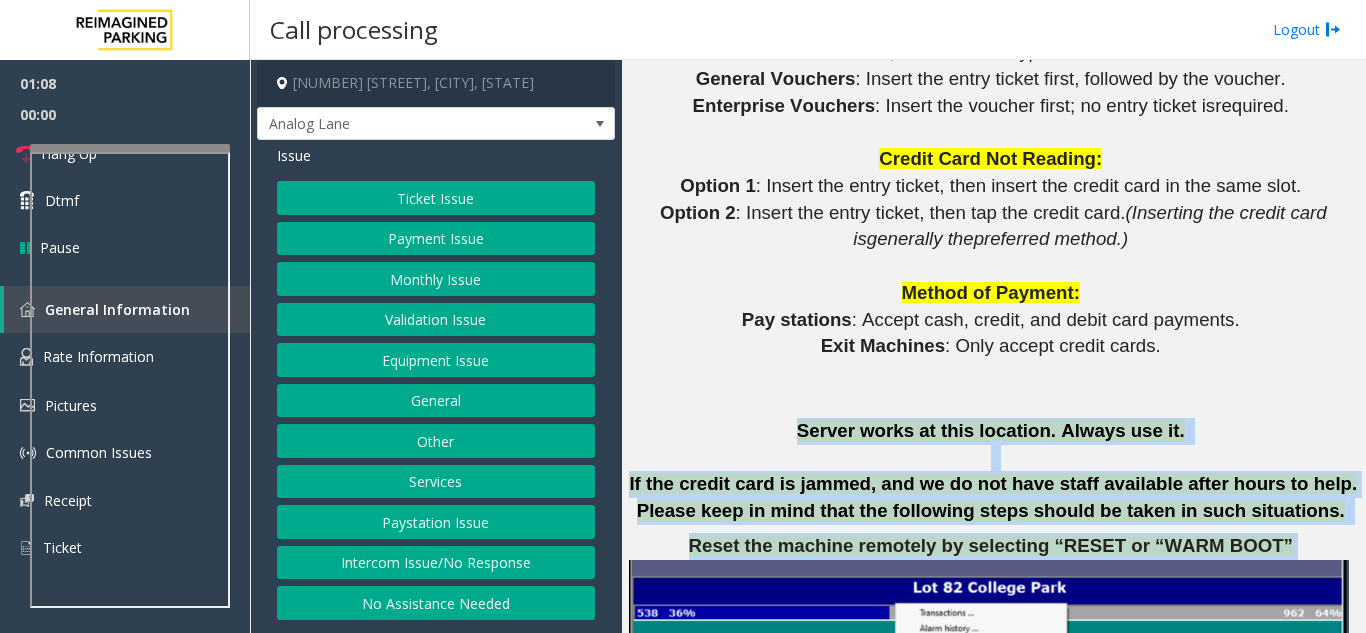 drag, startPoint x: 813, startPoint y: 416, endPoint x: 1270, endPoint y: 512, distance: 466.9743 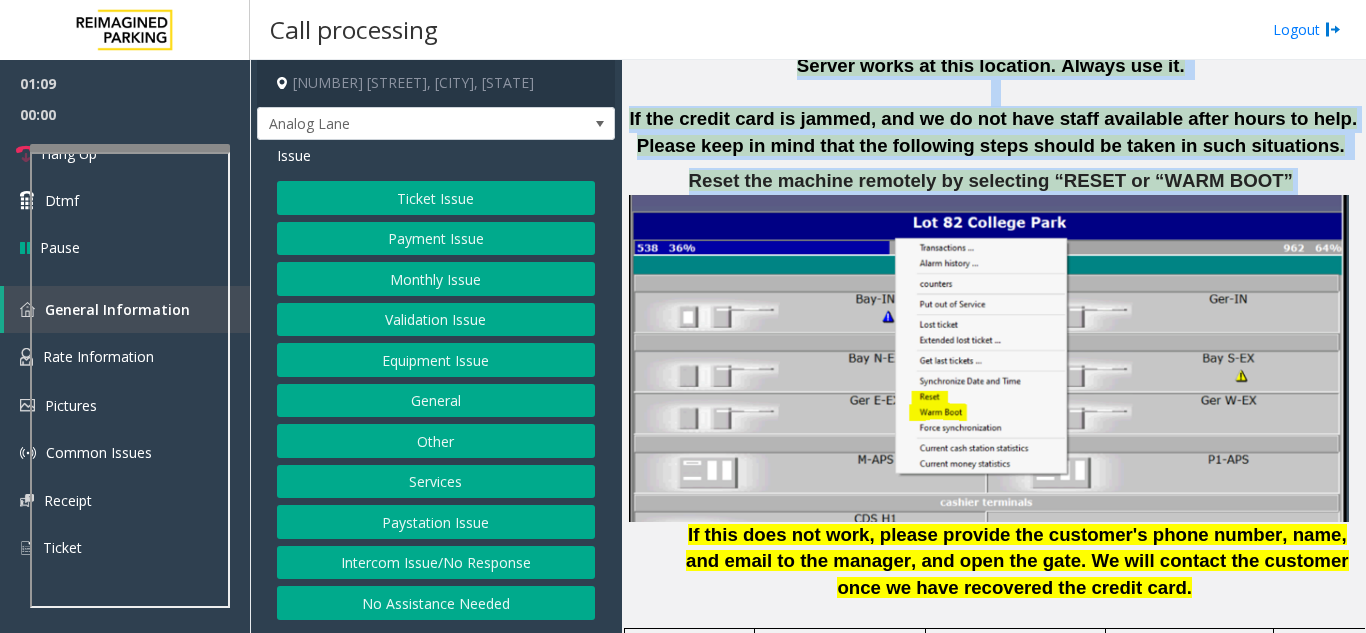scroll, scrollTop: 2301, scrollLeft: 0, axis: vertical 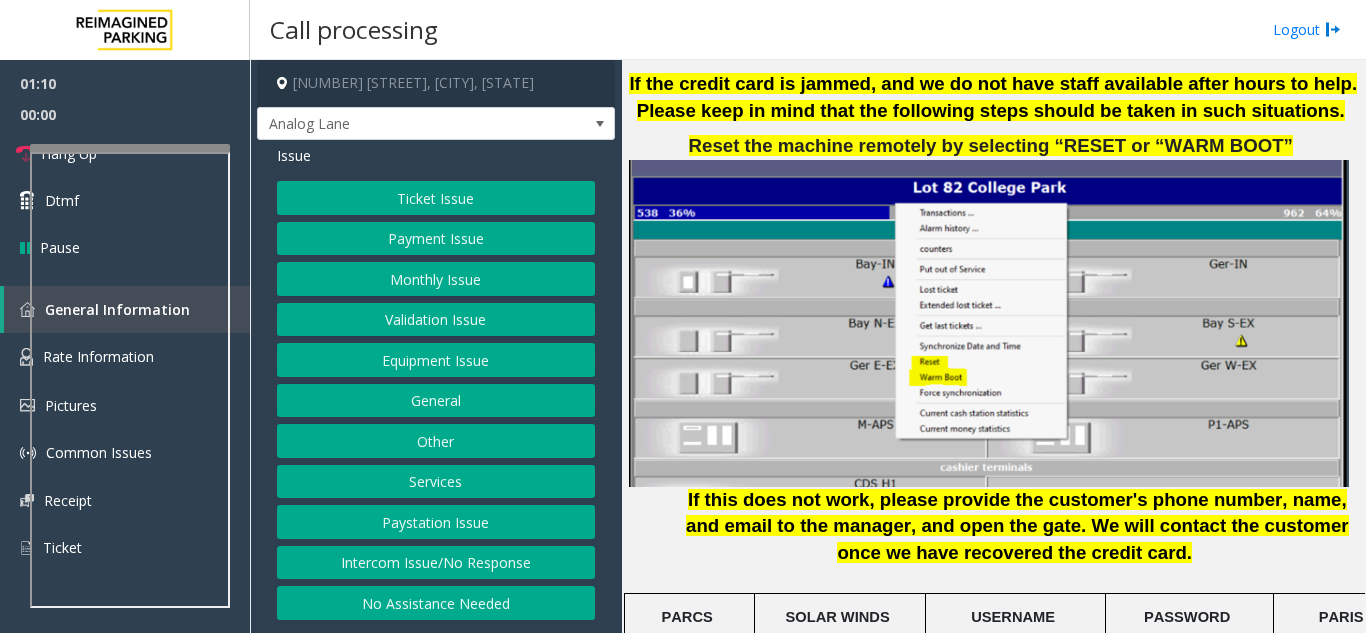 click on "If this does not work, please provide the customer's phone number, name, and email to the manager, and open the gate.   We will contact the customer once we have recovered the credit card." 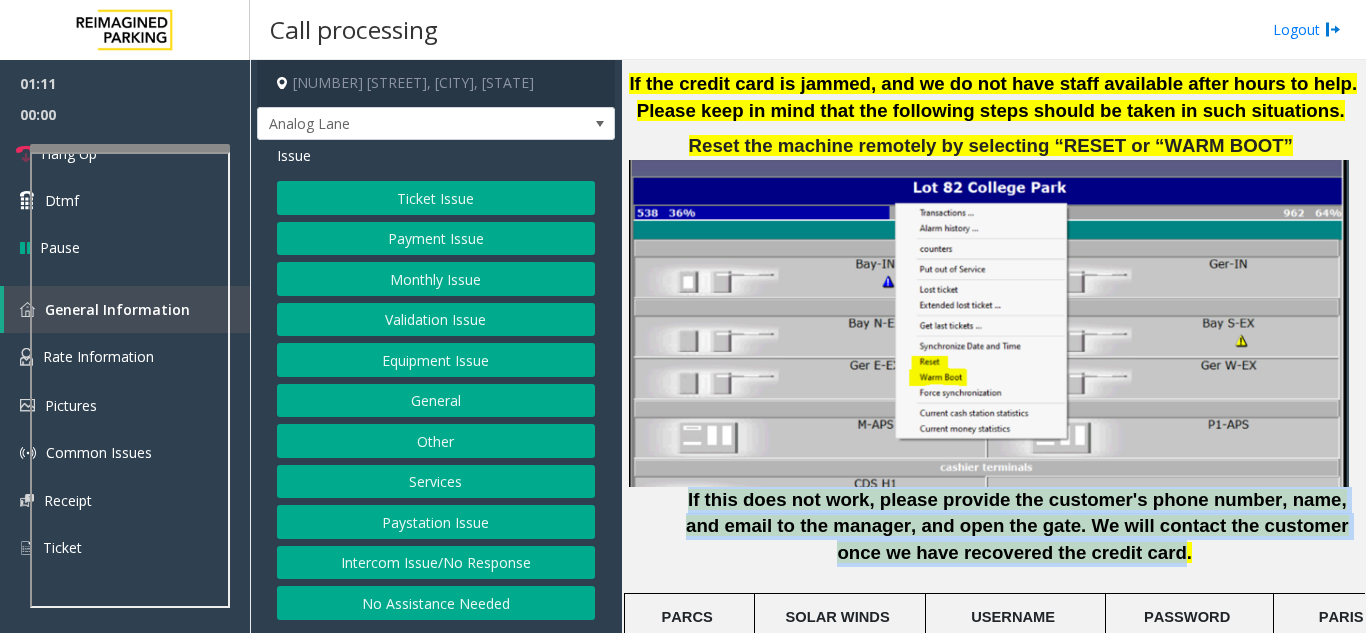 drag, startPoint x: 666, startPoint y: 488, endPoint x: 1092, endPoint y: 555, distance: 431.2366 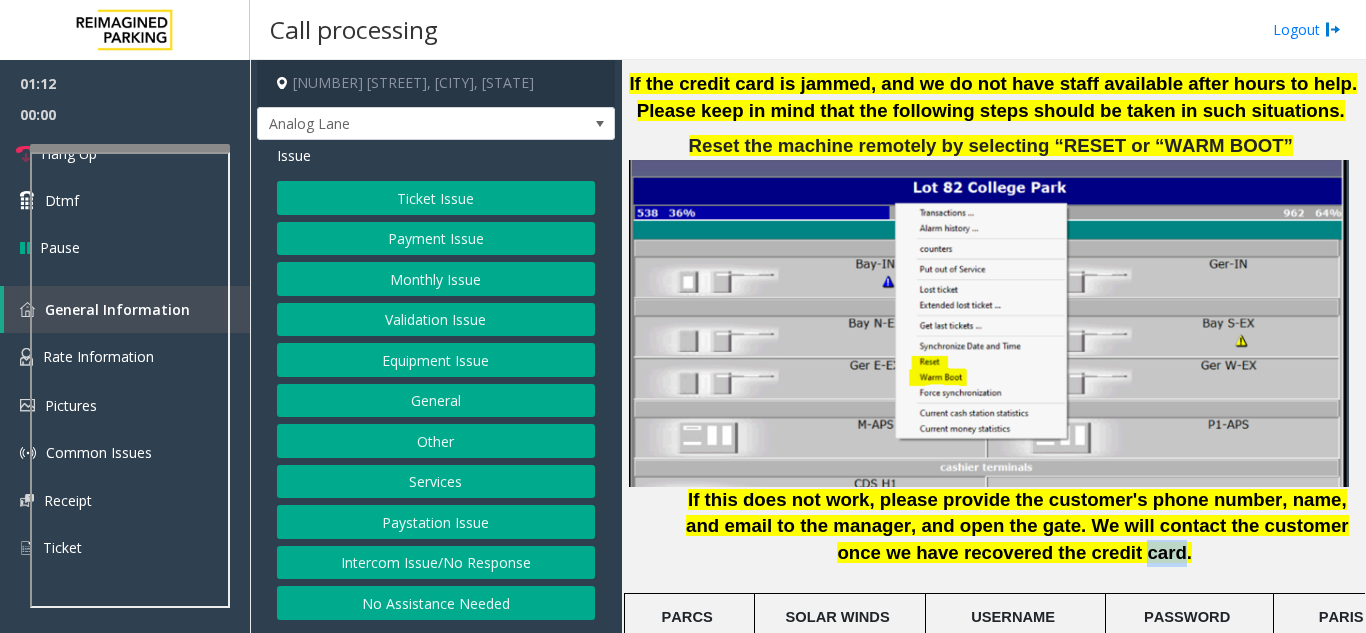 click on "We will contact the customer once we have recovered the credit card." 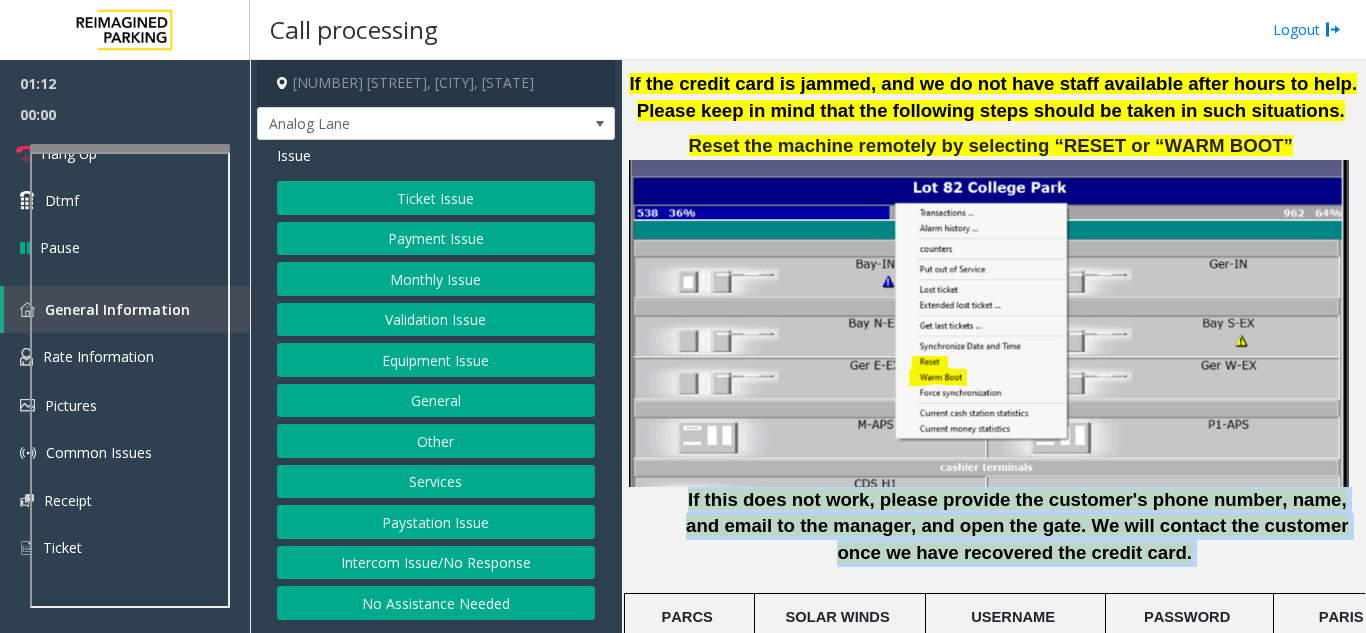 drag, startPoint x: 1092, startPoint y: 555, endPoint x: 1049, endPoint y: 540, distance: 45.54119 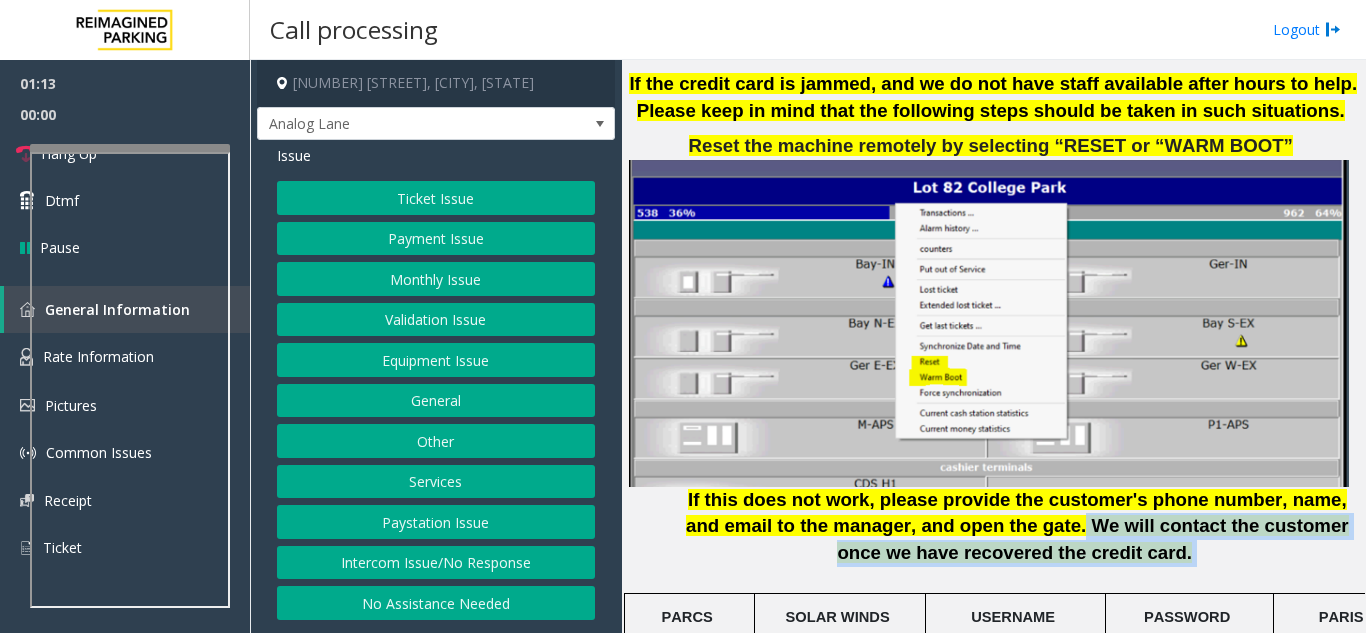 drag, startPoint x: 975, startPoint y: 525, endPoint x: 1111, endPoint y: 552, distance: 138.65425 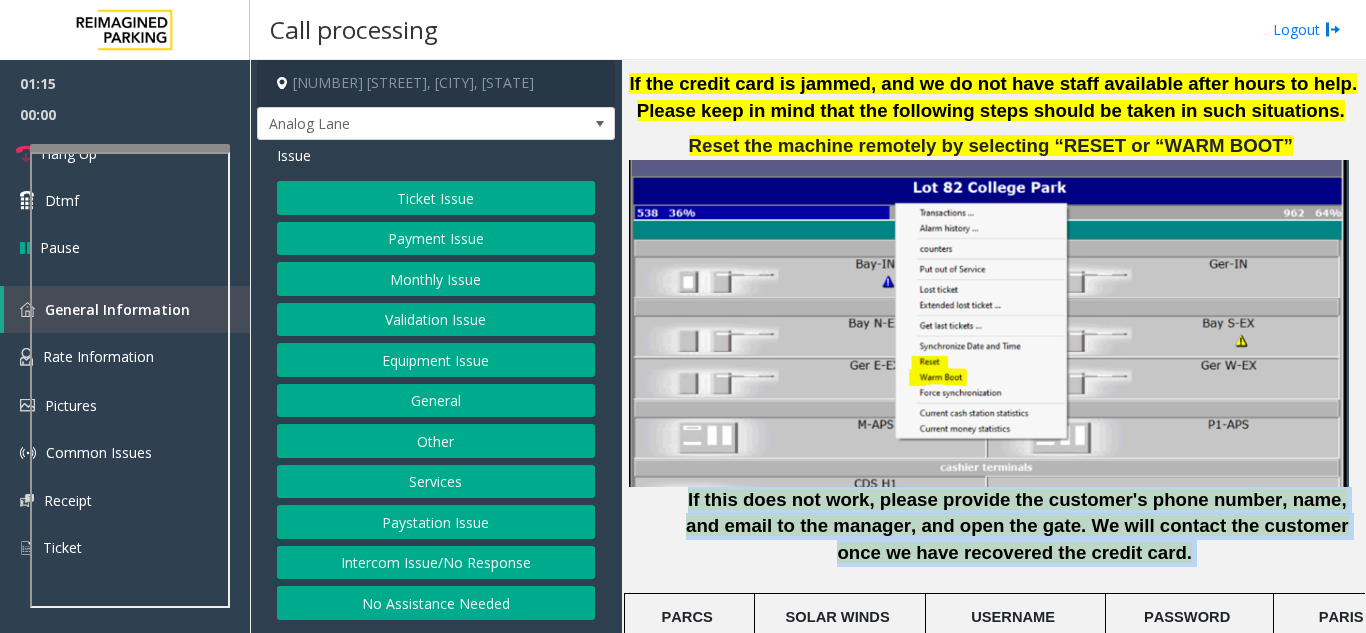 drag, startPoint x: 1113, startPoint y: 553, endPoint x: 686, endPoint y: 499, distance: 430.40097 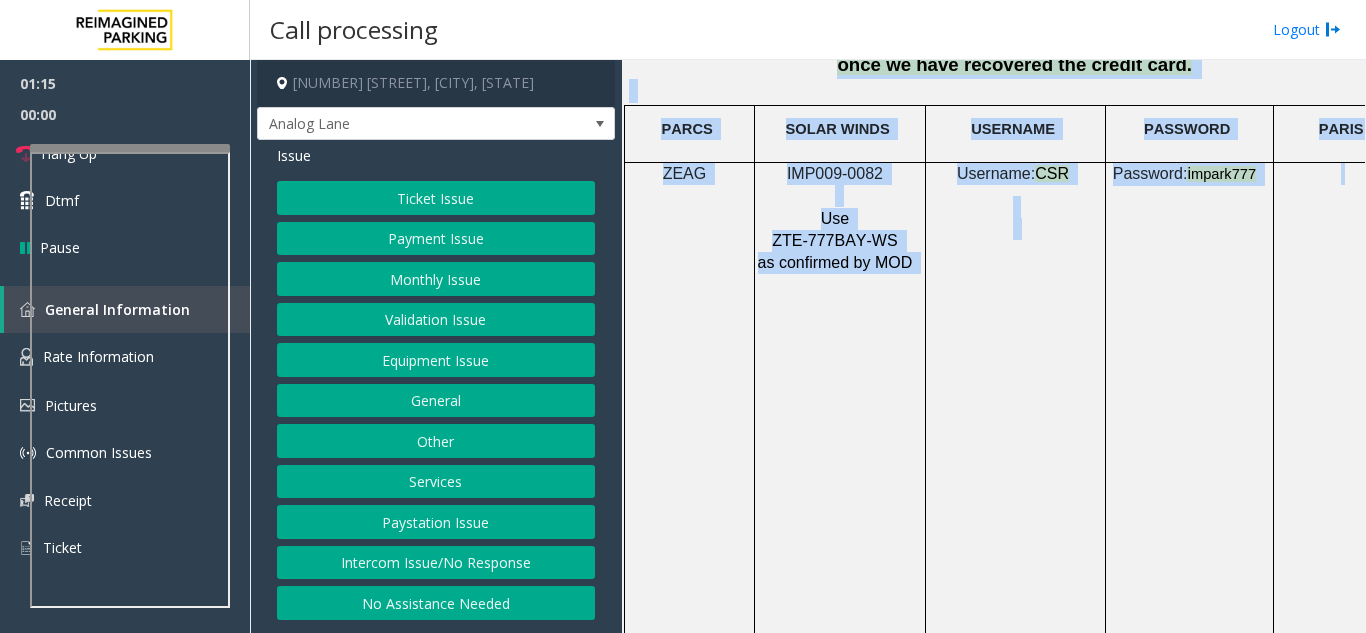 drag, startPoint x: 686, startPoint y: 499, endPoint x: 1328, endPoint y: 638, distance: 656.8752 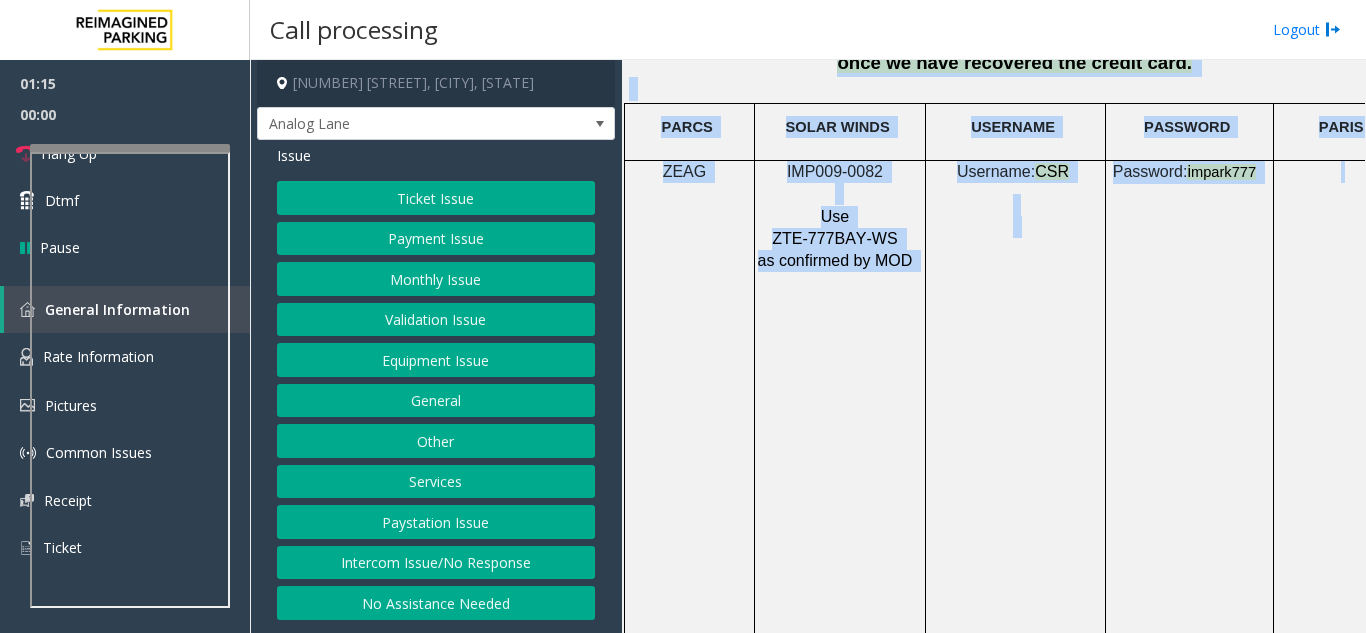 click on "01:15   00:00  Hang Up Dtmf Pause General Information Rate Information Pictures Common Issues Receipt Ticket × Close Powered by Umojo © 2025 Call processing Logout   777 Bay Street, Toronto, ON Analog Lane Issue  Ticket Issue   Payment Issue   Monthly Issue   Validation Issue   Equipment Issue   General   Other   Services   Paystation Issue   Intercom Issue/No Response   No Assistance Needed   Main   Revenue Control Manufacturer: ZEAG  ← Move left → Move right ↑ Move up ↓ Move down + Zoom in - Zoom out Home Jump left by 75% End Jump right by 75% Page Up Jump up by 75% Page Down Jump down by 75% Map Terrain Satellite Labels Keyboard shortcuts Map Data Map data ©2025 Google Map data ©2025 Google 20 km  Click to toggle between metric and imperial units Terms Report a map error Video is not available for this lane. Previous Next  Map   CAM  I9-82 - 777 Bay St. (I)  777 Bay Street Garage 777 Bay Street, Toronto, Ontario Updated by [FIRST] [LAST] - 9th July'25     Click  'Forced Restart'" at bounding box center [683, 316] 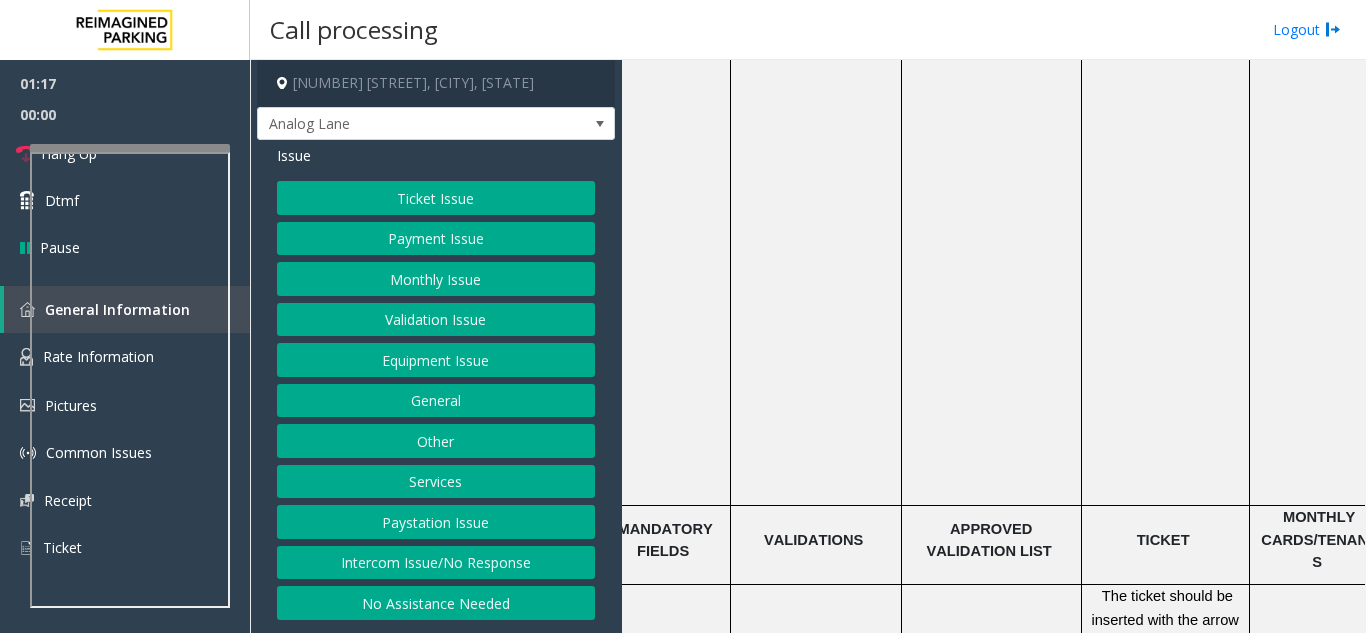 scroll, scrollTop: 3003, scrollLeft: 242, axis: both 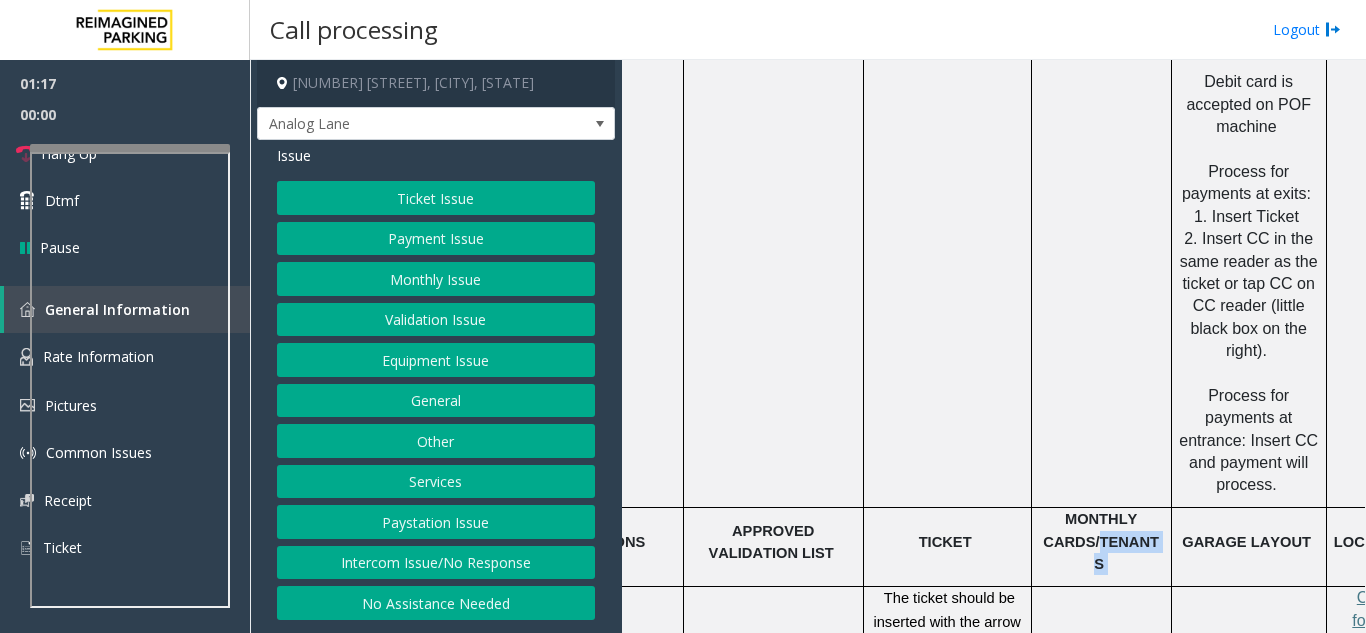 click on "MONTHLY CARDS/TENANTS" 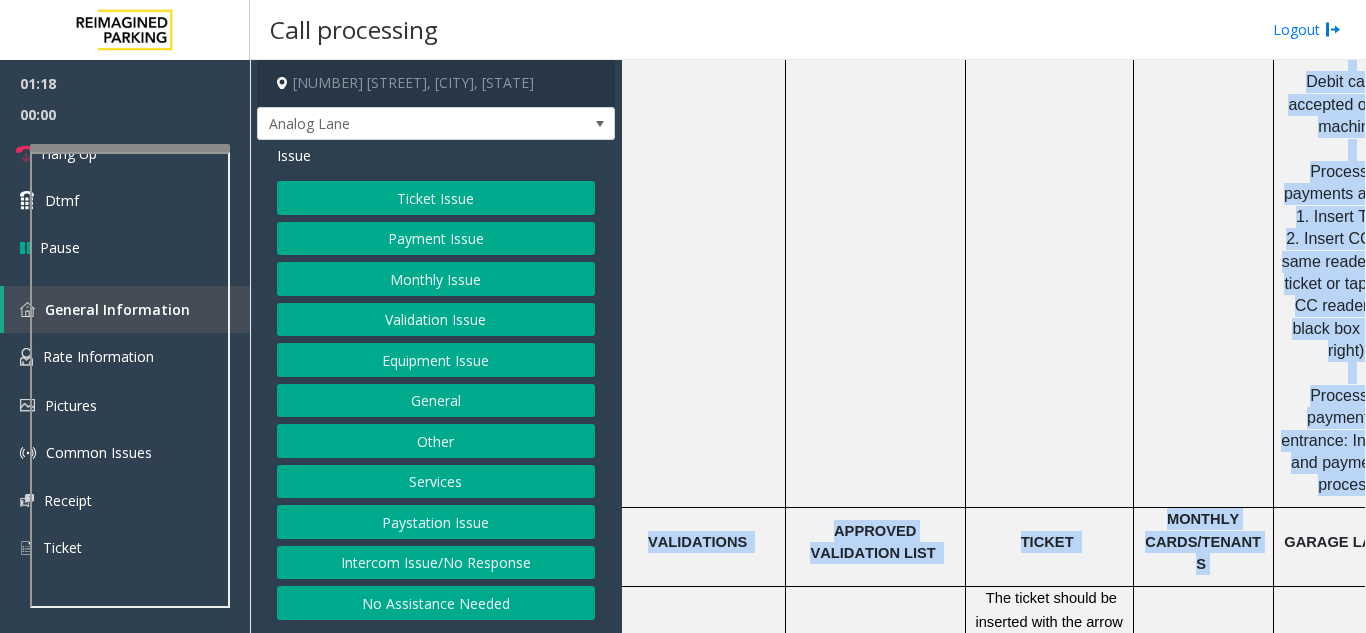 scroll, scrollTop: 3003, scrollLeft: 0, axis: vertical 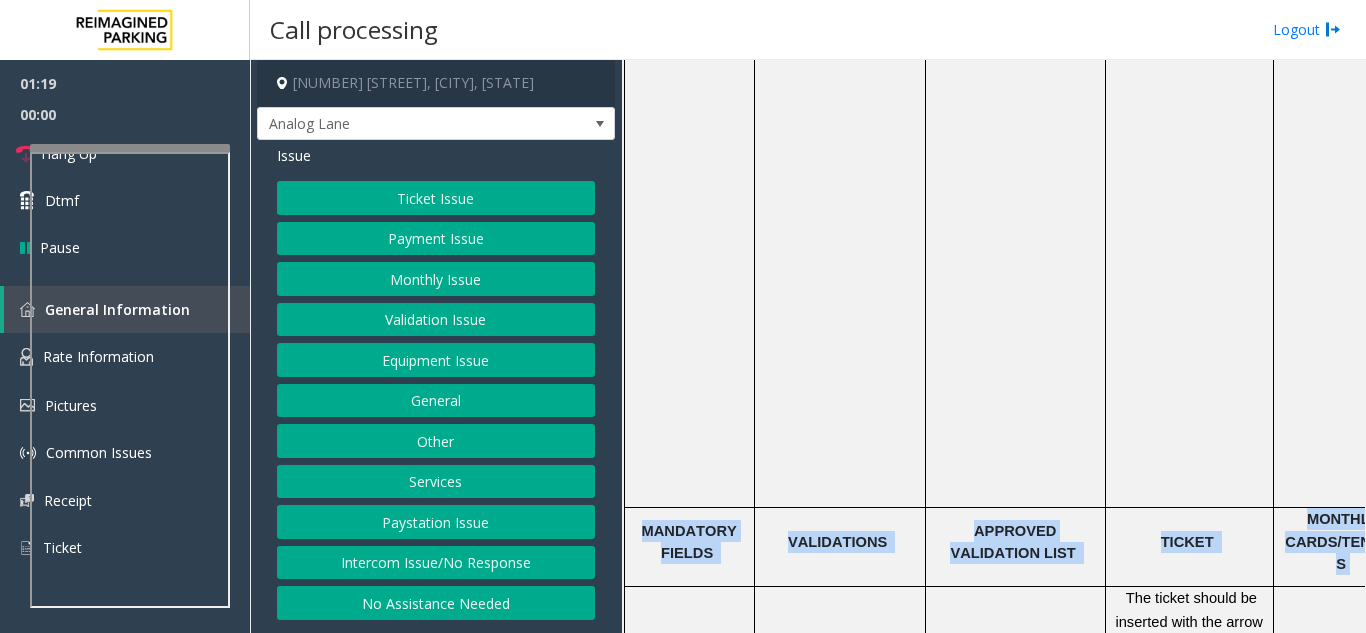 drag, startPoint x: 1101, startPoint y: 490, endPoint x: 694, endPoint y: 462, distance: 407.962 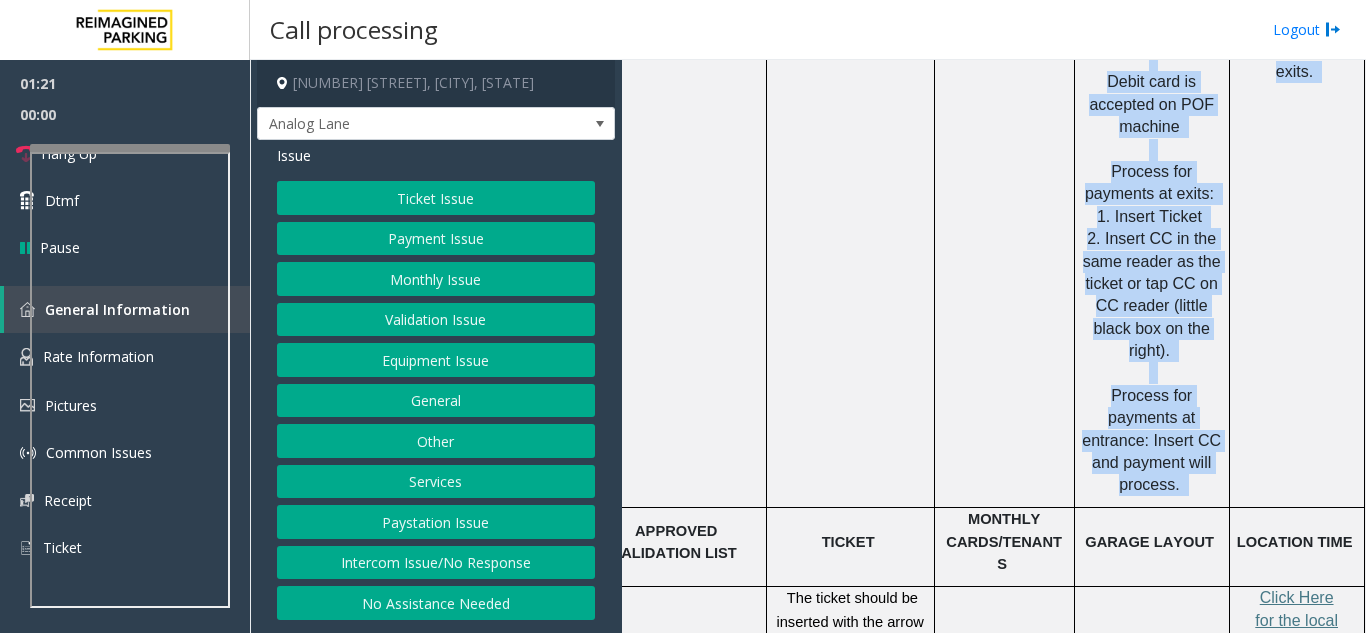 scroll, scrollTop: 3003, scrollLeft: 0, axis: vertical 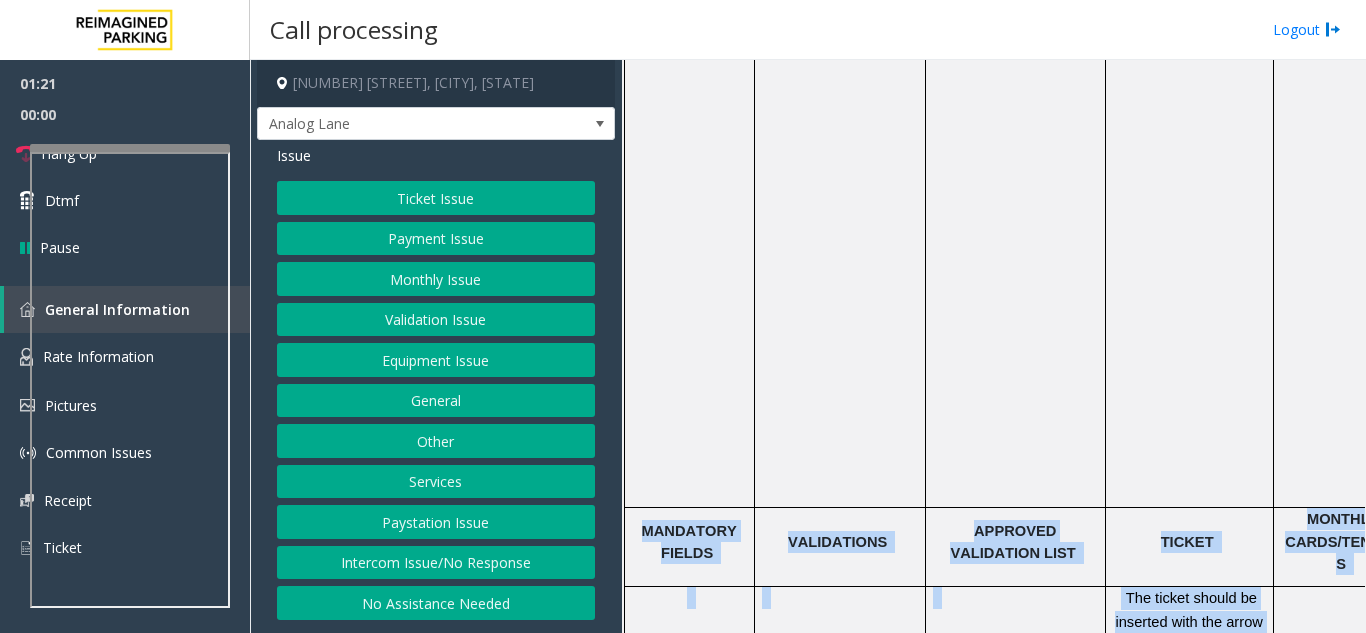 drag, startPoint x: 694, startPoint y: 462, endPoint x: 1365, endPoint y: 618, distance: 688.8955 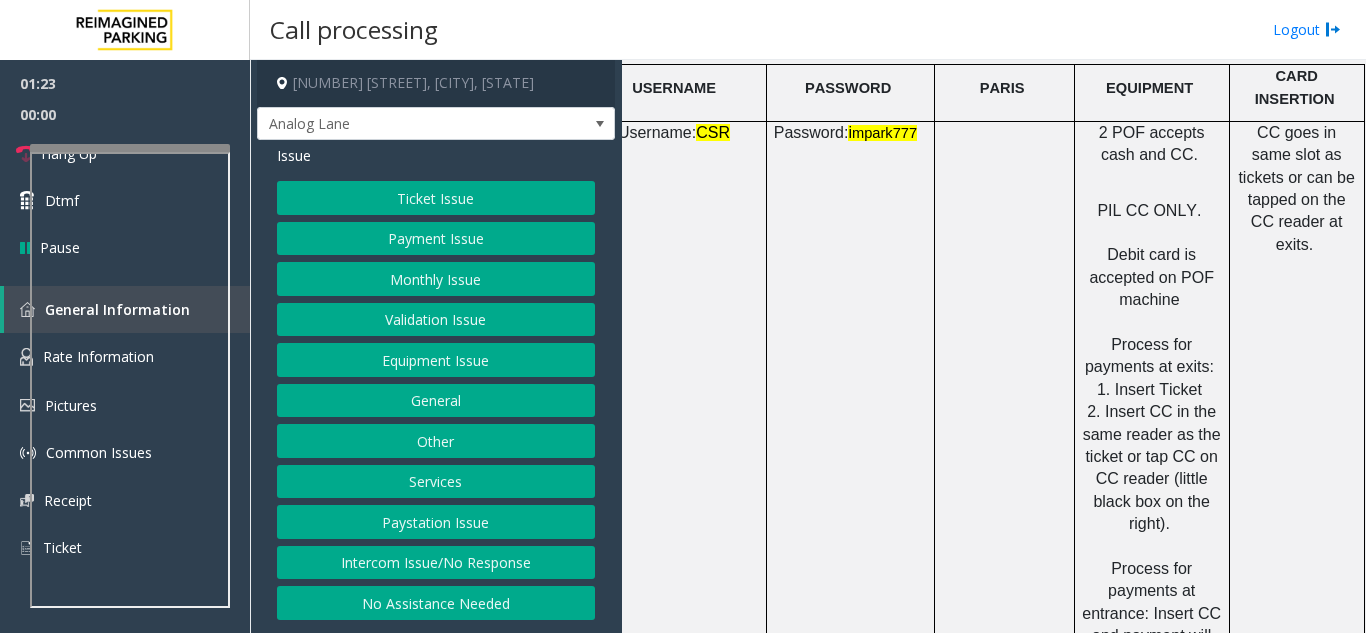 scroll, scrollTop: 2833, scrollLeft: 354, axis: both 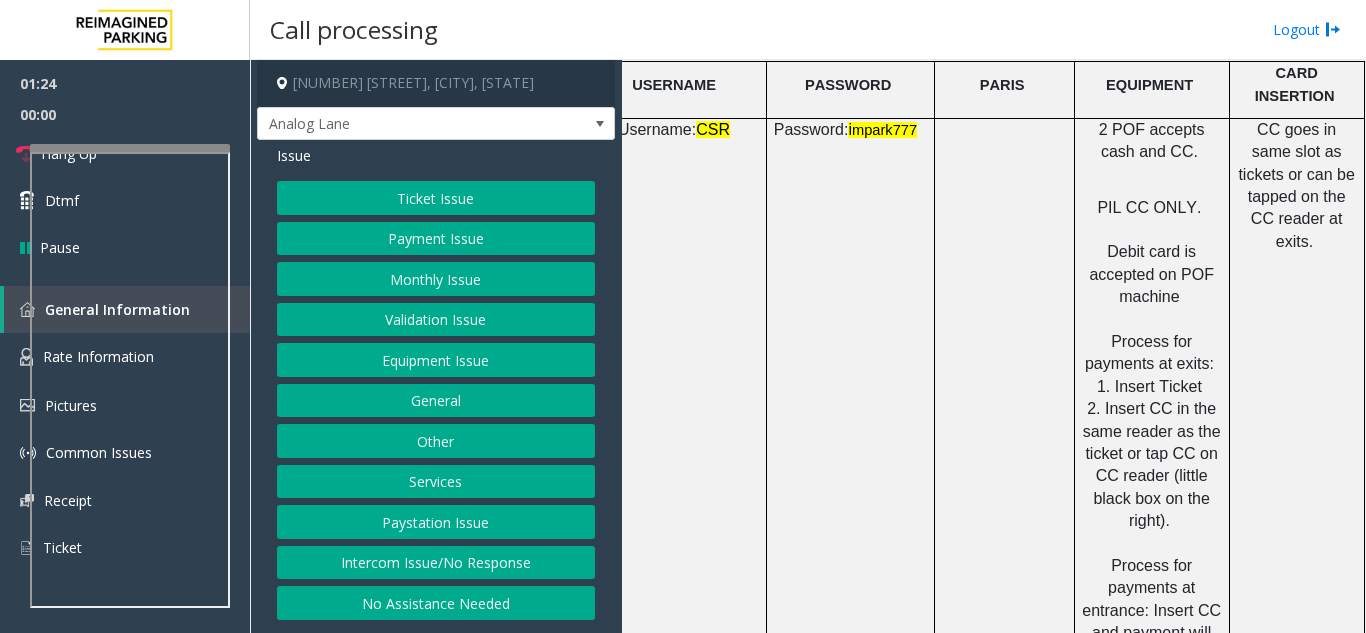 click on "PIL CC ONLY.     Debit card is accepted on POF machine     Process for payments at exits:   1. Insert Ticket   2. Insert CC in the same reader as the ticket or tap CC on CC reader (little black box on the right).     Process for payments at entrance: Insert CC and payment will process." 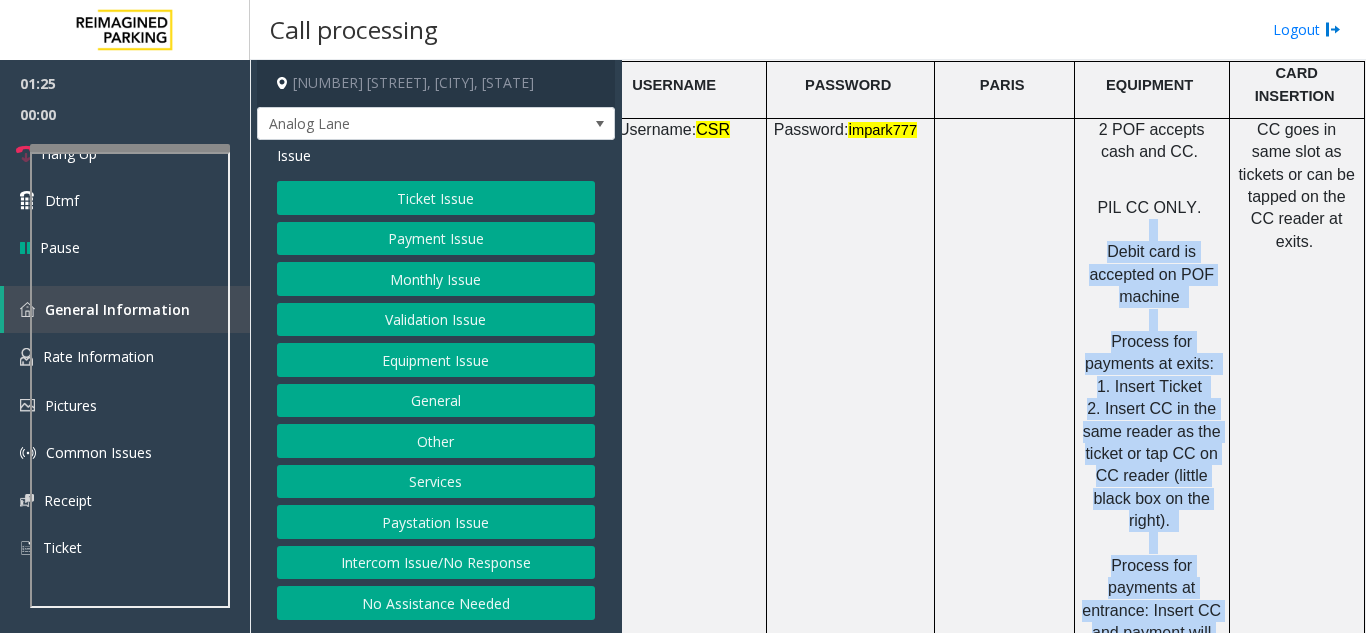 drag, startPoint x: 1104, startPoint y: 215, endPoint x: 1208, endPoint y: 597, distance: 395.90402 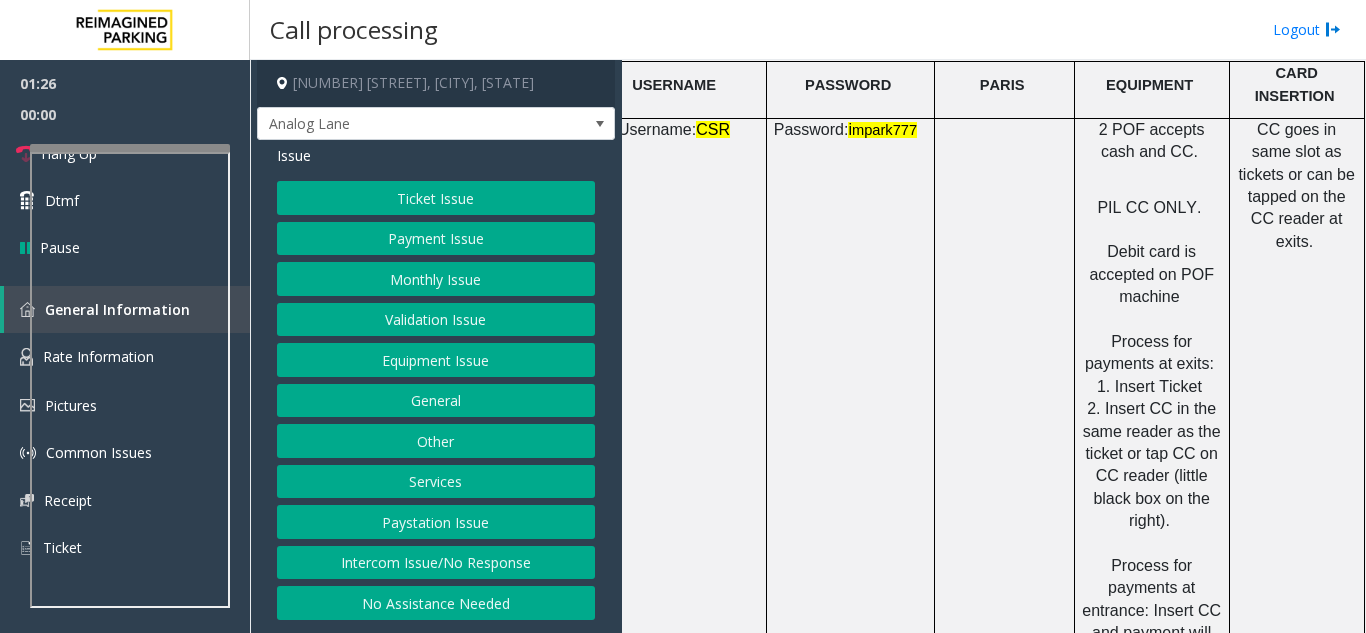 click on "PIL CC ONLY.     Debit card is accepted on POF machine     Process for payments at exits:   1. Insert Ticket   2. Insert CC in the same reader as the ticket or tap CC on CC reader (little black box on the right).     Process for payments at entrance: Insert CC and payment will process." 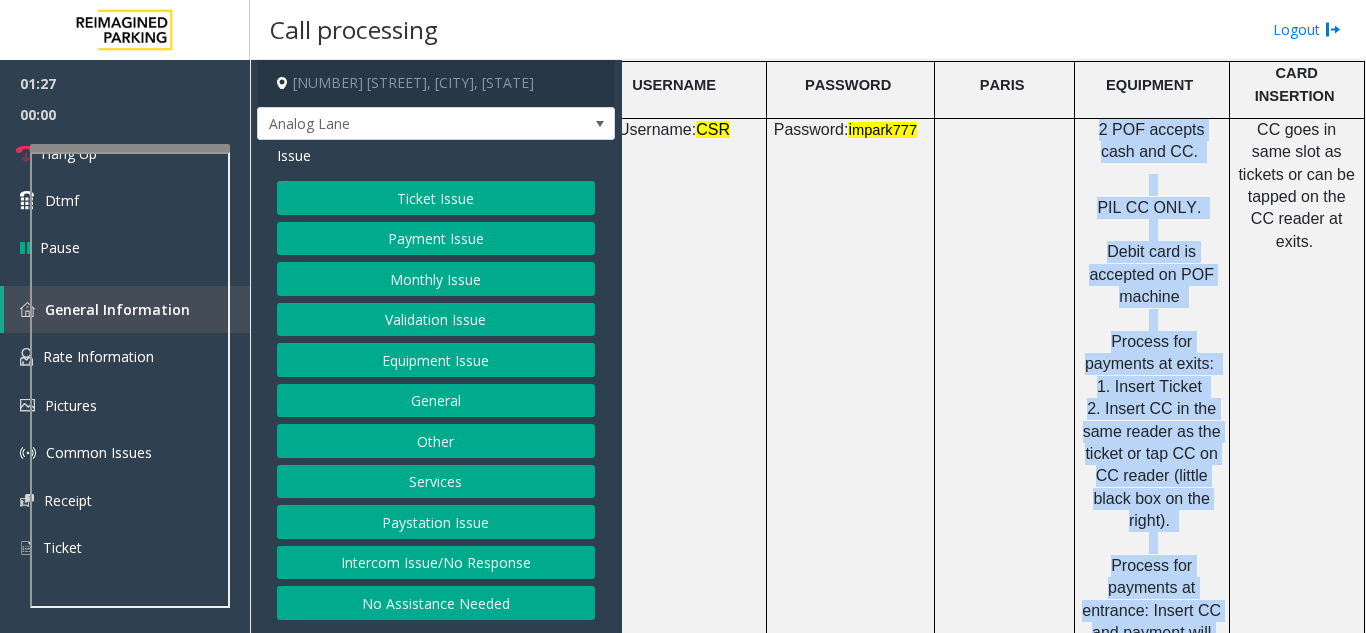 drag, startPoint x: 1197, startPoint y: 599, endPoint x: 1168, endPoint y: 128, distance: 471.89194 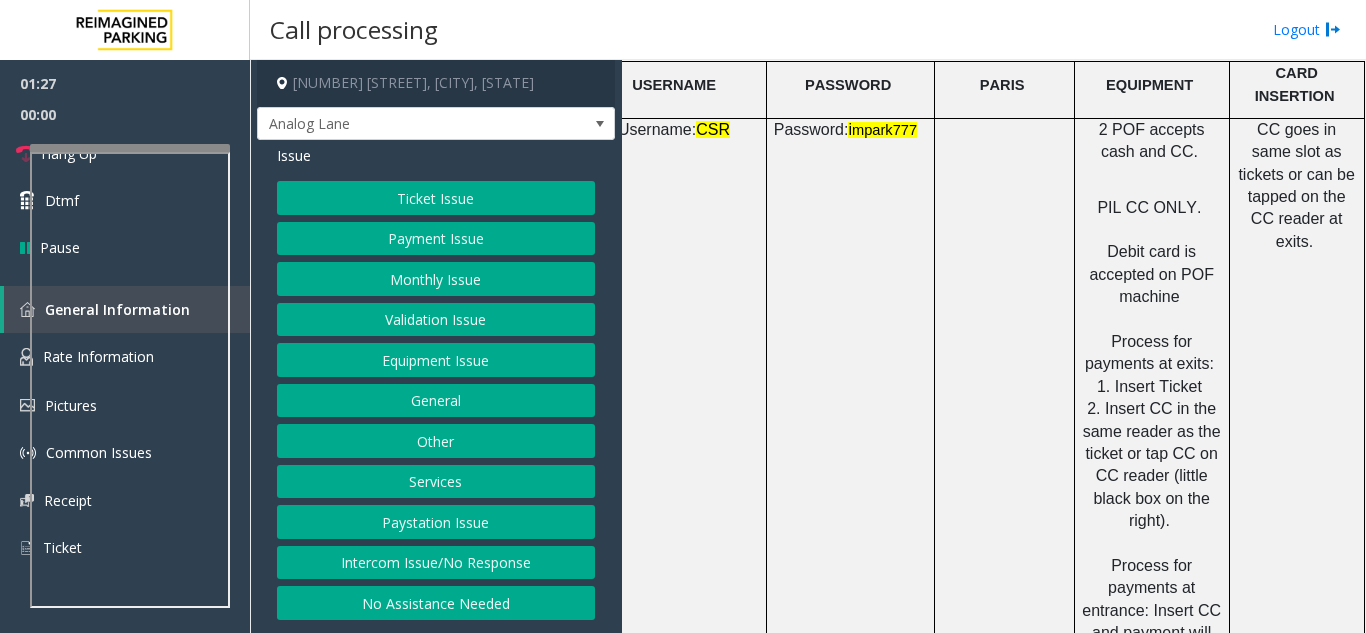 click on "2 POF accepts cash and CC." 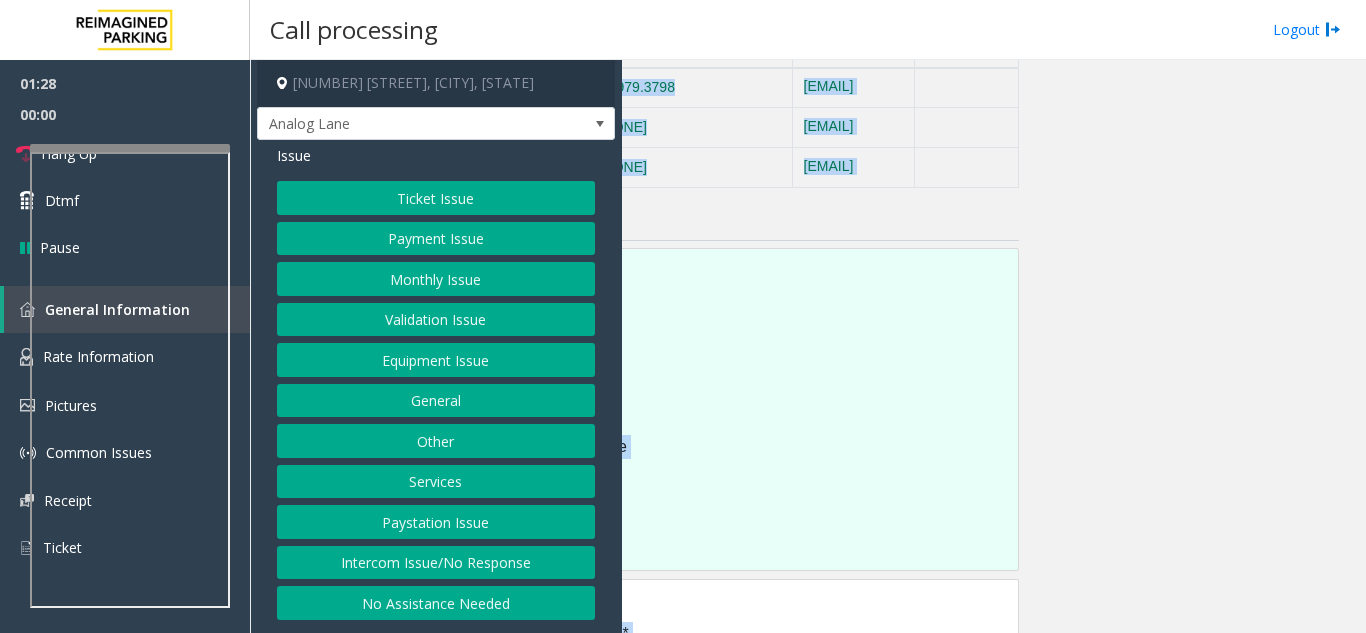 drag, startPoint x: 1168, startPoint y: 128, endPoint x: 1122, endPoint y: 668, distance: 541.9557 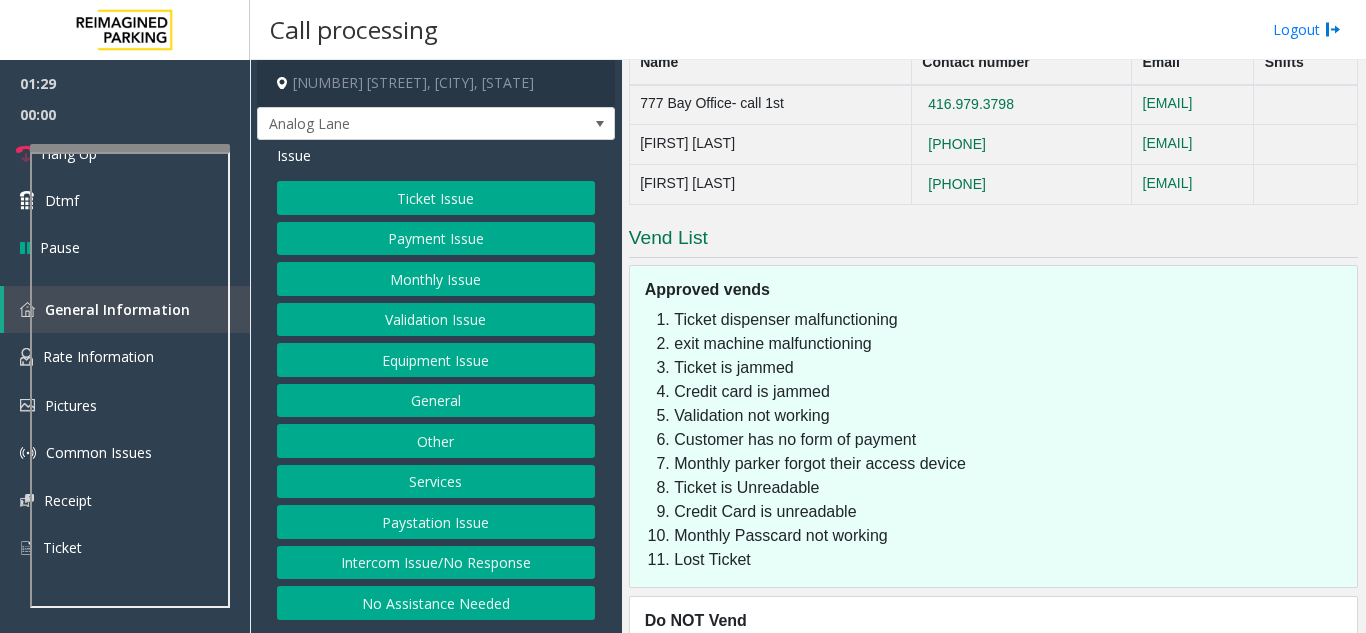 scroll, scrollTop: 4209, scrollLeft: 0, axis: vertical 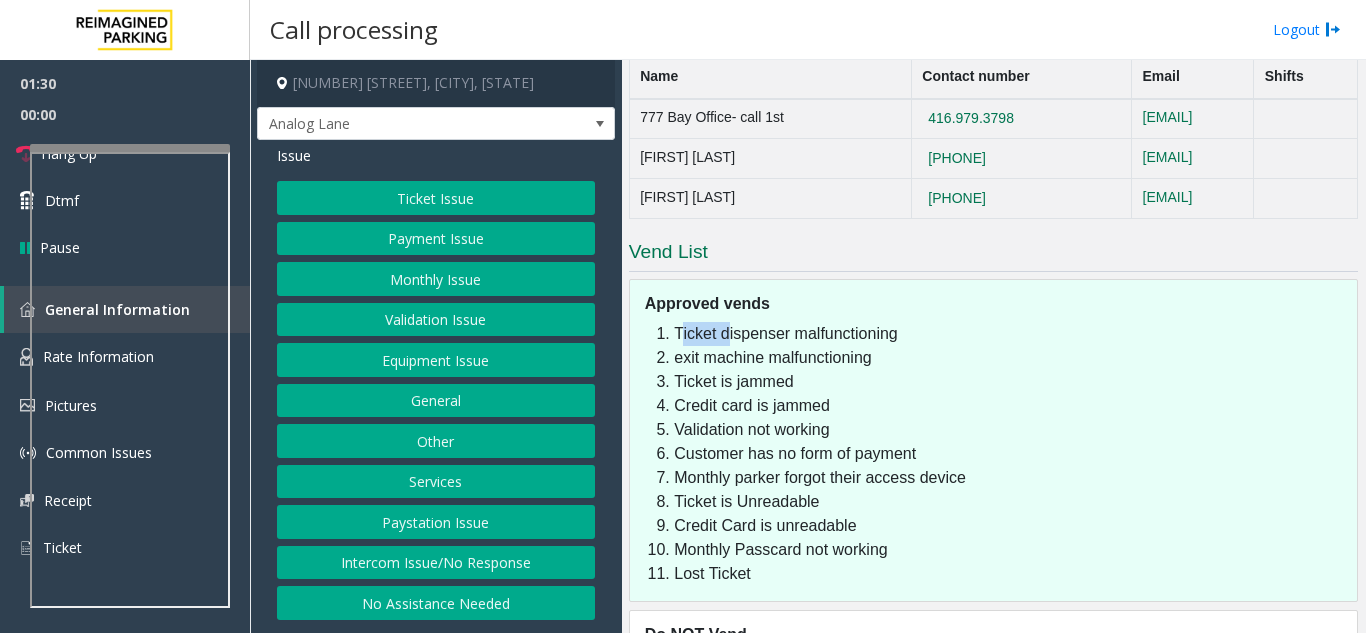click on "Ticket dispenser malfunctioning    exit machine malfunctioning    Ticket is jammed    Credit card is jammed   Validation not working   Customer has no form of payment    Monthly parker forgot their access device    Ticket is Unreadable   Credit Card is unreadable   Monthly Passcard not working   Lost Ticket" 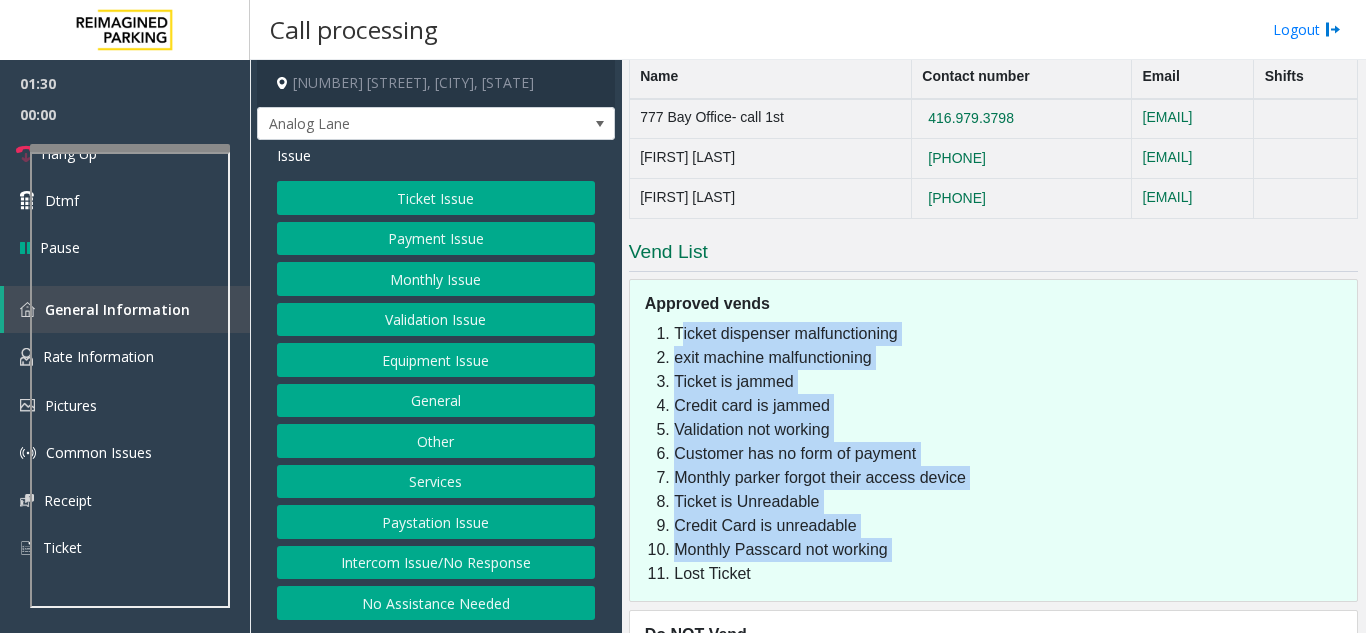drag, startPoint x: 643, startPoint y: 224, endPoint x: 874, endPoint y: 438, distance: 314.89206 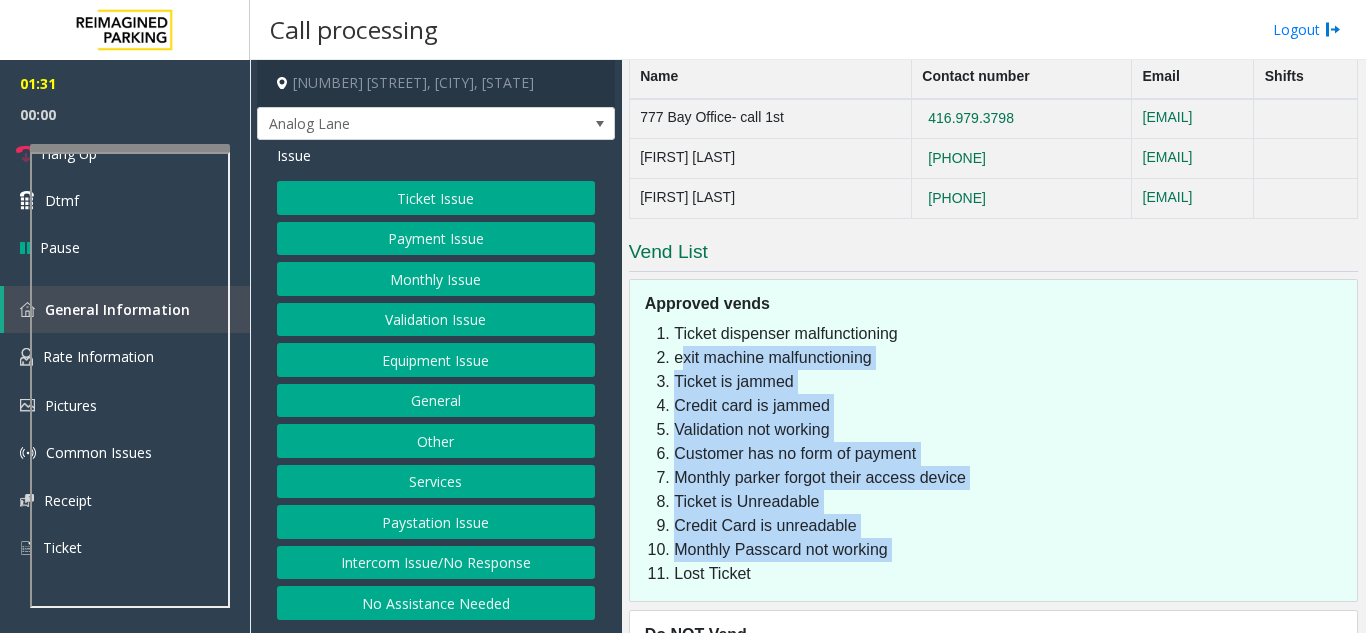 drag, startPoint x: 874, startPoint y: 438, endPoint x: 841, endPoint y: 251, distance: 189.88943 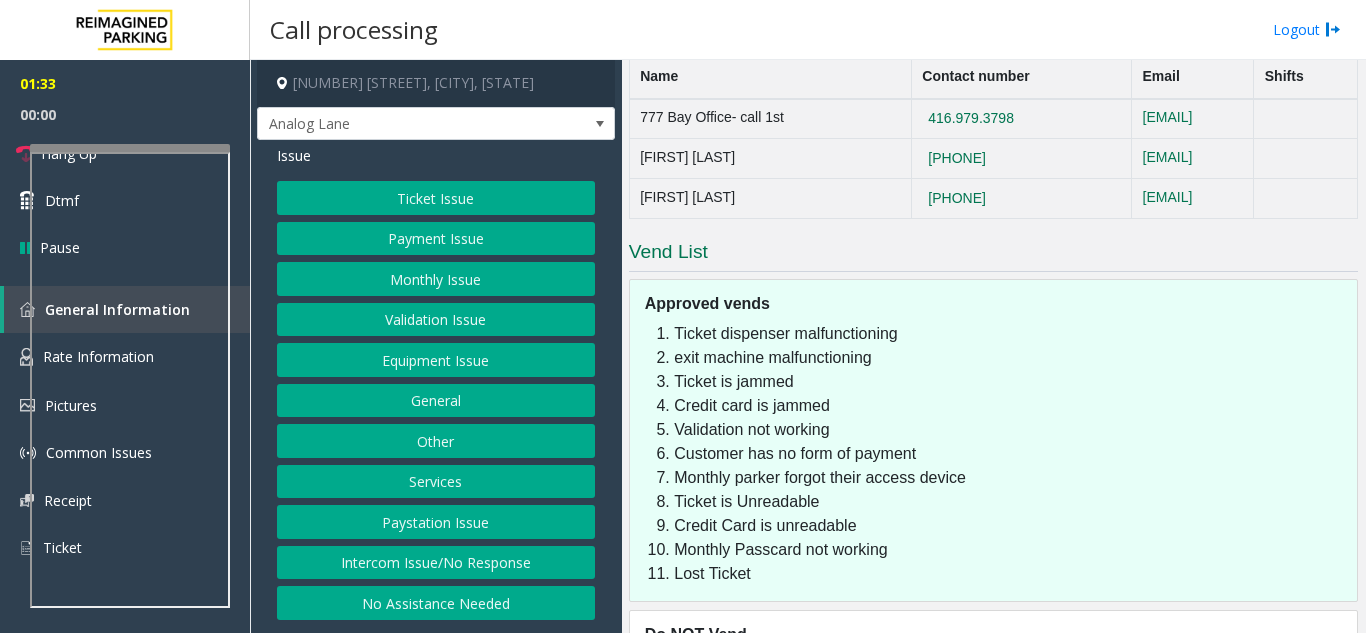 click on "Payment Issue" 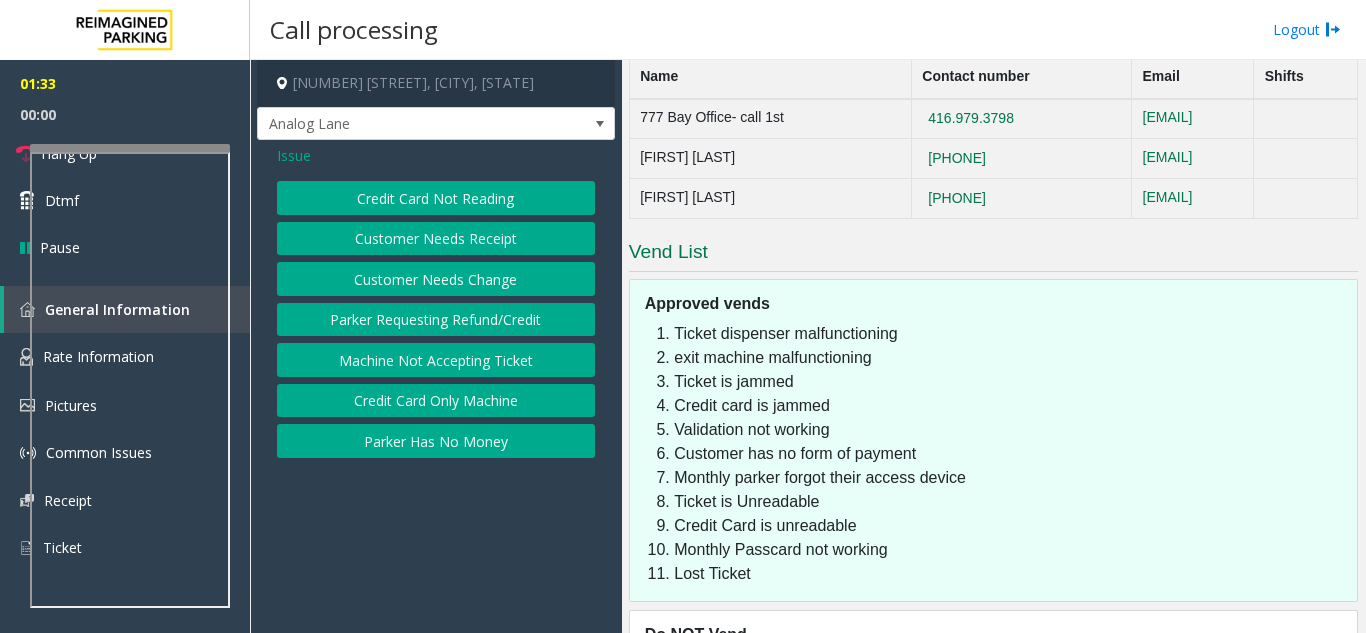 click on "Credit Card Not Reading   Customer Needs Receipt   Customer Needs Change   Parker Requesting Refund/Credit   Machine Not Accepting Ticket   Credit Card Only Machine   Parker Has No Money" 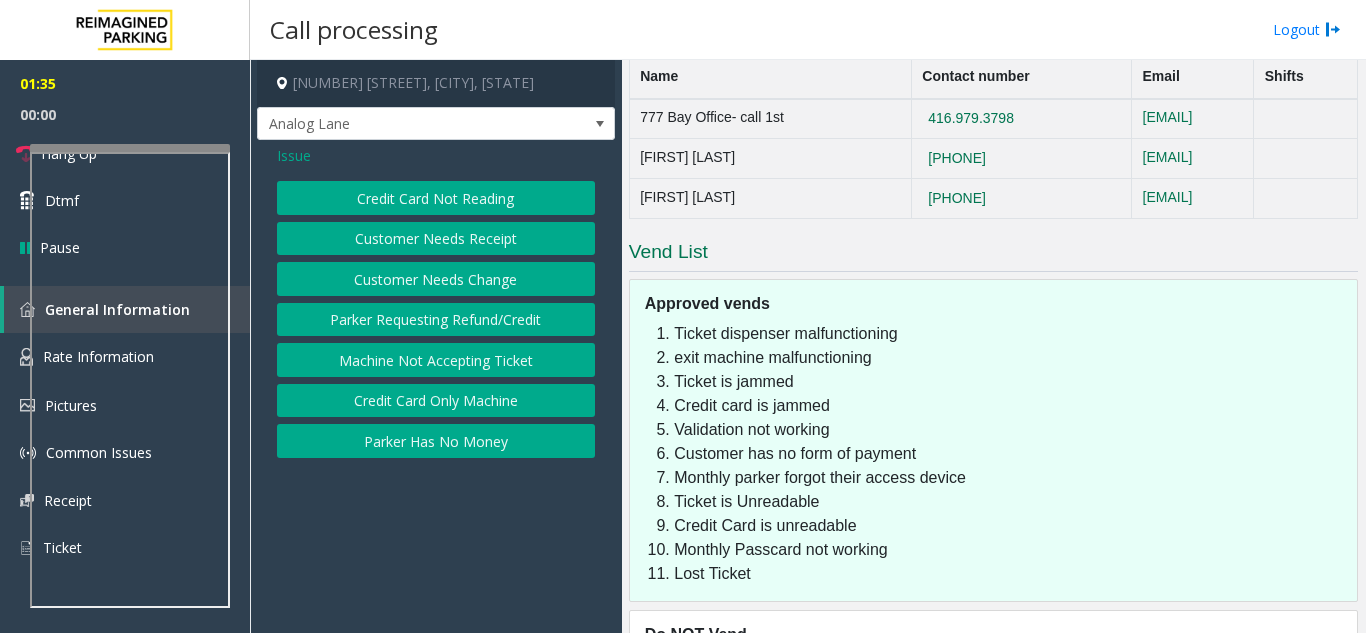 click on "Credit Card Only Machine" 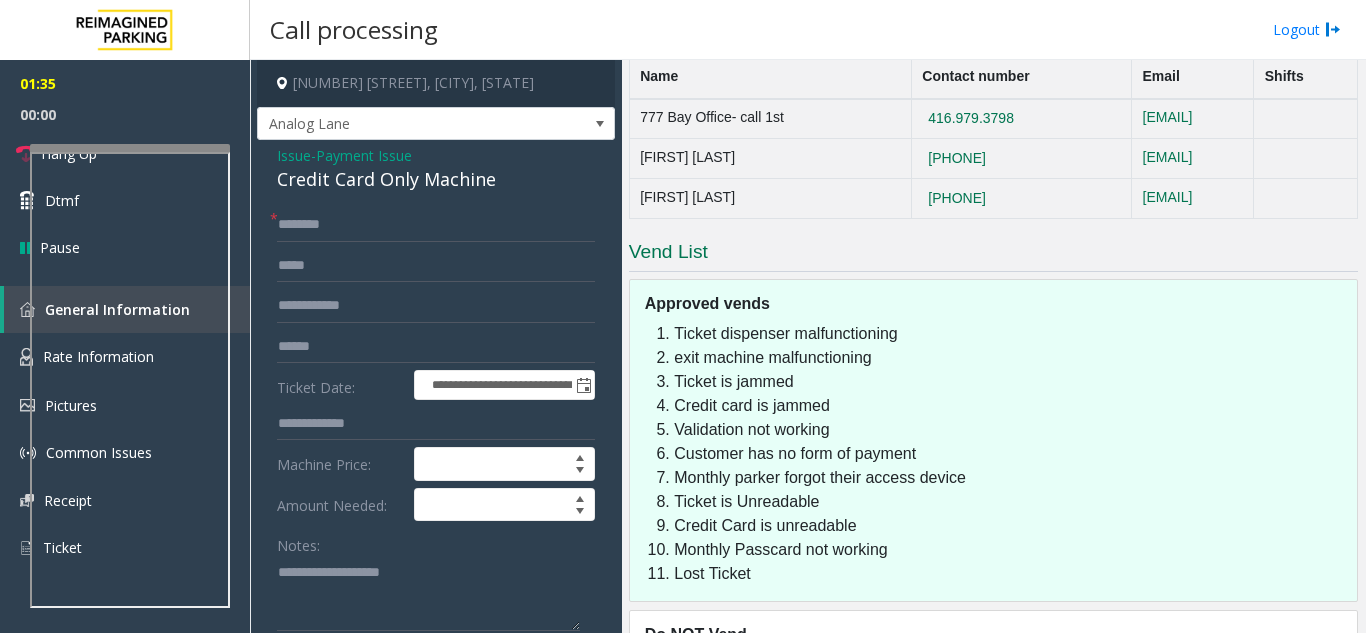 click on "Credit Card Only Machine" 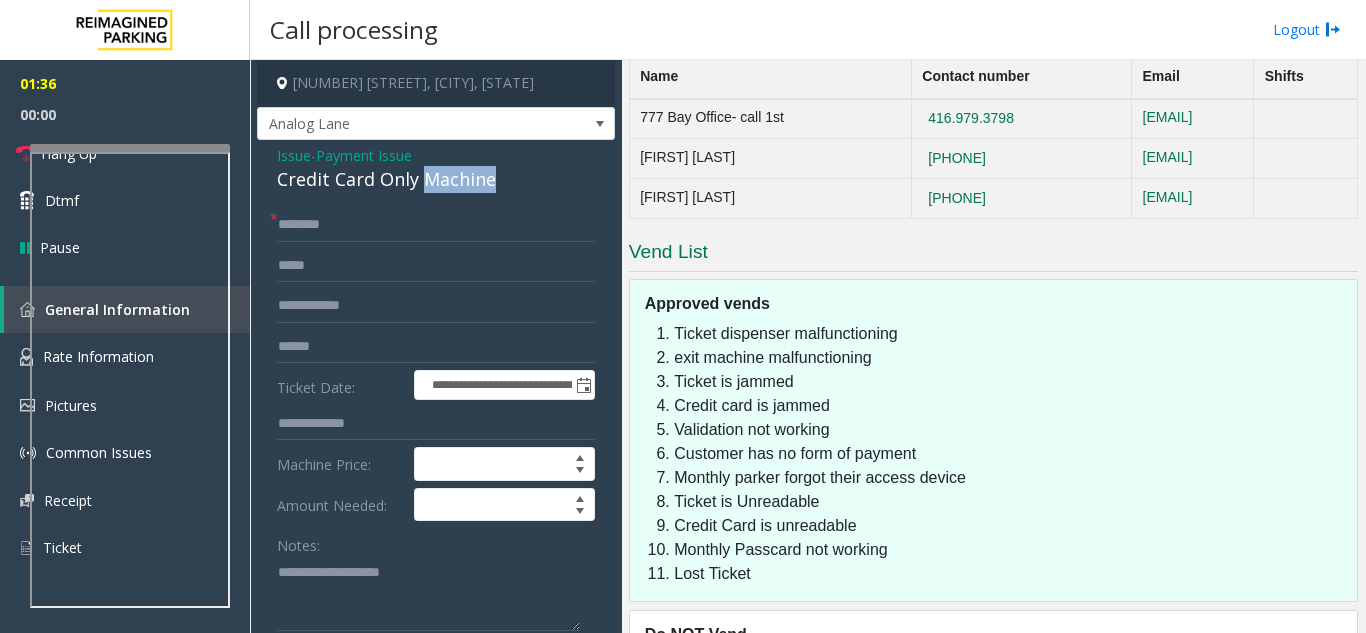 click on "Credit Card Only Machine" 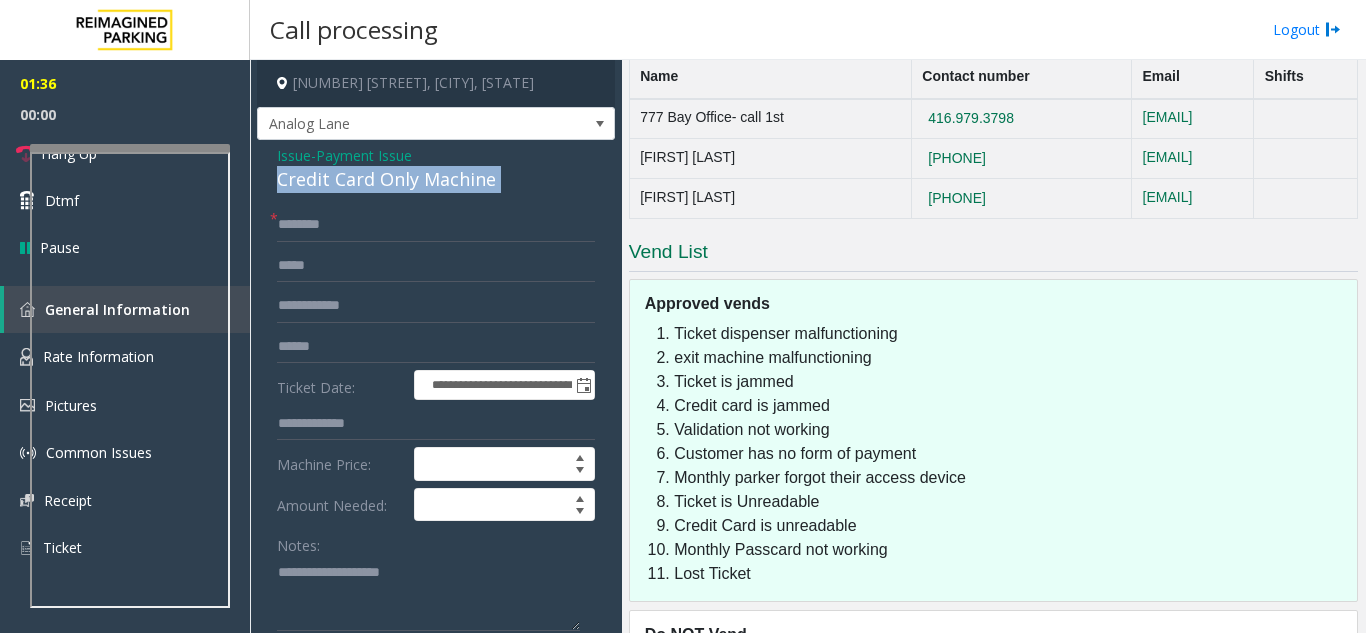 click on "Credit Card Only Machine" 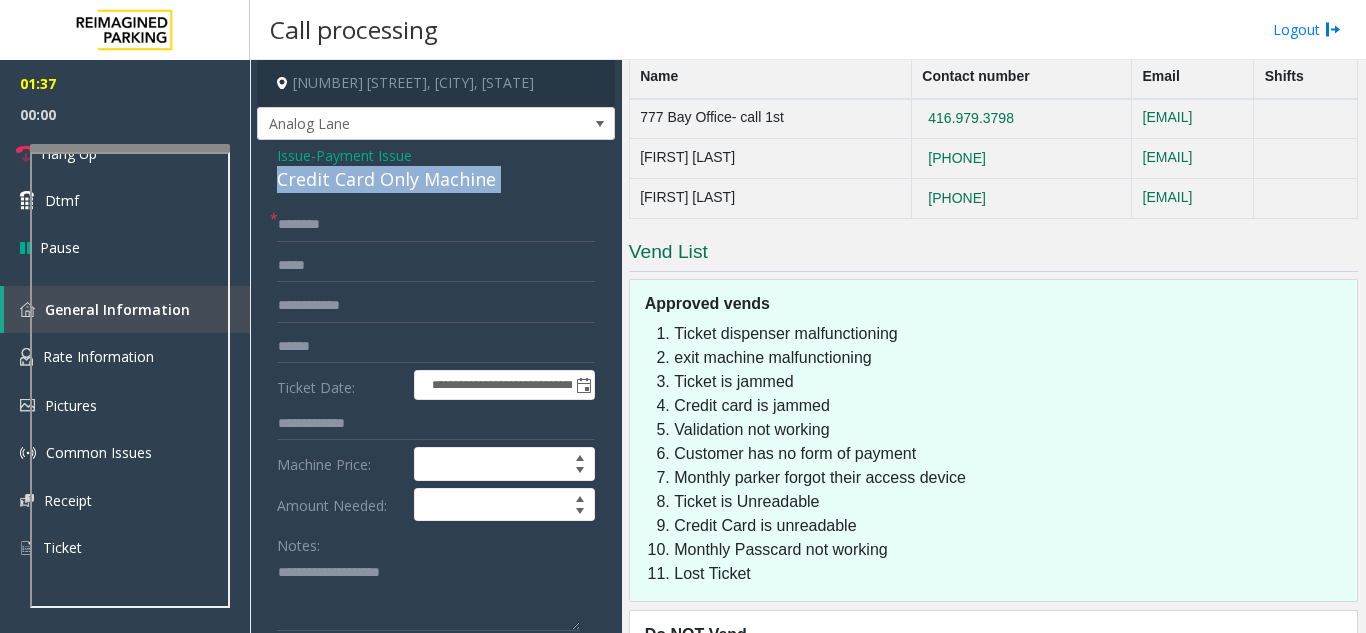 copy on "Credit Card Only Machine" 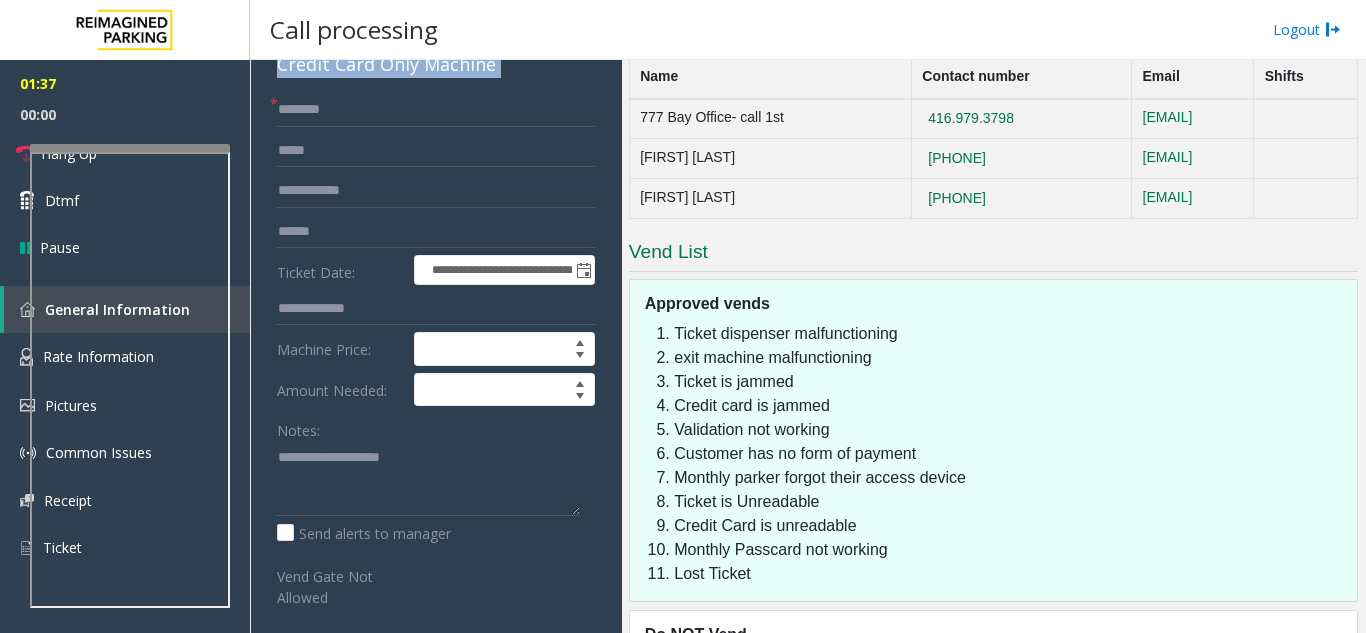 scroll, scrollTop: 200, scrollLeft: 0, axis: vertical 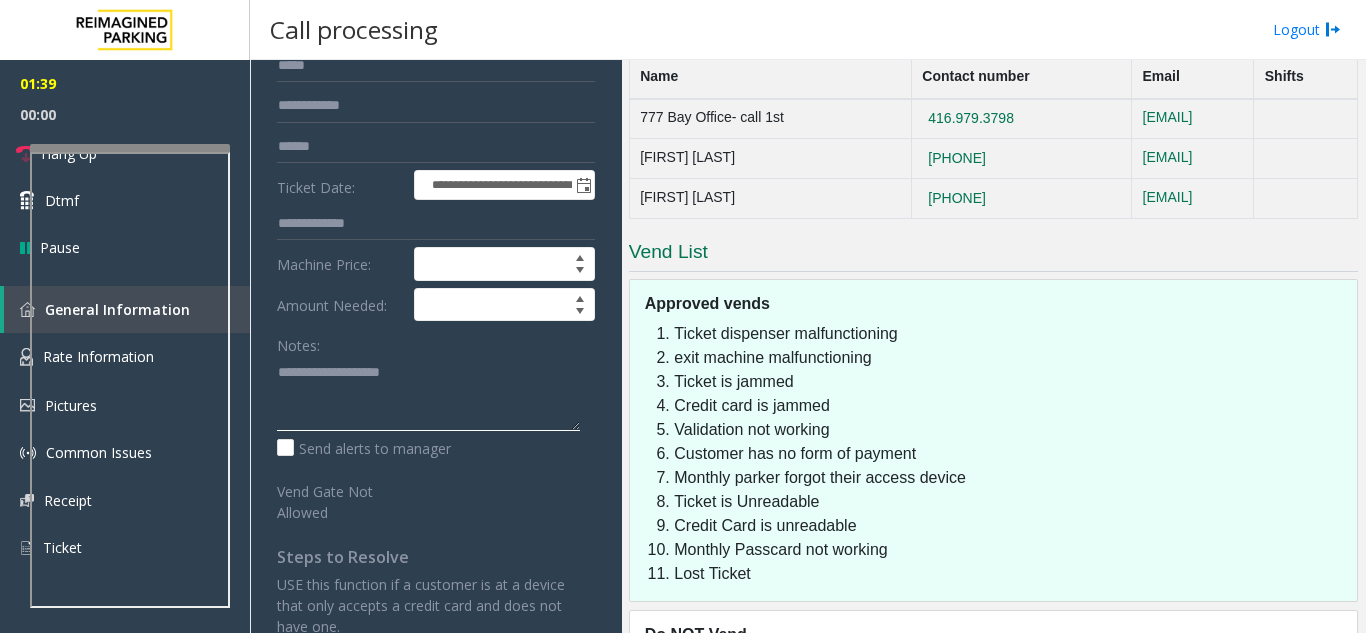 paste on "**********" 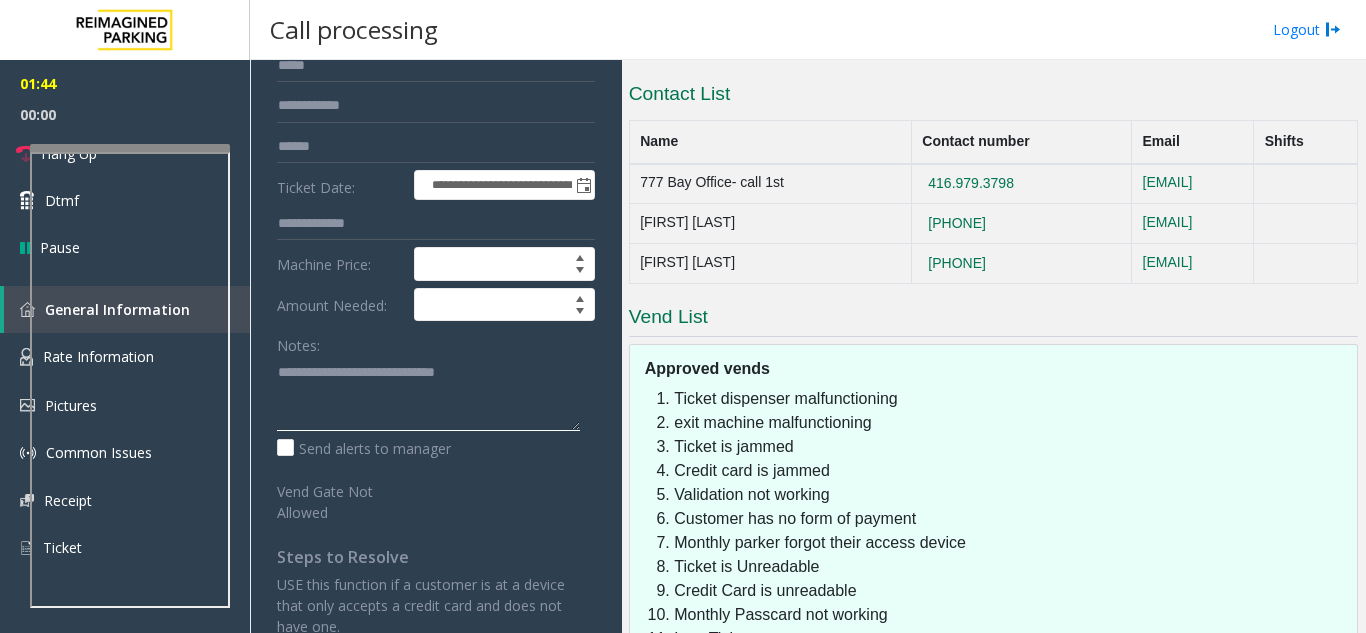 scroll, scrollTop: 4109, scrollLeft: 0, axis: vertical 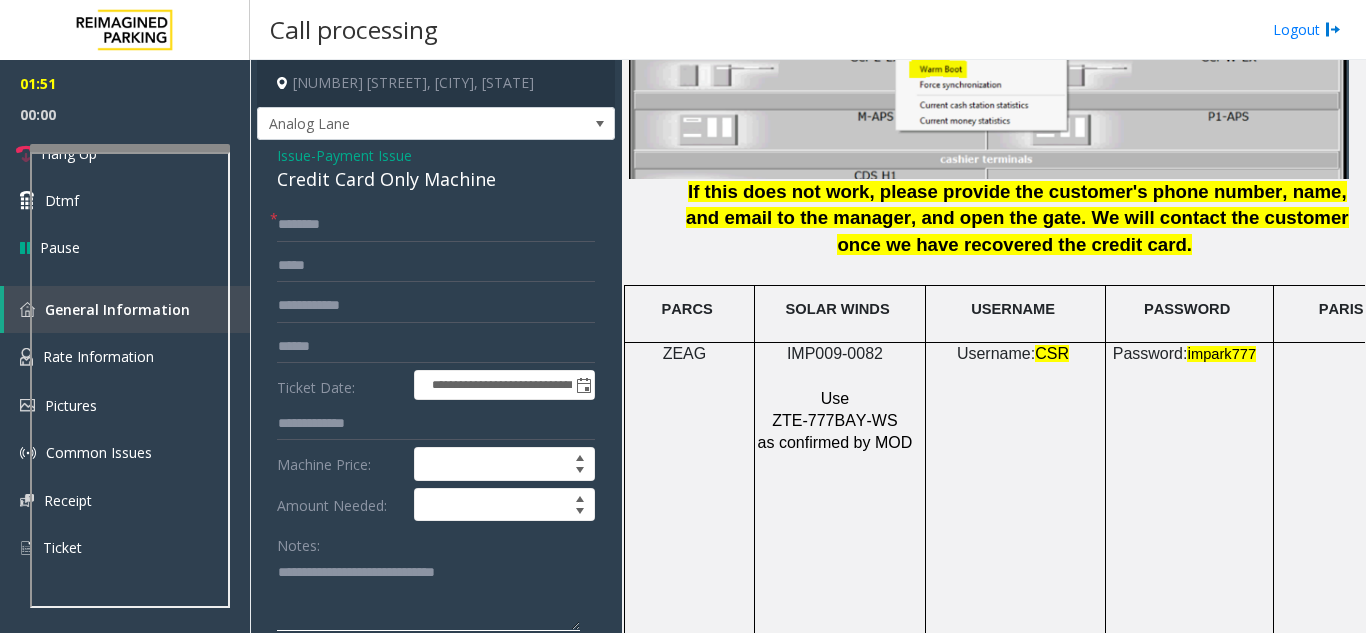 type on "**********" 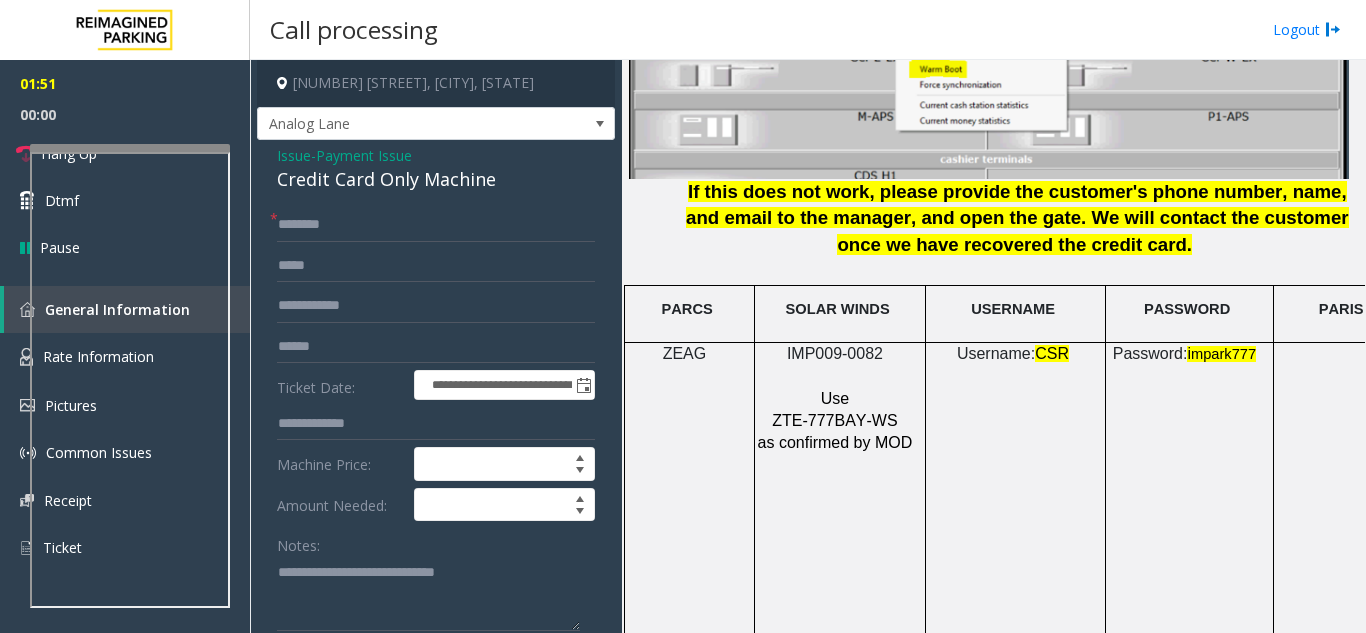 click on "If this does not work, please provide the customer's phone number, name, and email to the manager, and open the gate." 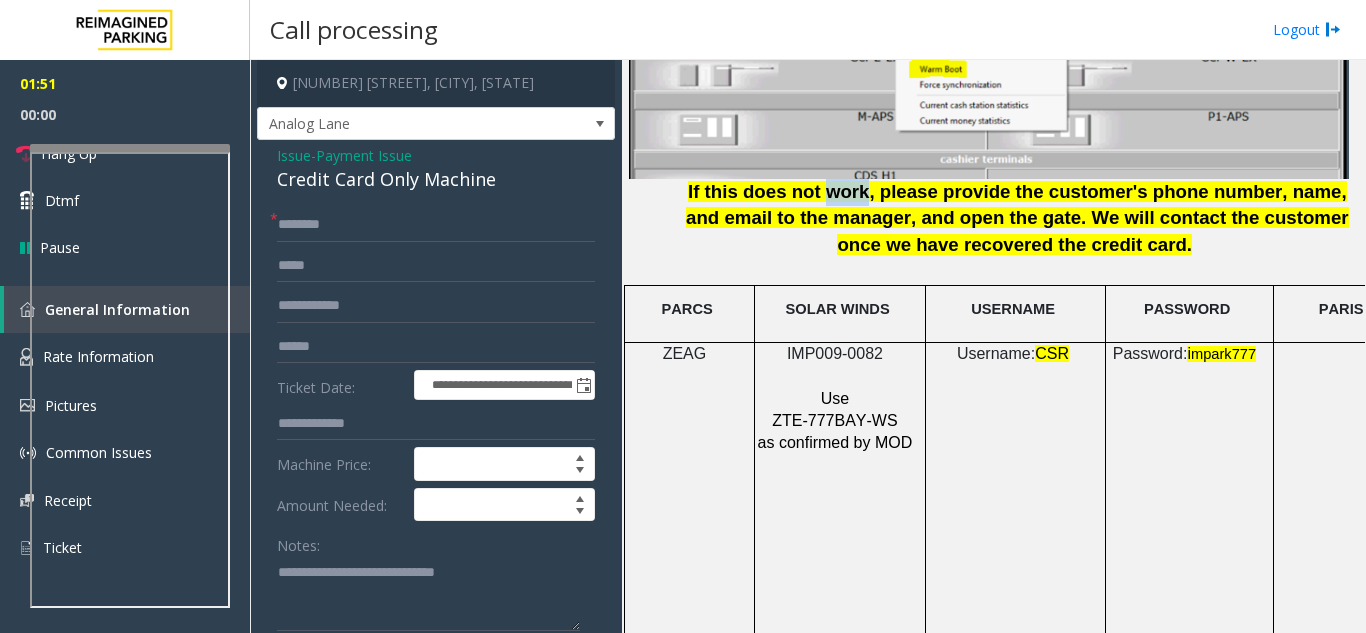click on "If this does not work, please provide the customer's phone number, name, and email to the manager, and open the gate." 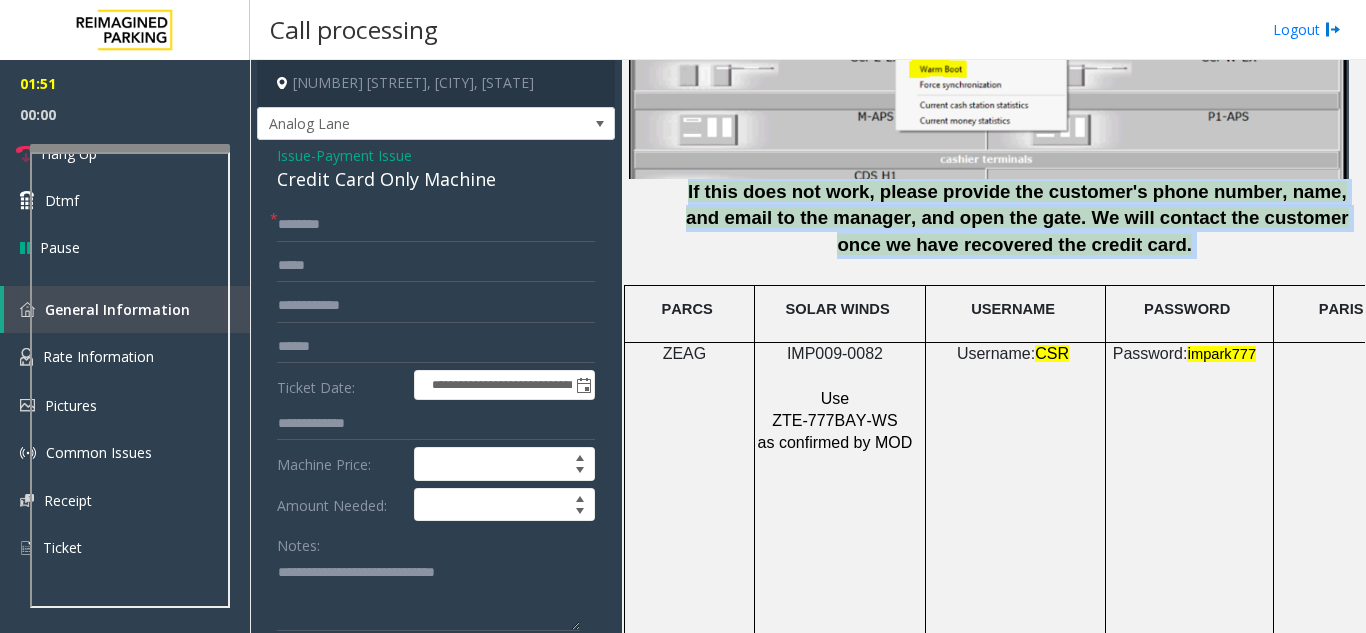 click on "If this does not work, please provide the customer's phone number, name, and email to the manager, and open the gate." 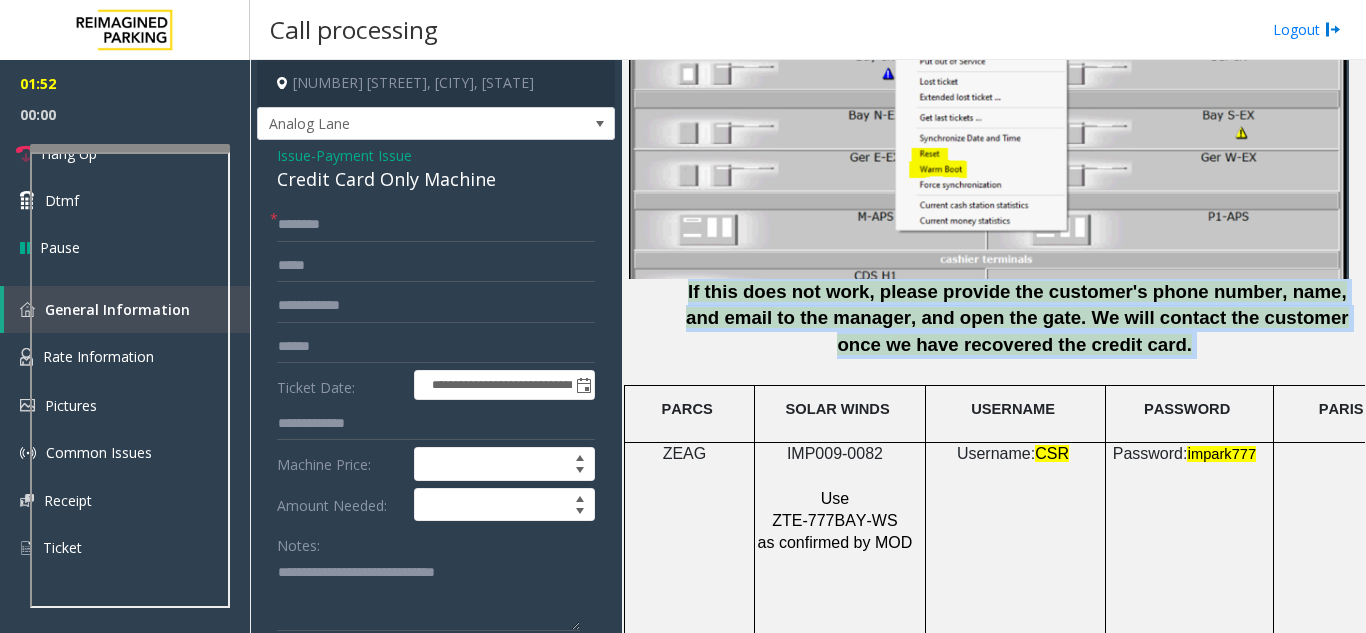 scroll, scrollTop: 2209, scrollLeft: 0, axis: vertical 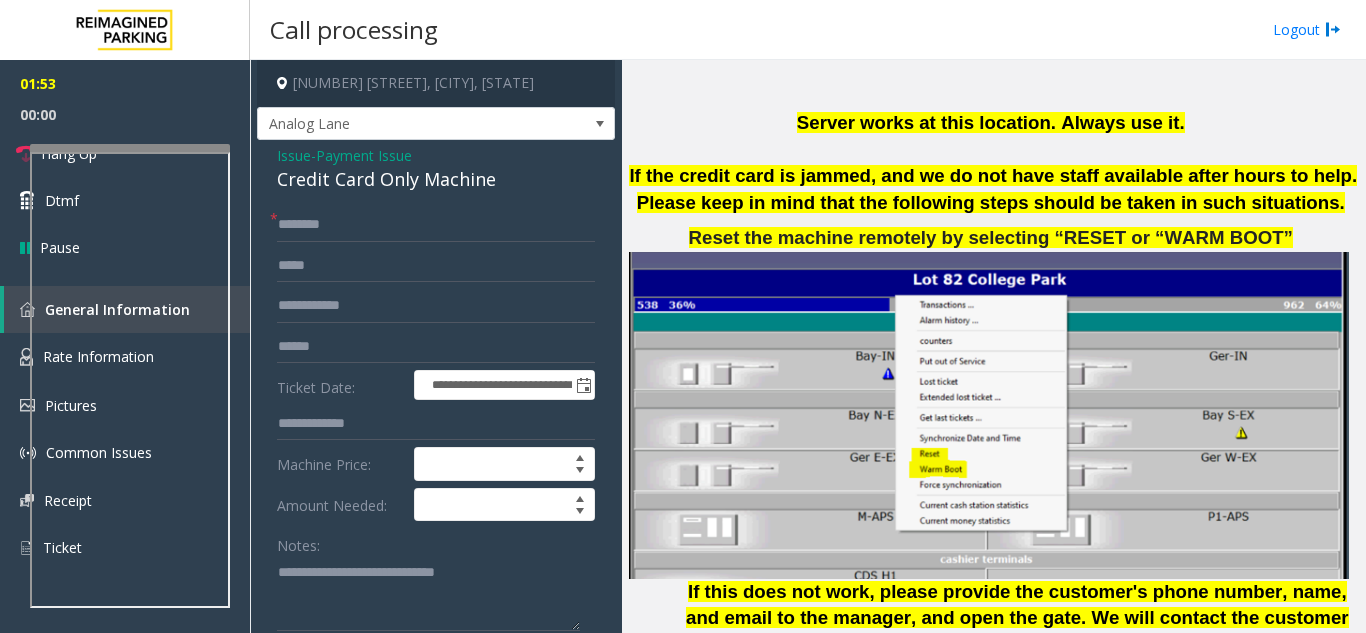 click on "If the credit card is jammed, and we do not have staff available after hours to help. Please keep in mind that the following steps should be taken in such situations." 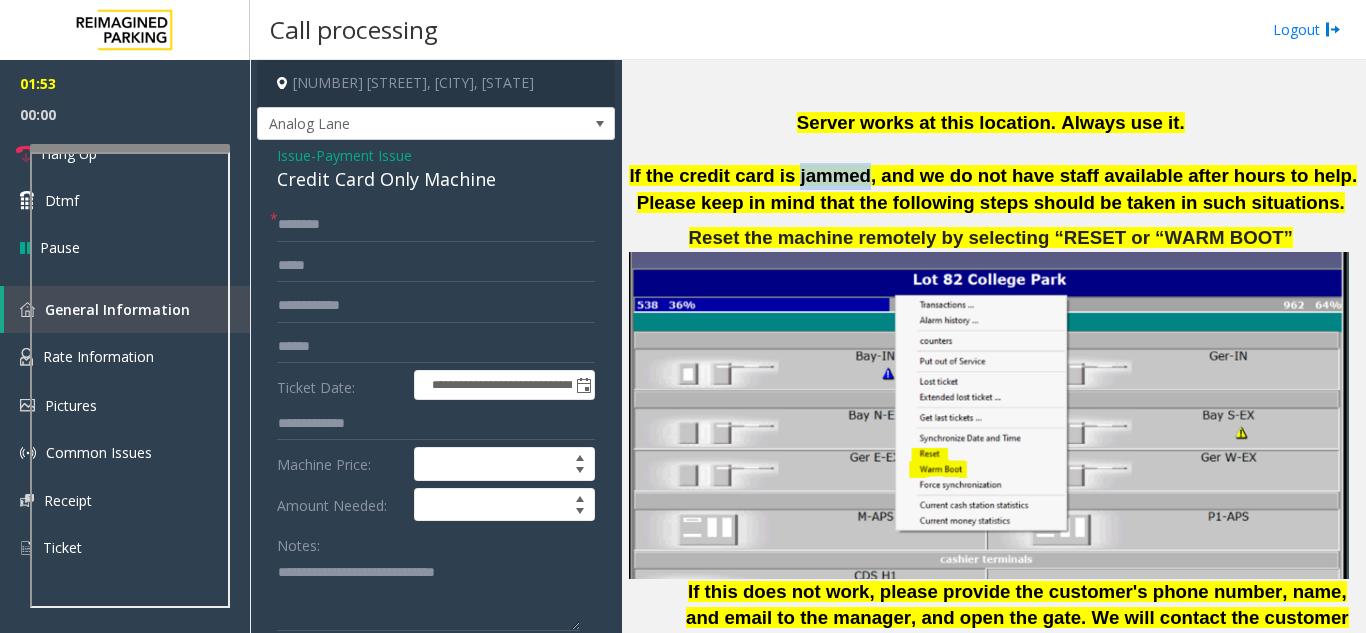 click on "If the credit card is jammed, and we do not have staff available after hours to help. Please keep in mind that the following steps should be taken in such situations." 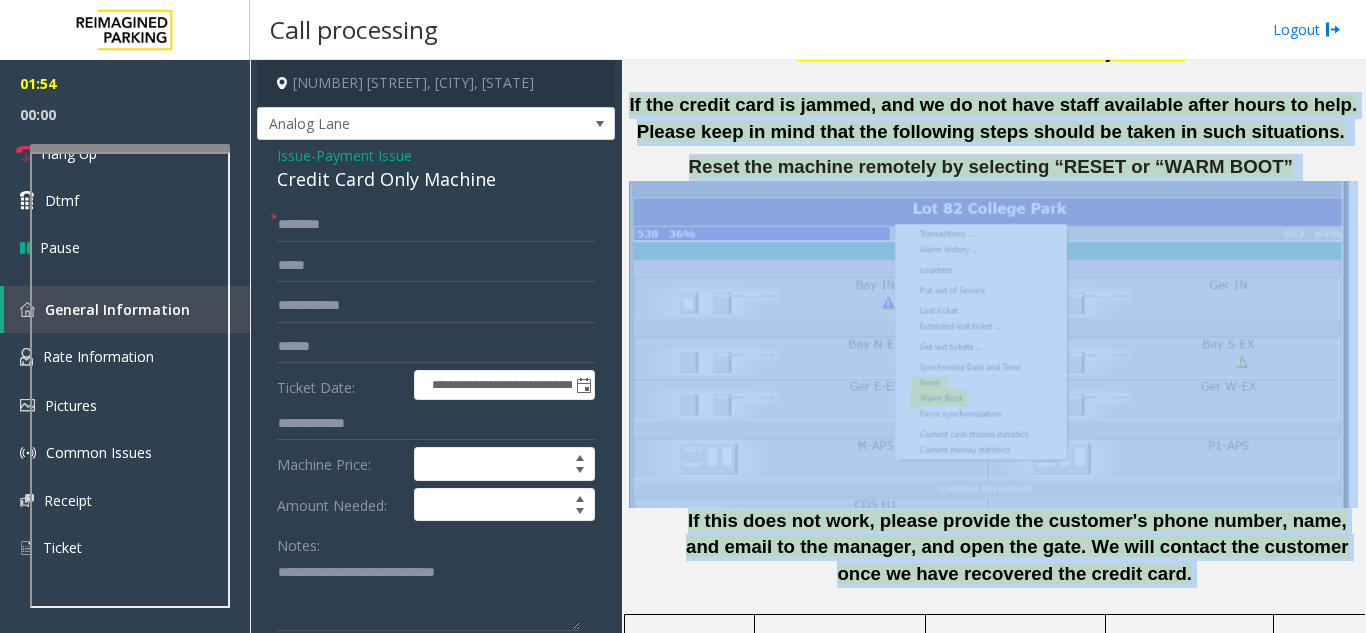 scroll, scrollTop: 2309, scrollLeft: 0, axis: vertical 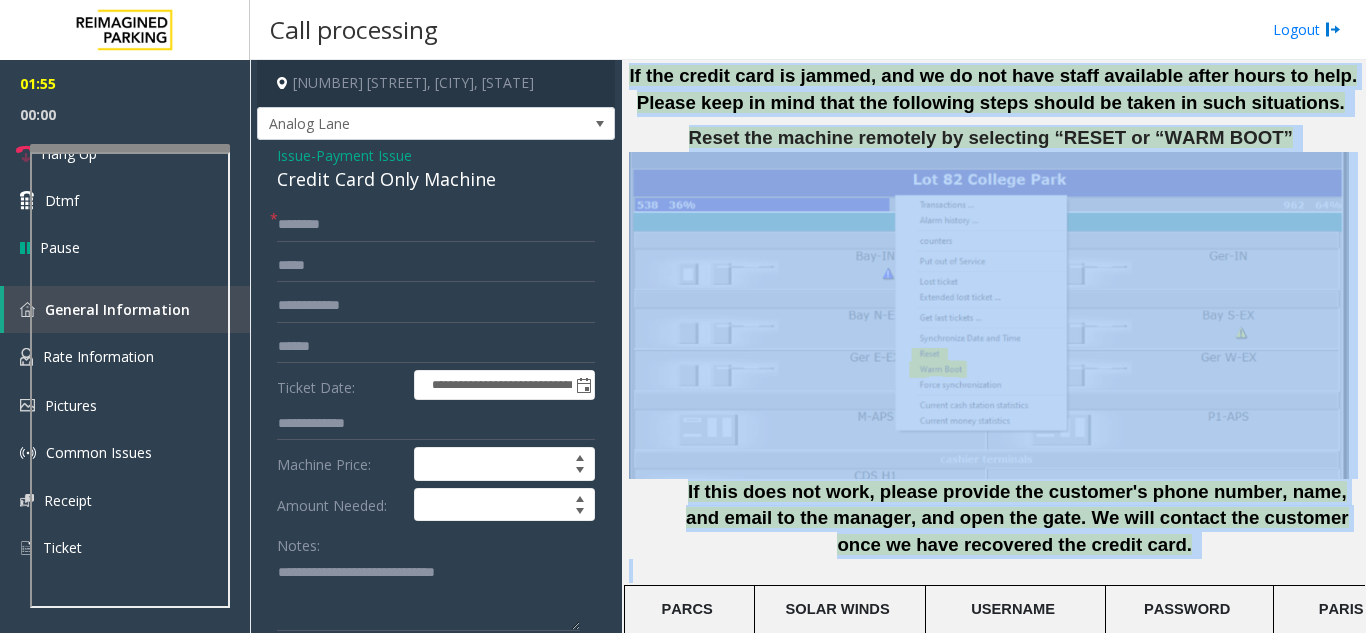 drag, startPoint x: 813, startPoint y: 148, endPoint x: 1066, endPoint y: 559, distance: 482.62823 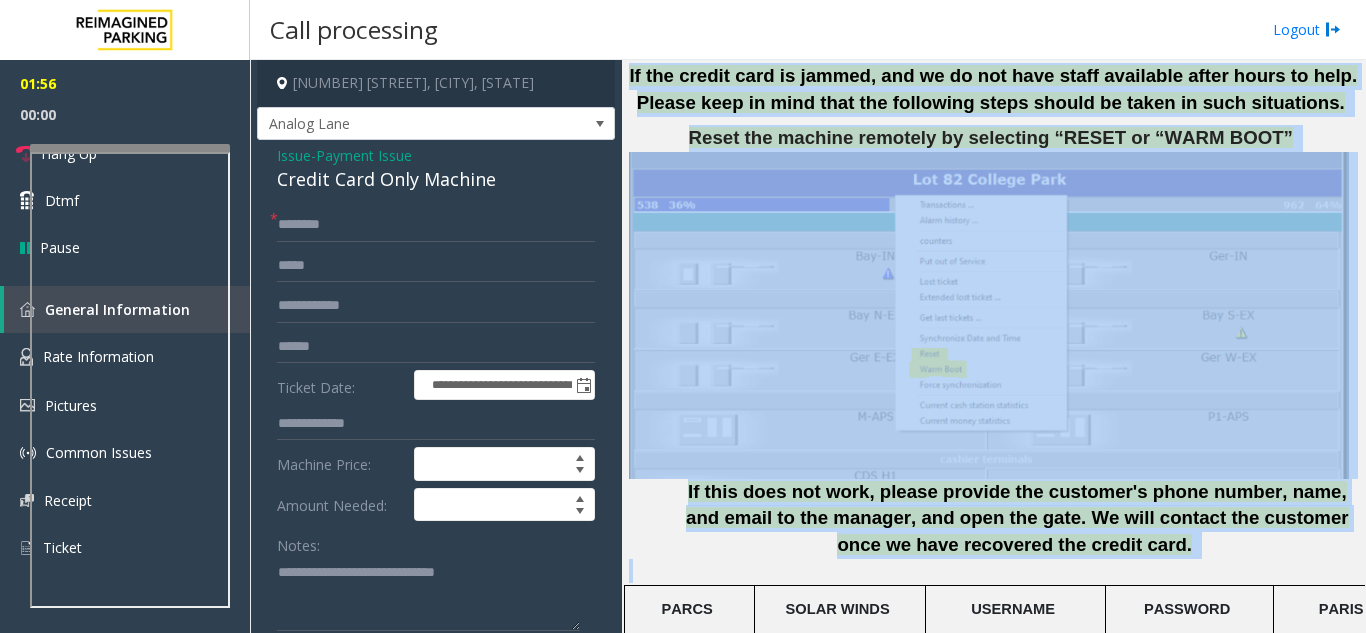 click 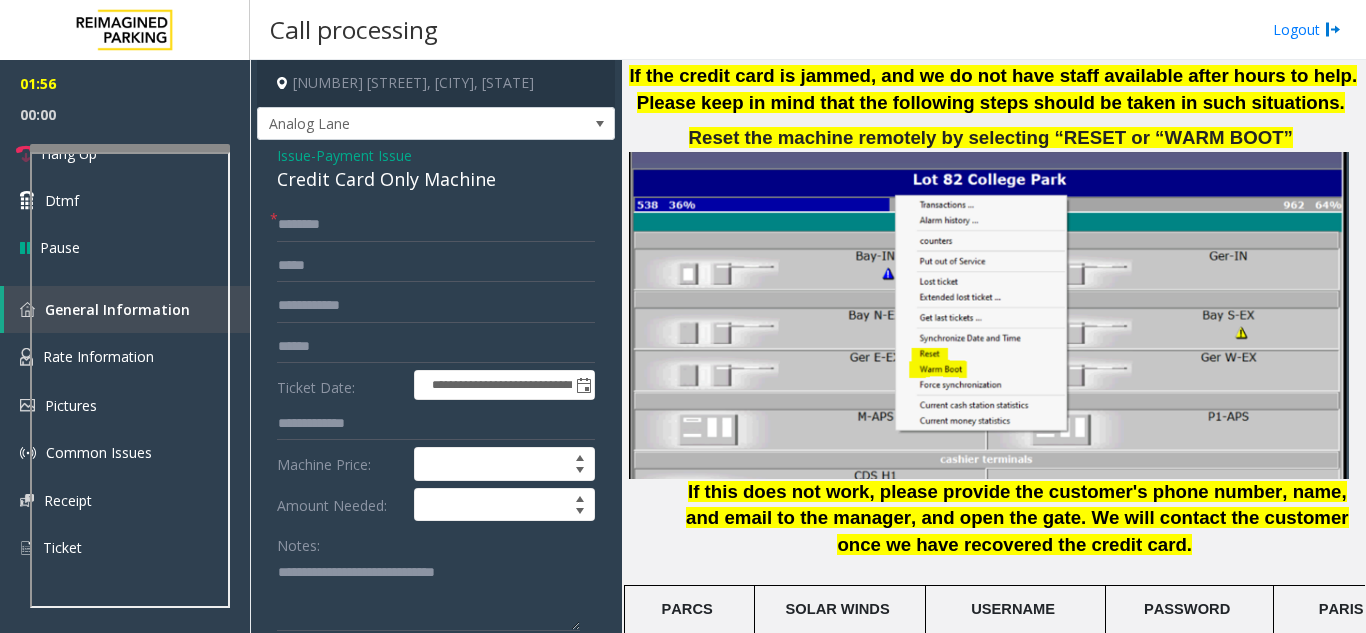 click 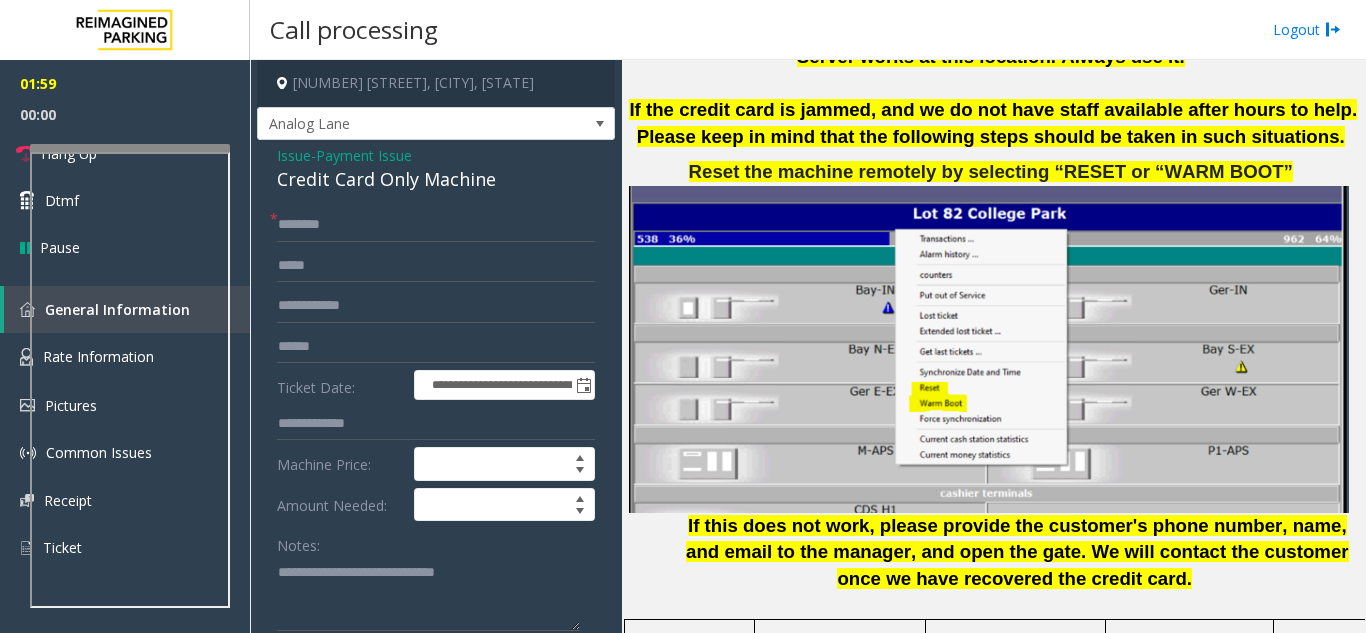scroll, scrollTop: 2309, scrollLeft: 0, axis: vertical 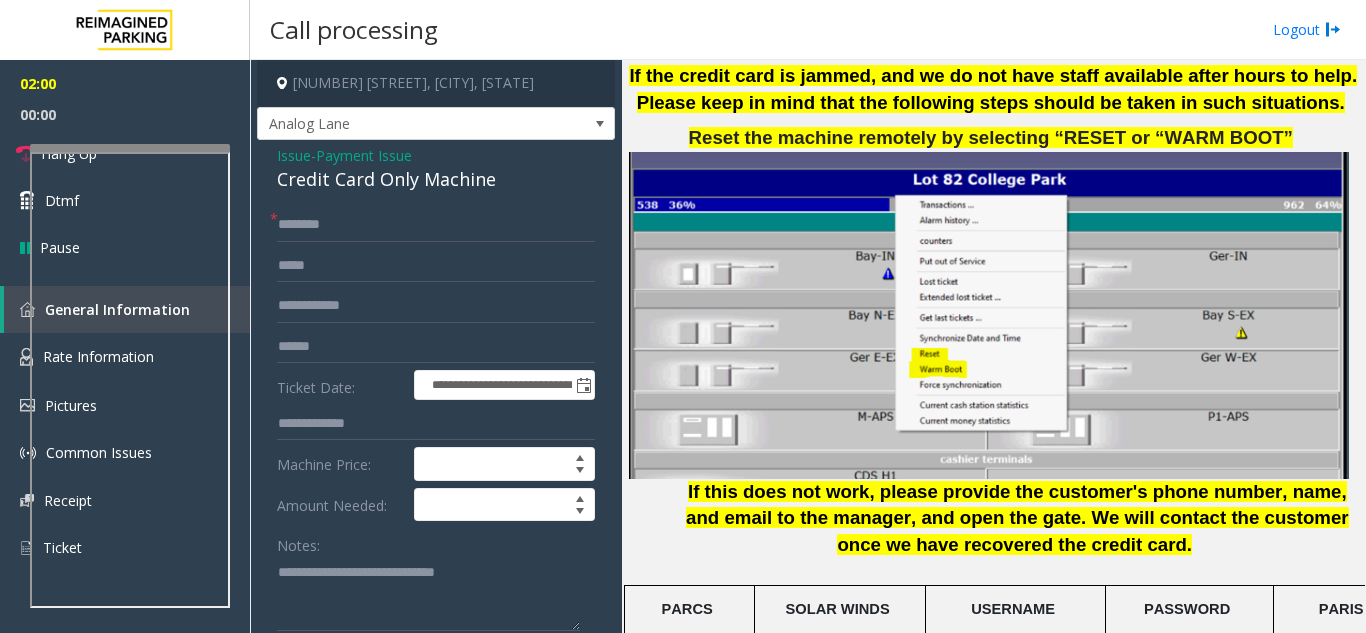 click on "We will contact the customer once we have recovered the credit card." 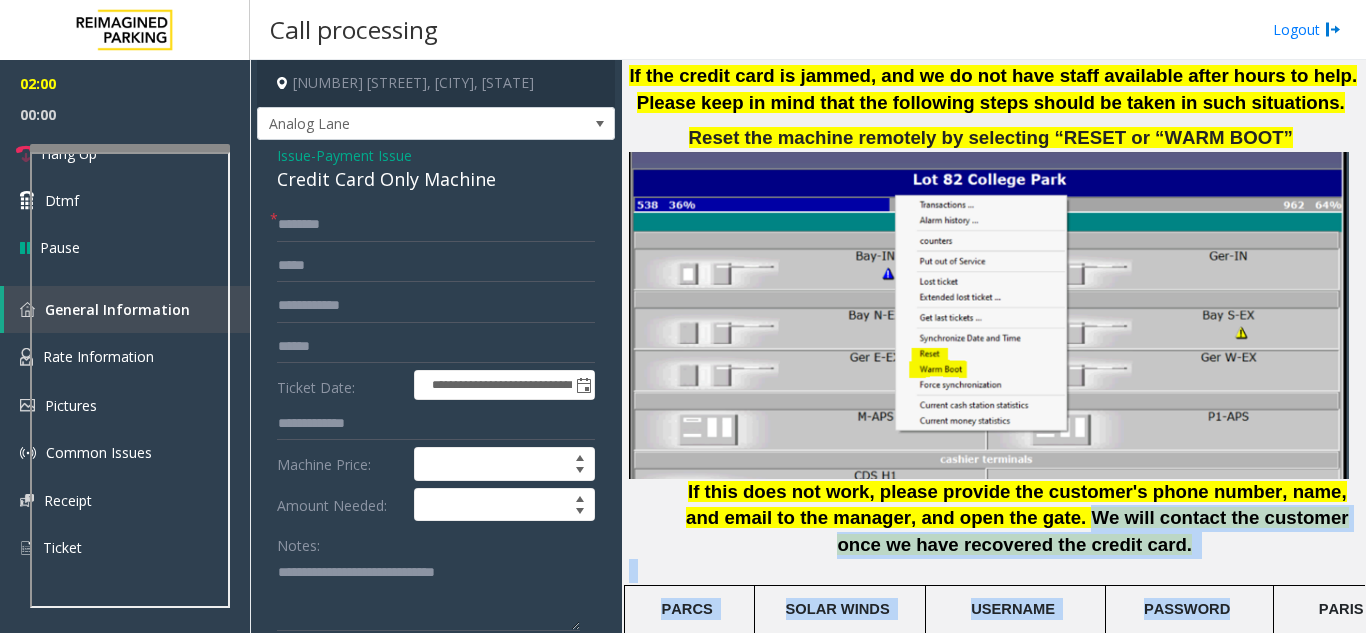 drag, startPoint x: 983, startPoint y: 513, endPoint x: 1145, endPoint y: 581, distance: 175.69292 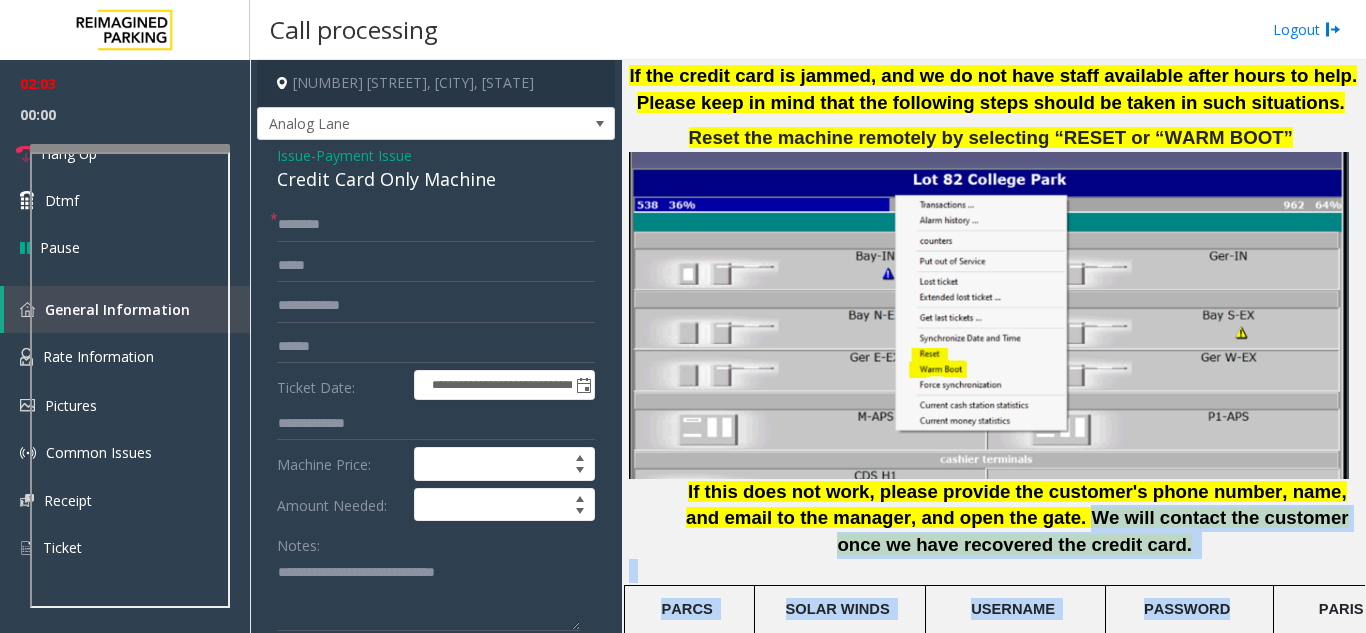 click 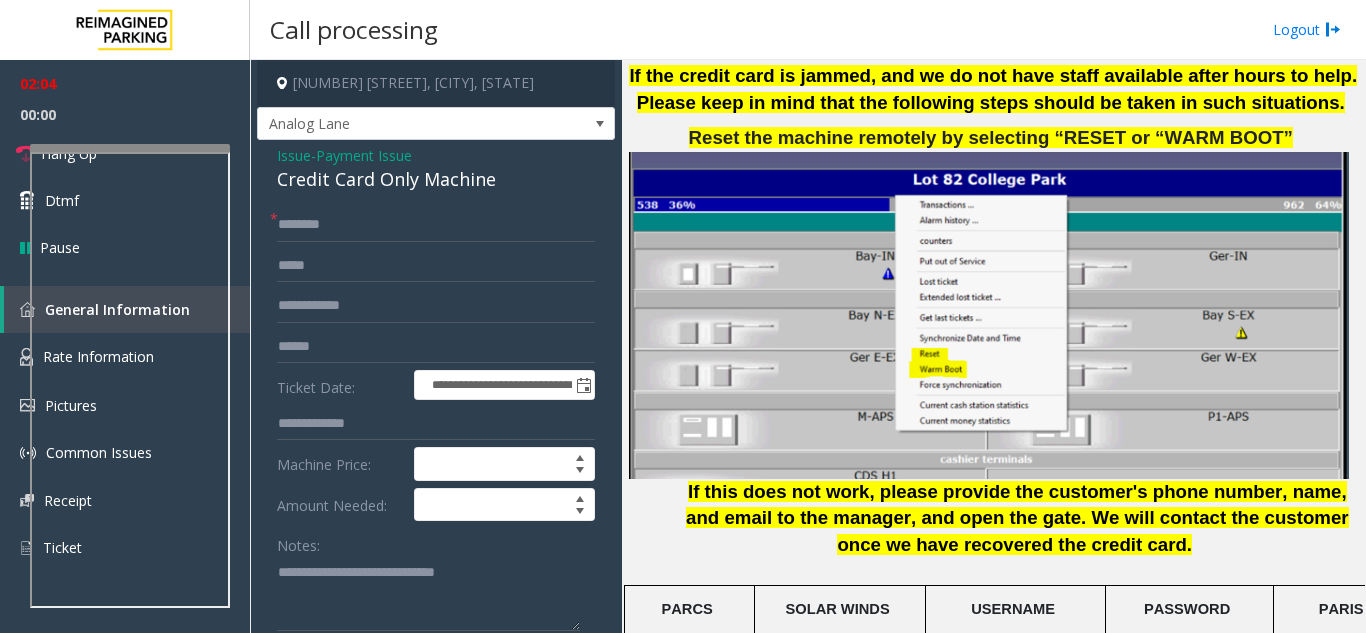 click 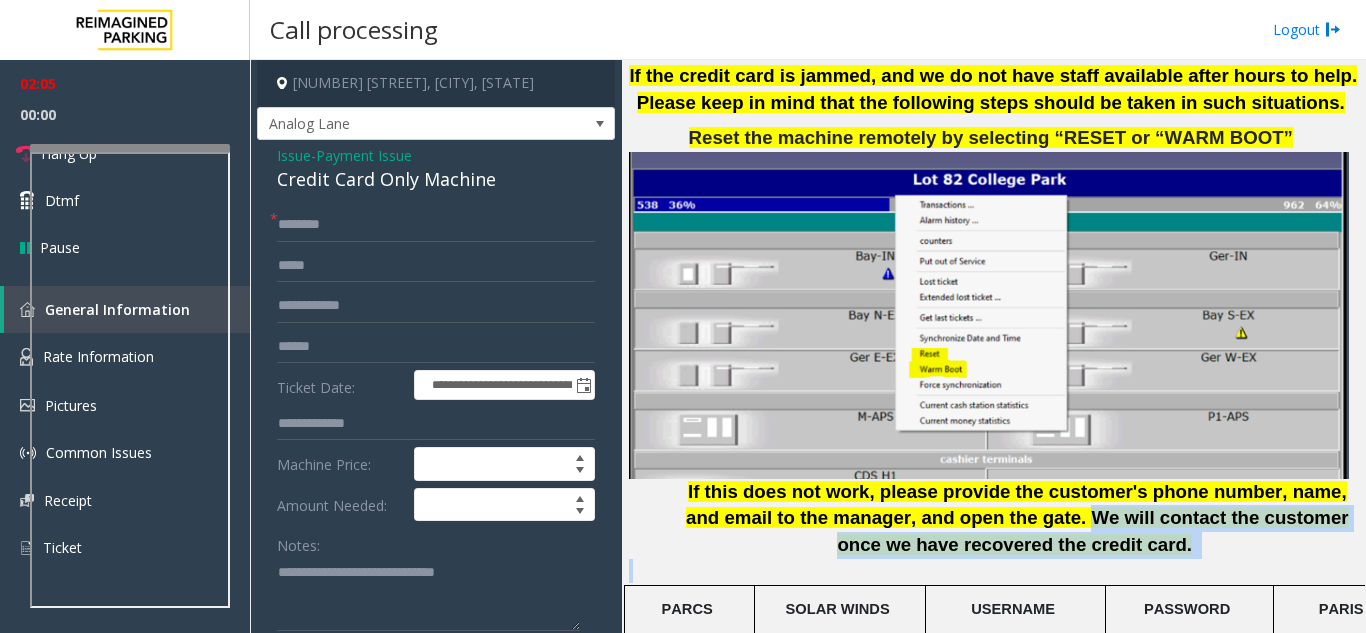 drag, startPoint x: 1089, startPoint y: 569, endPoint x: 987, endPoint y: 518, distance: 114.03947 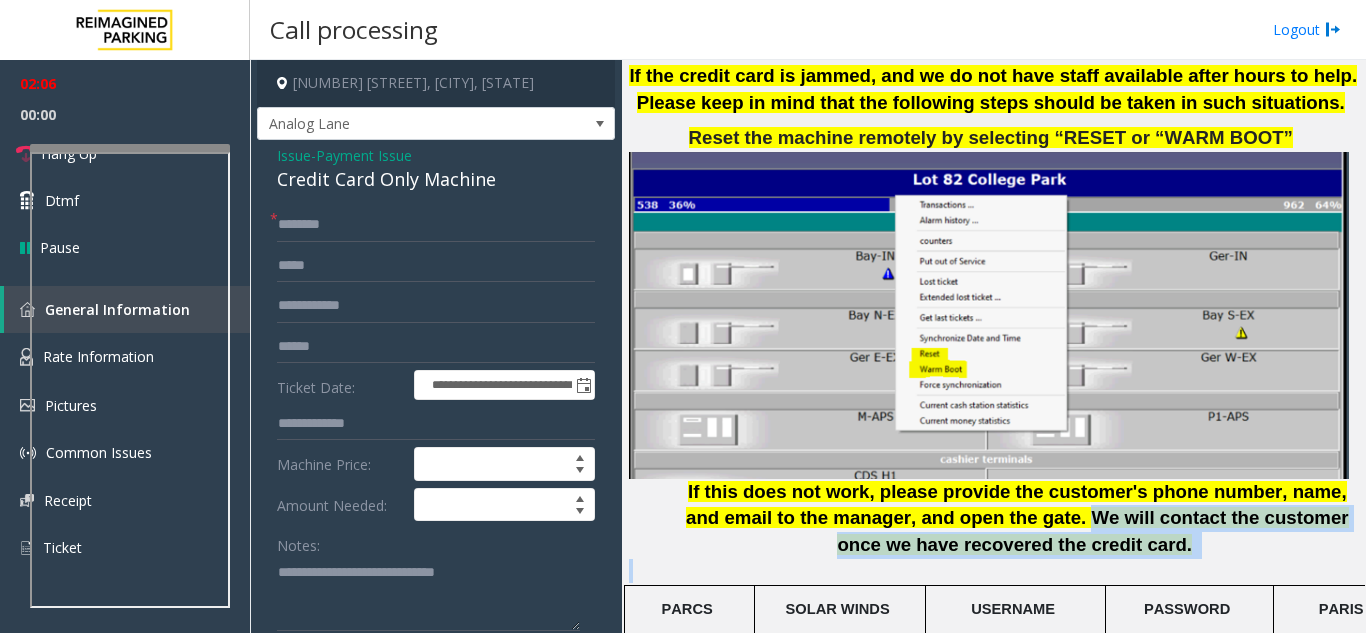 drag, startPoint x: 987, startPoint y: 518, endPoint x: 1131, endPoint y: 577, distance: 155.61812 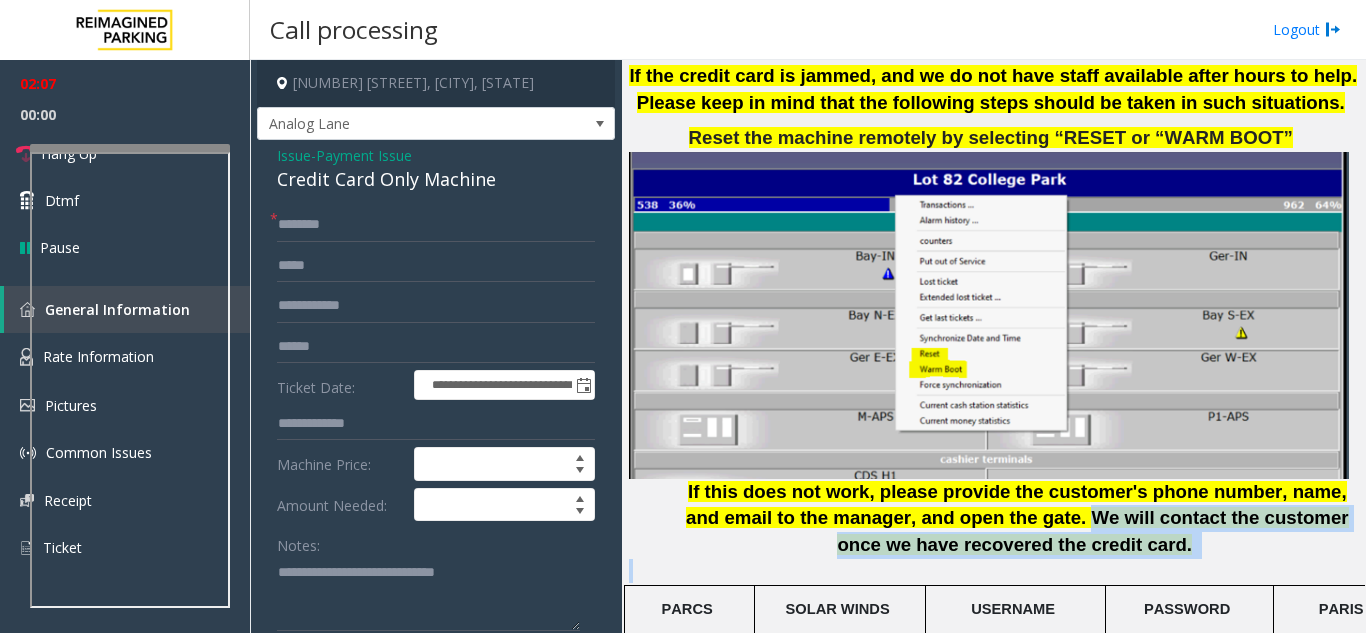 drag, startPoint x: 1131, startPoint y: 577, endPoint x: 993, endPoint y: 509, distance: 153.84407 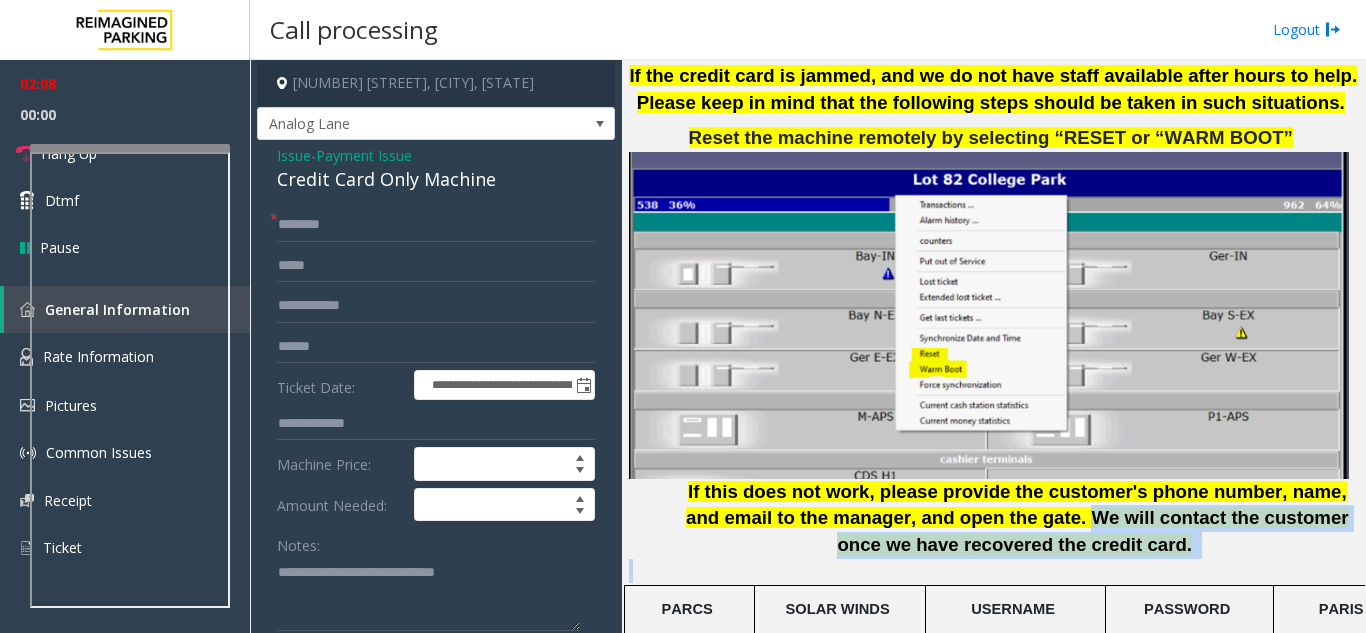 drag, startPoint x: 993, startPoint y: 509, endPoint x: 1144, endPoint y: 566, distance: 161.40013 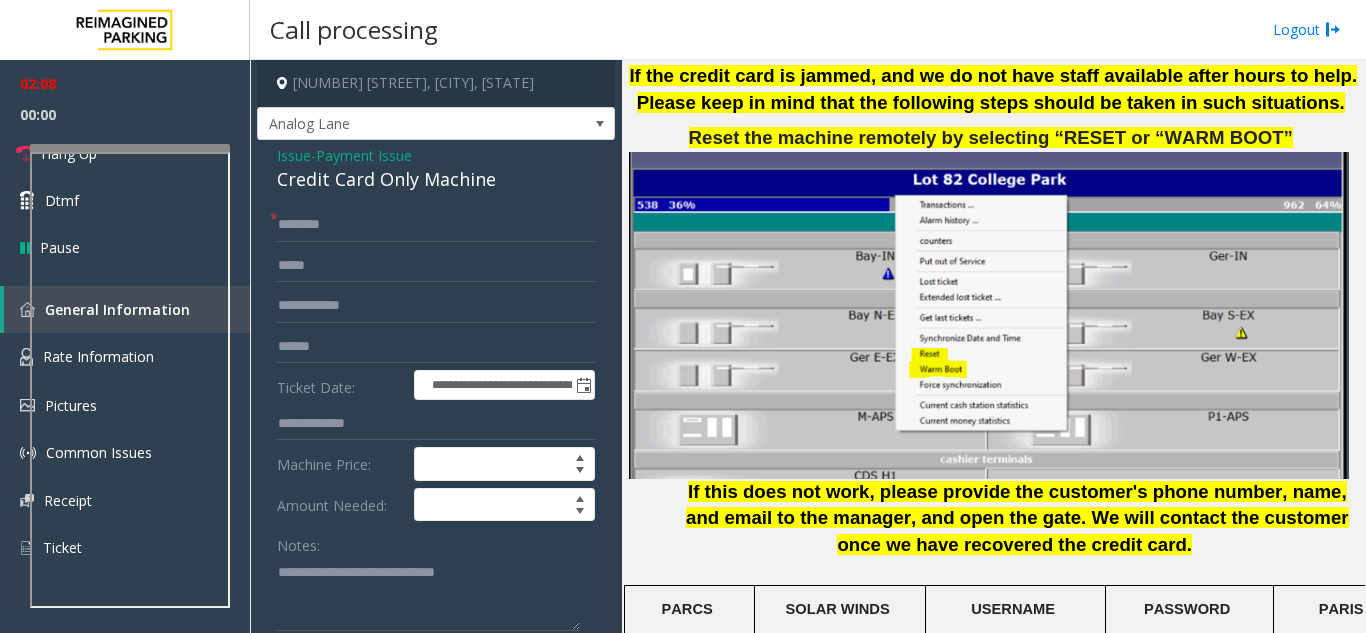 click 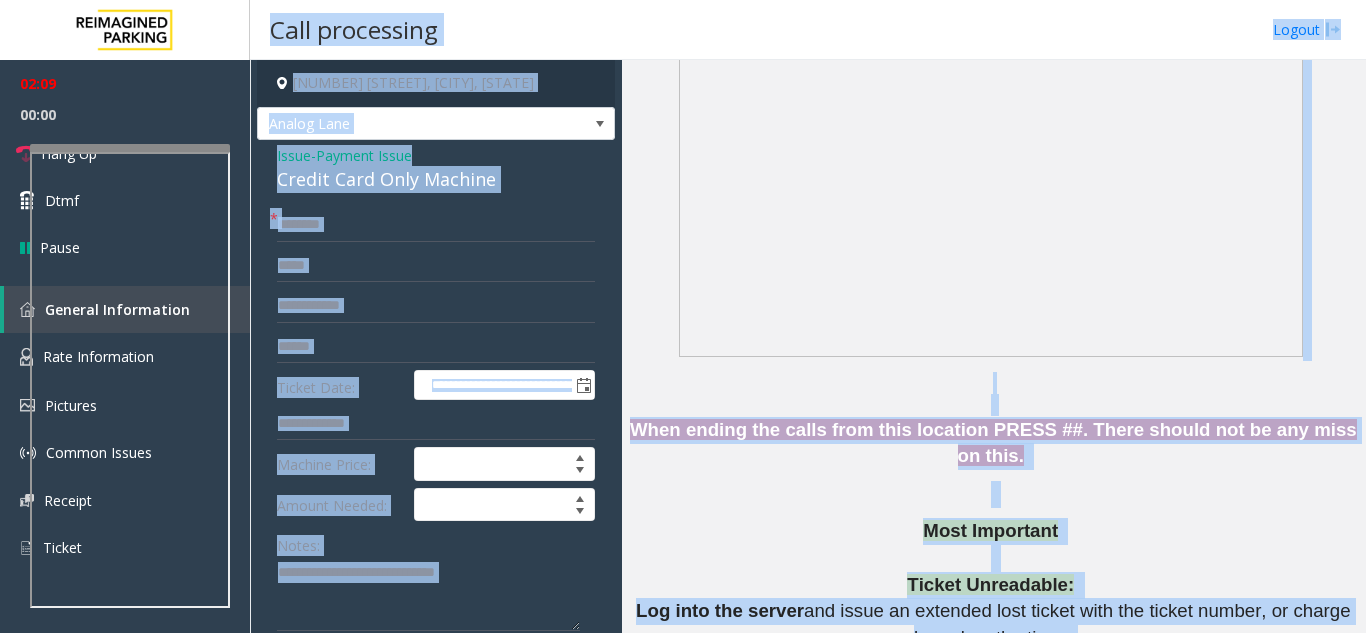 scroll, scrollTop: 0, scrollLeft: 0, axis: both 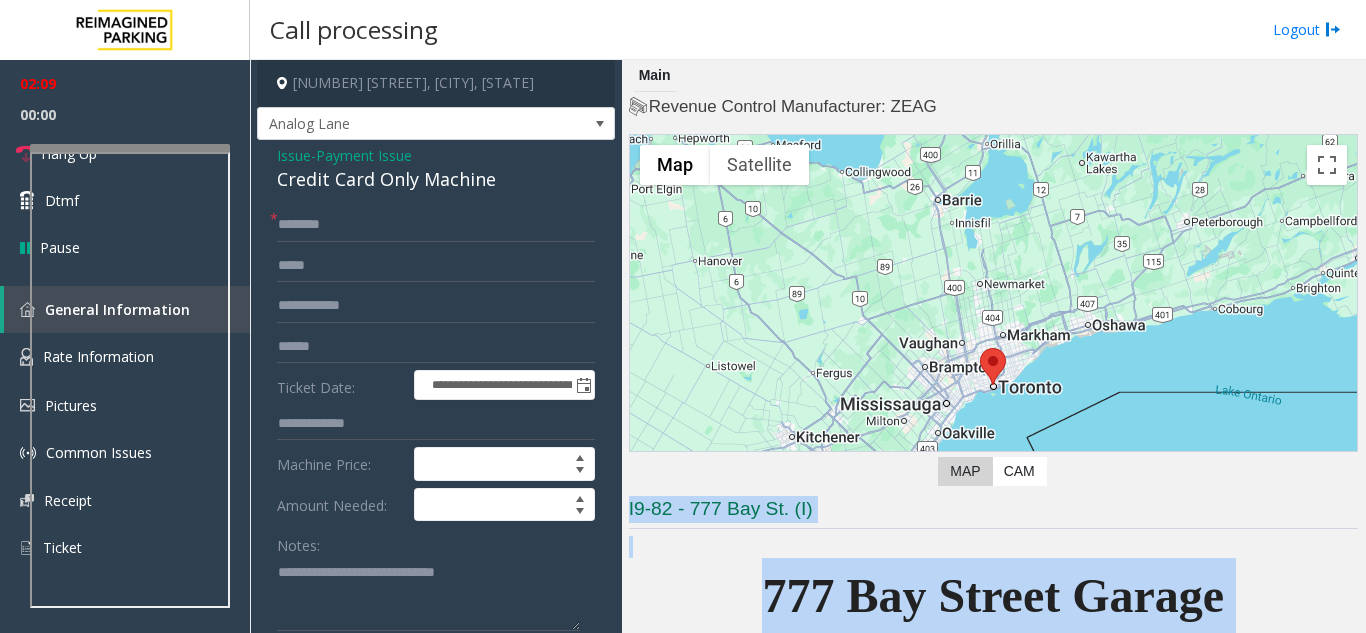 drag, startPoint x: 1144, startPoint y: 566, endPoint x: 841, endPoint y: 529, distance: 305.2507 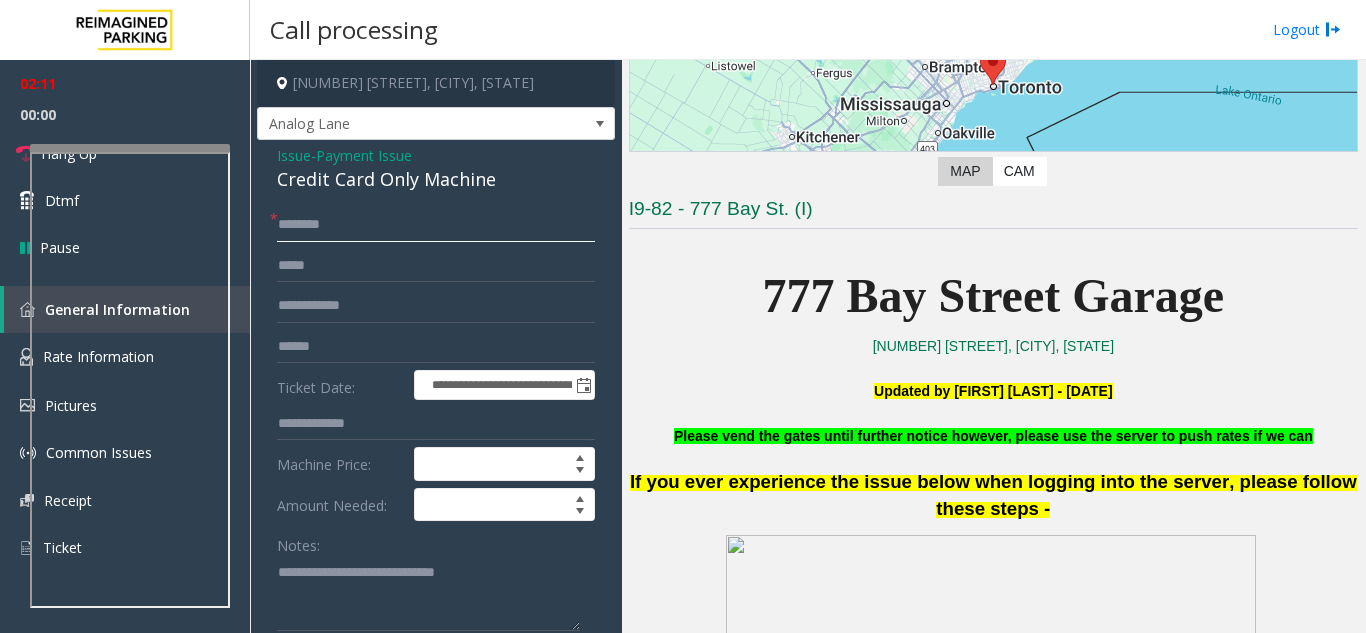 click 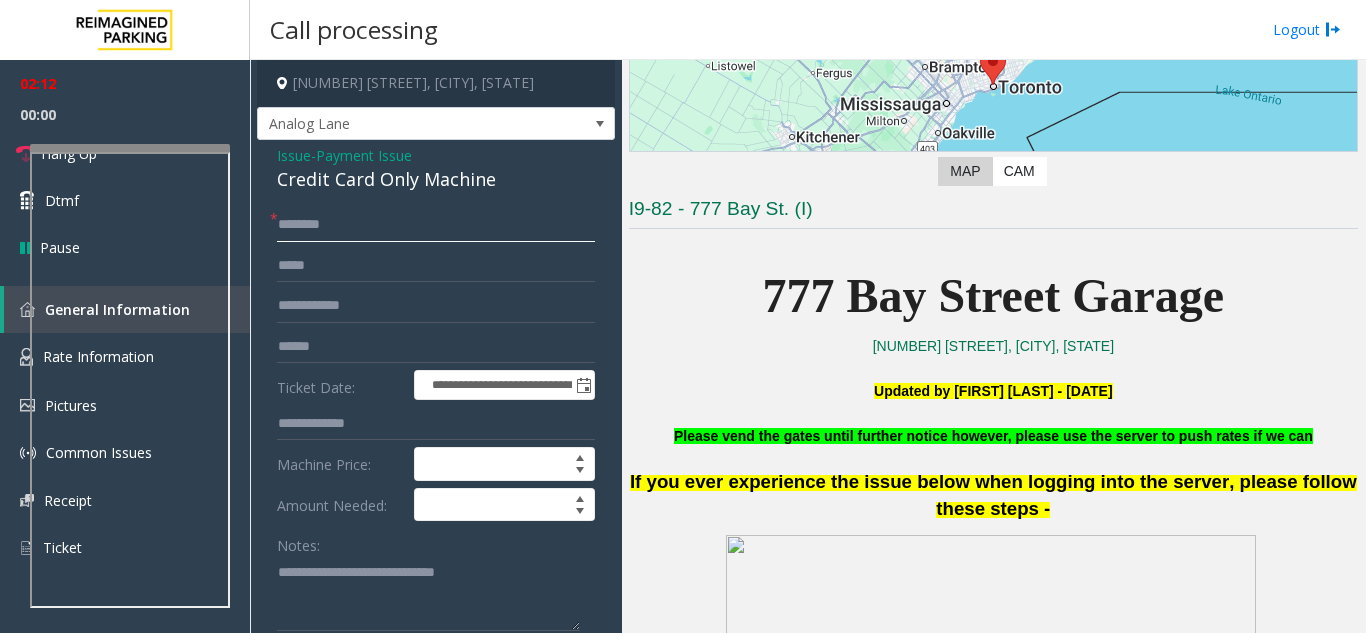 click 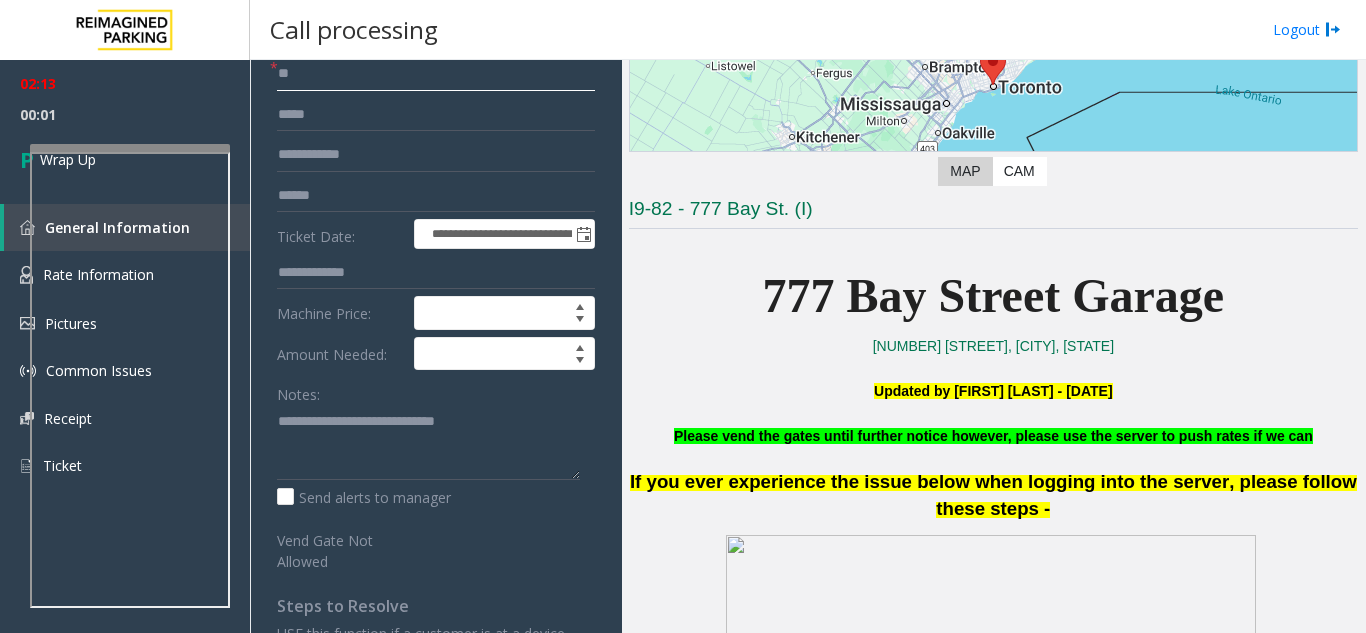 scroll, scrollTop: 300, scrollLeft: 0, axis: vertical 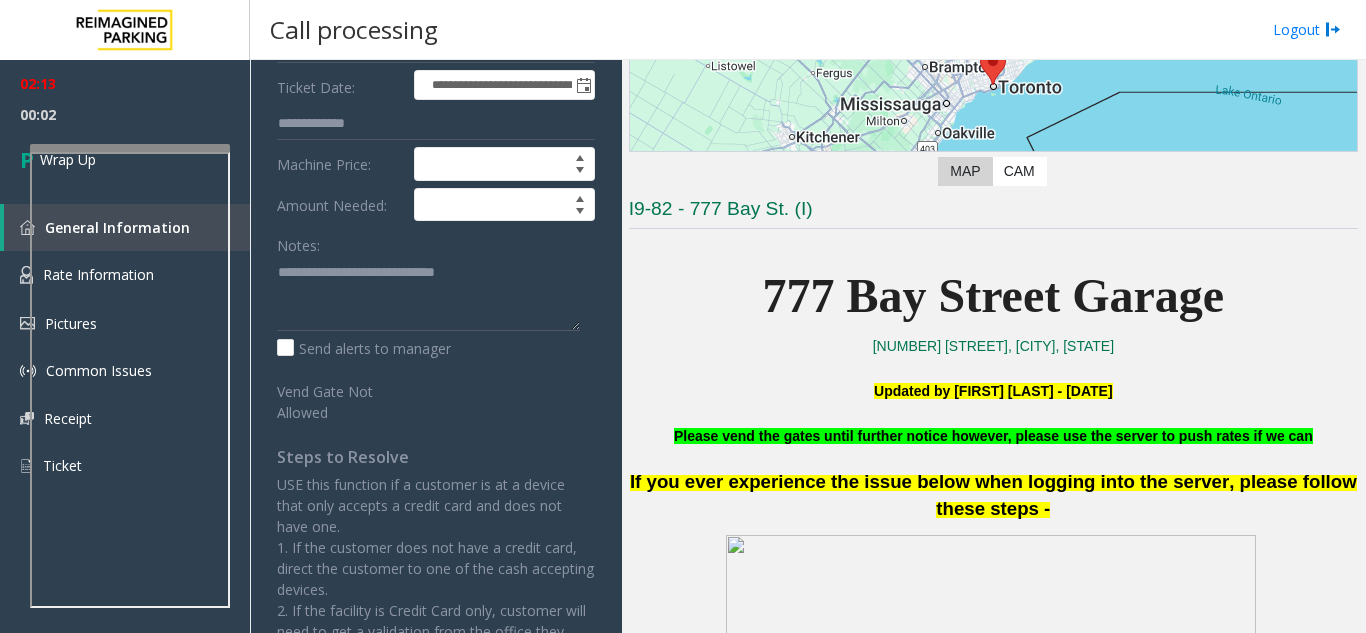 type on "**" 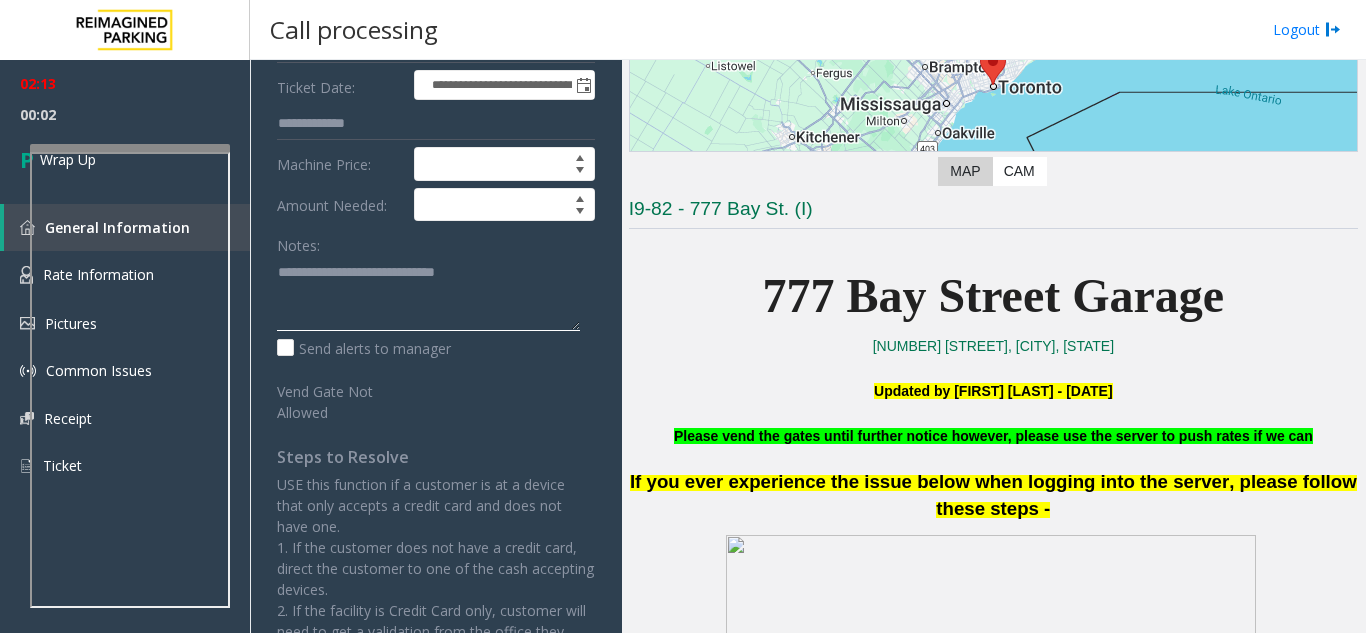click 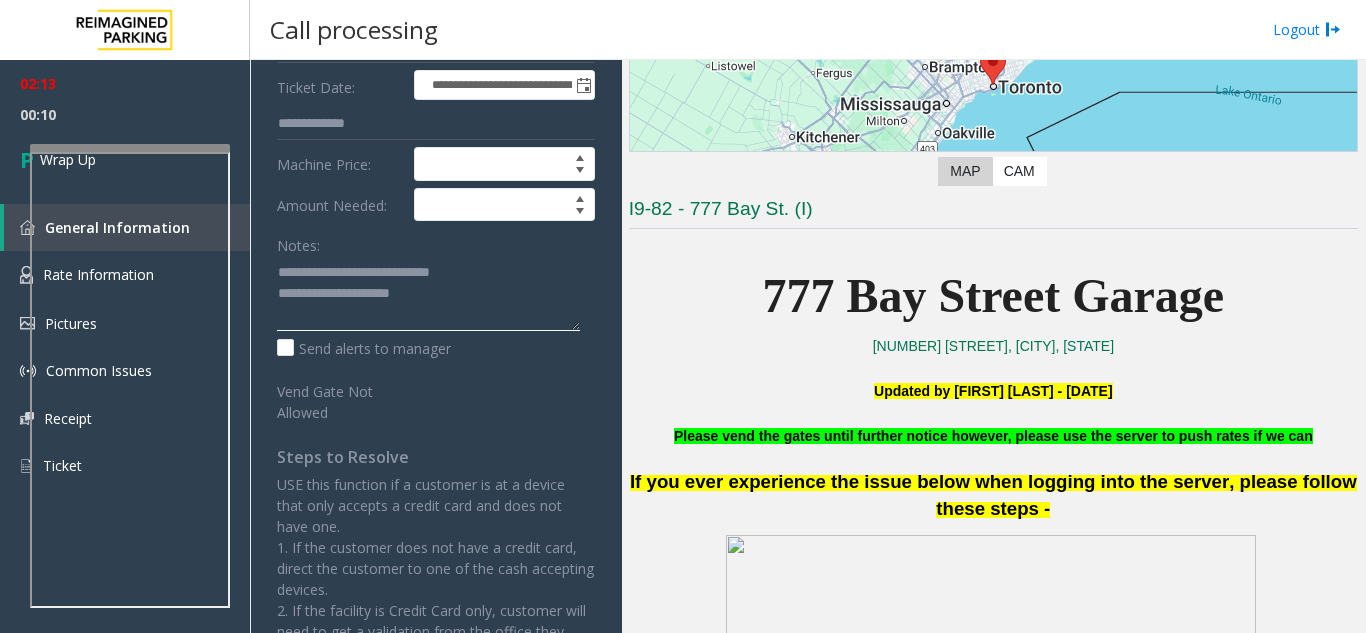 drag, startPoint x: 311, startPoint y: 302, endPoint x: 296, endPoint y: 289, distance: 19.849434 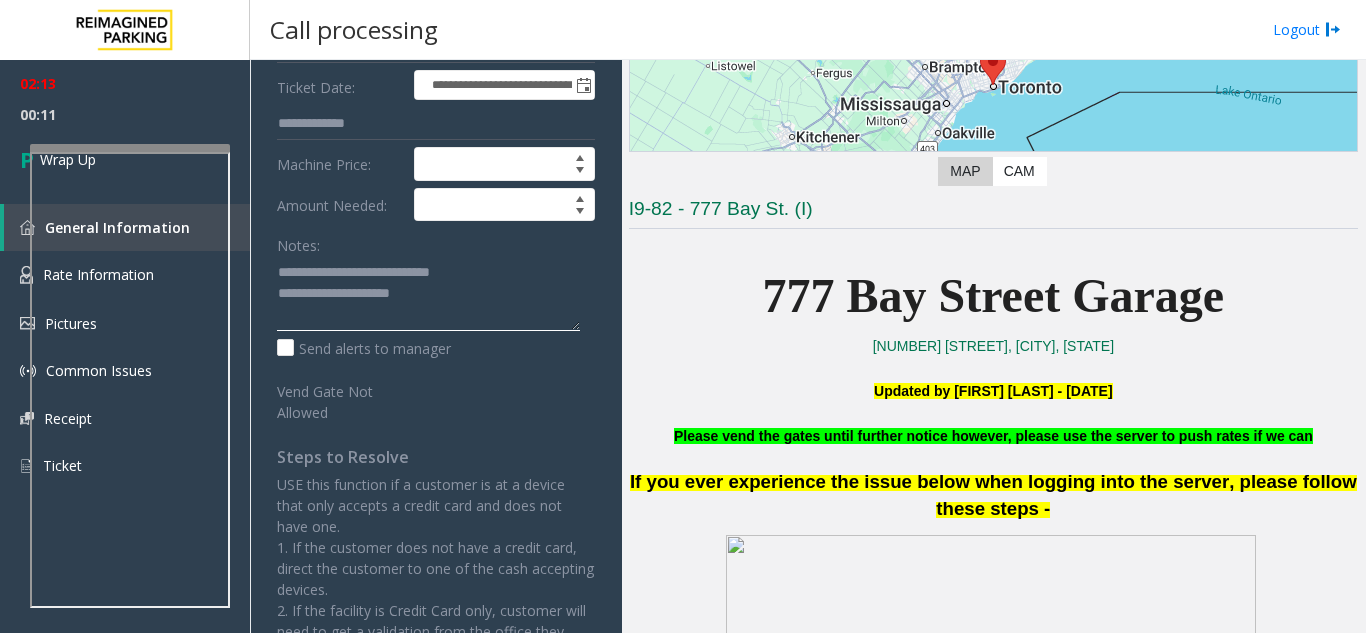 click 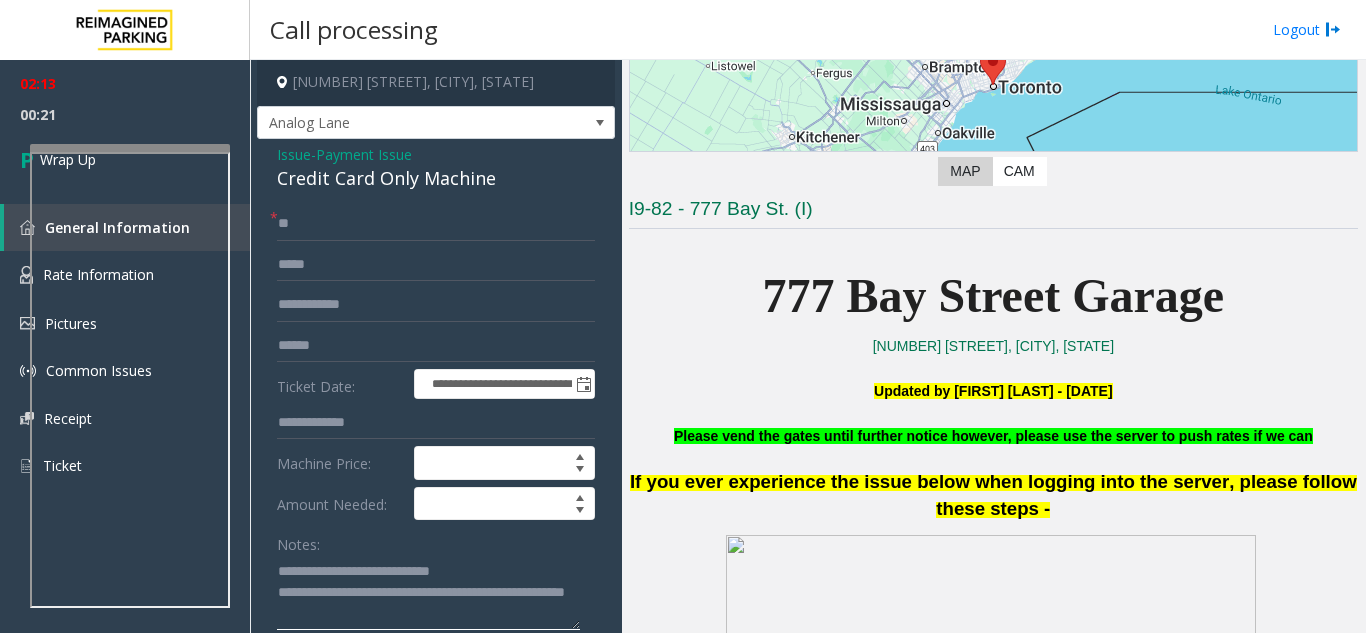 scroll, scrollTop: 0, scrollLeft: 0, axis: both 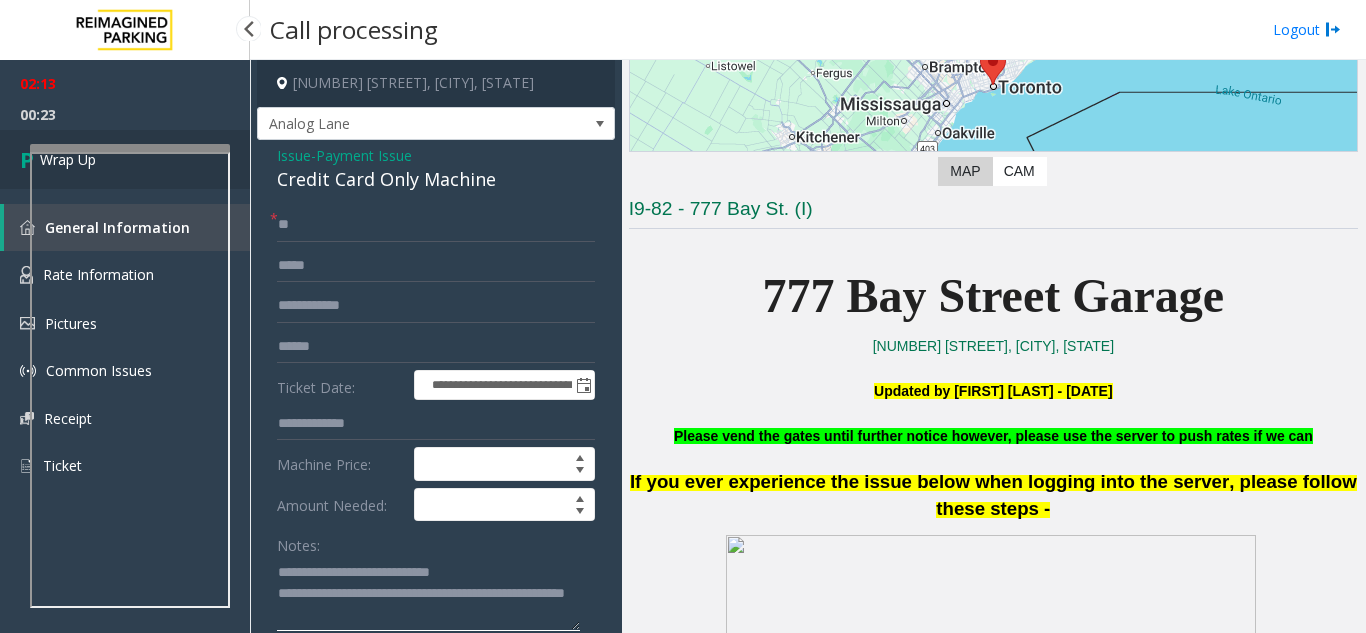 type on "**********" 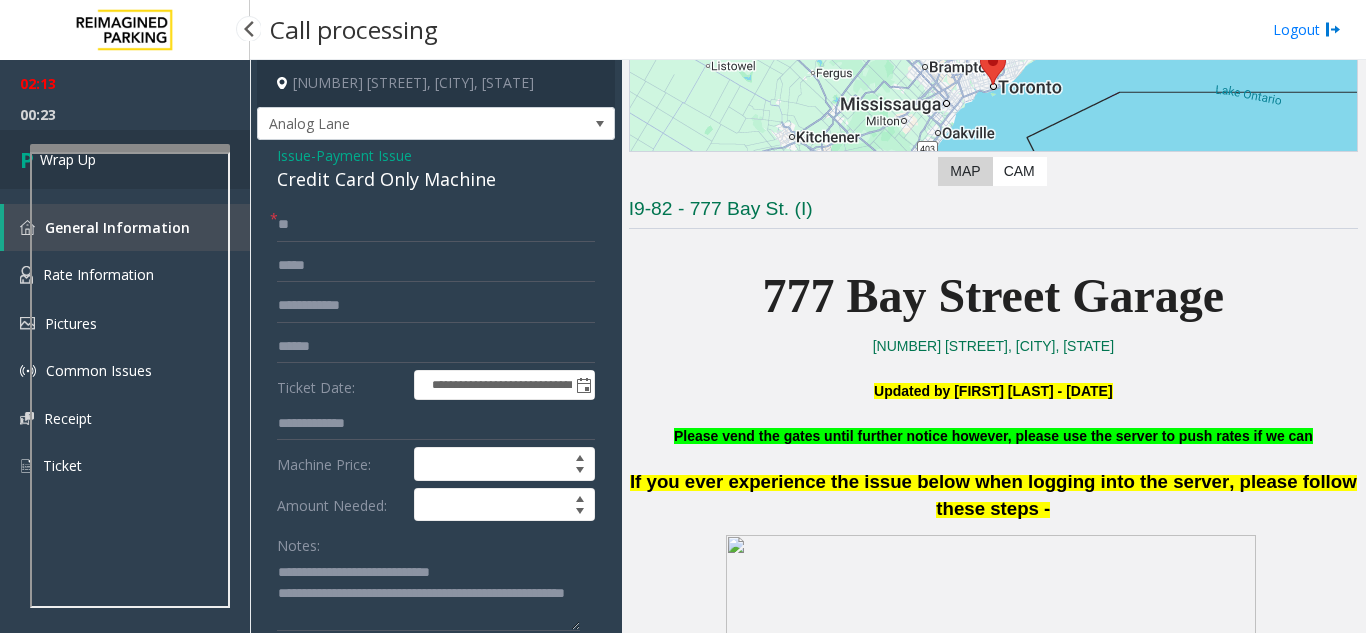 click on "Wrap Up" at bounding box center (125, 159) 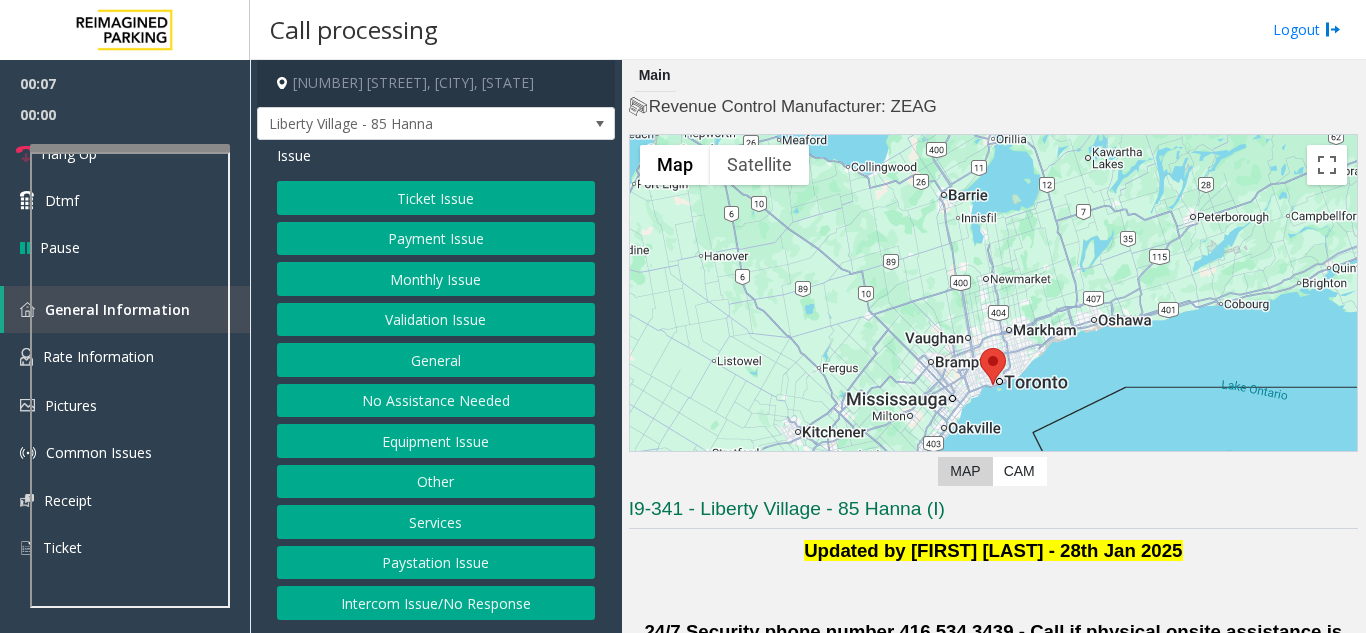 click on "Intercom Issue/No Response" 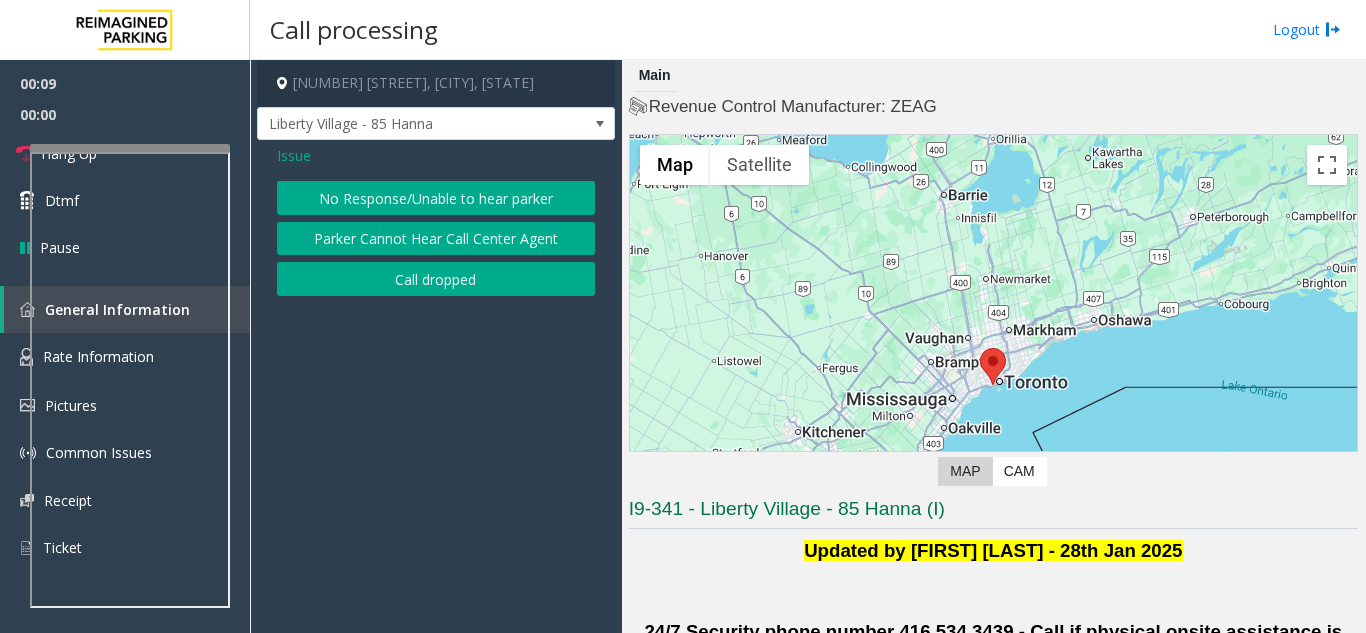 click on "No Response/Unable to hear parker" 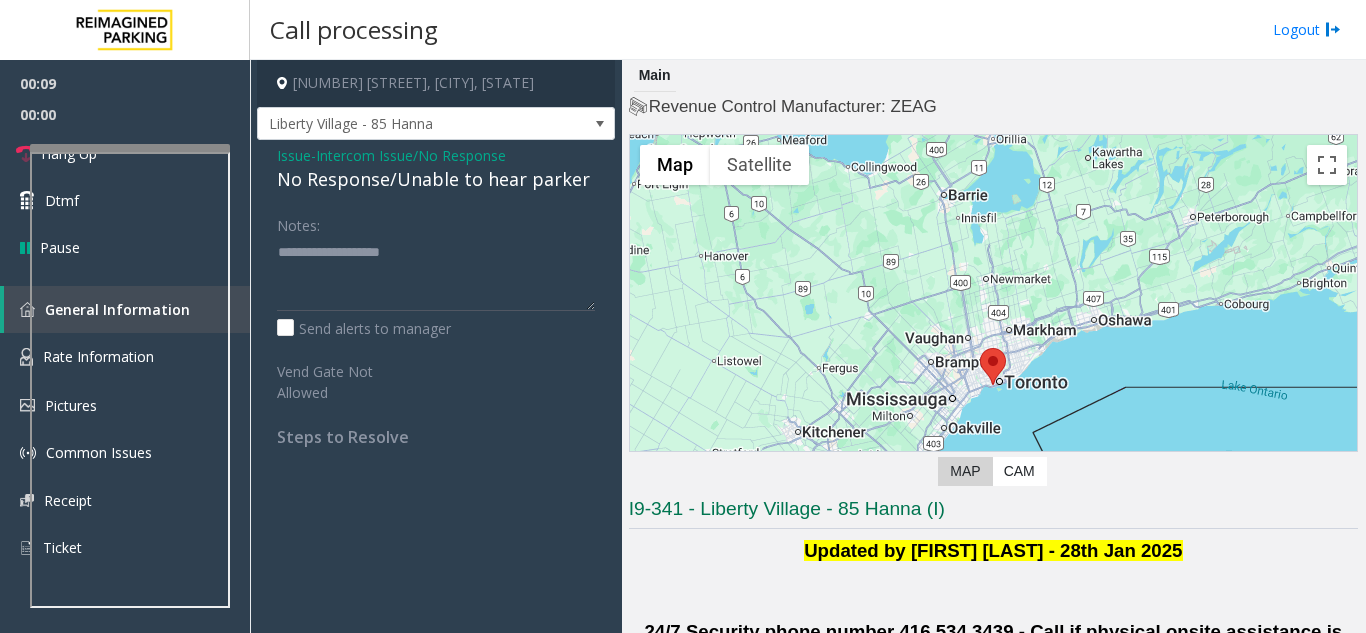 click on "No Response/Unable to hear parker" 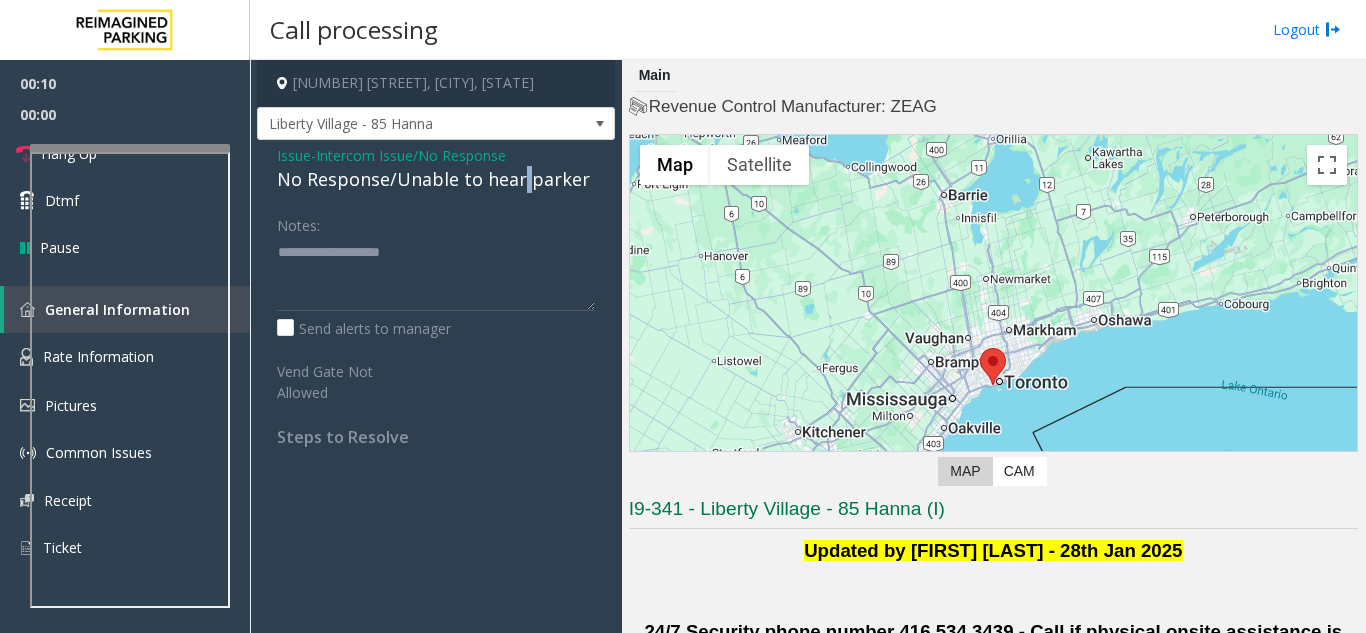 click on "No Response/Unable to hear parker" 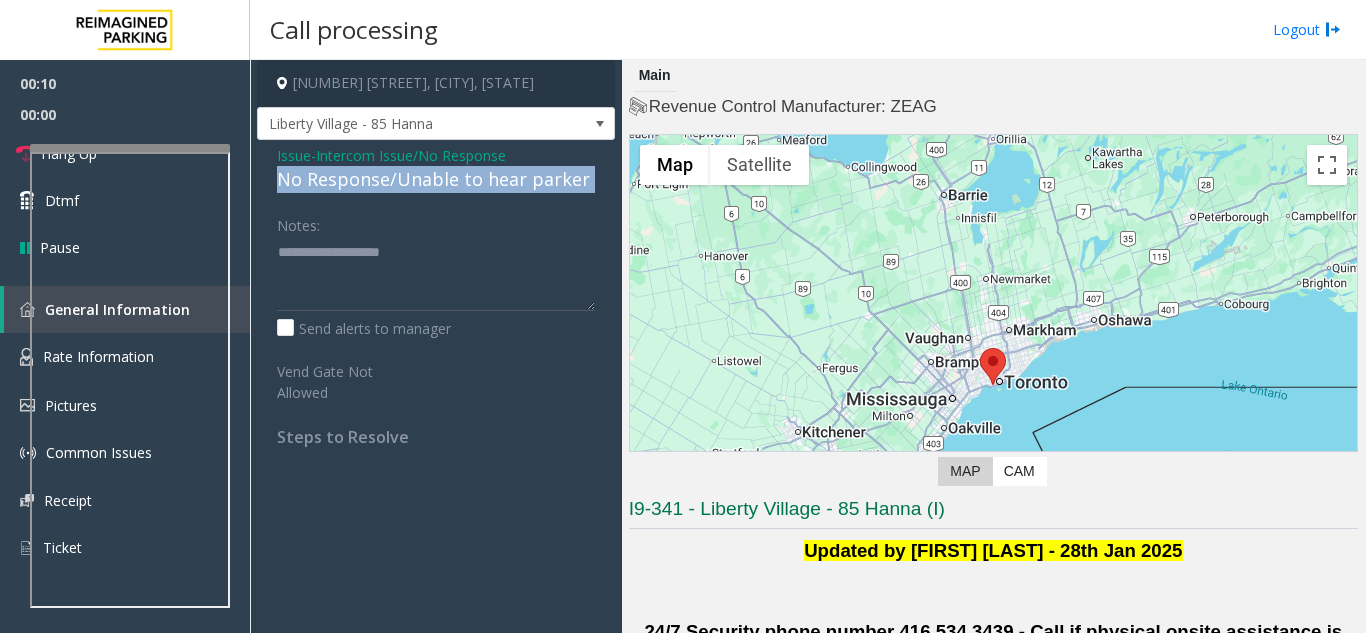 click on "No Response/Unable to hear parker" 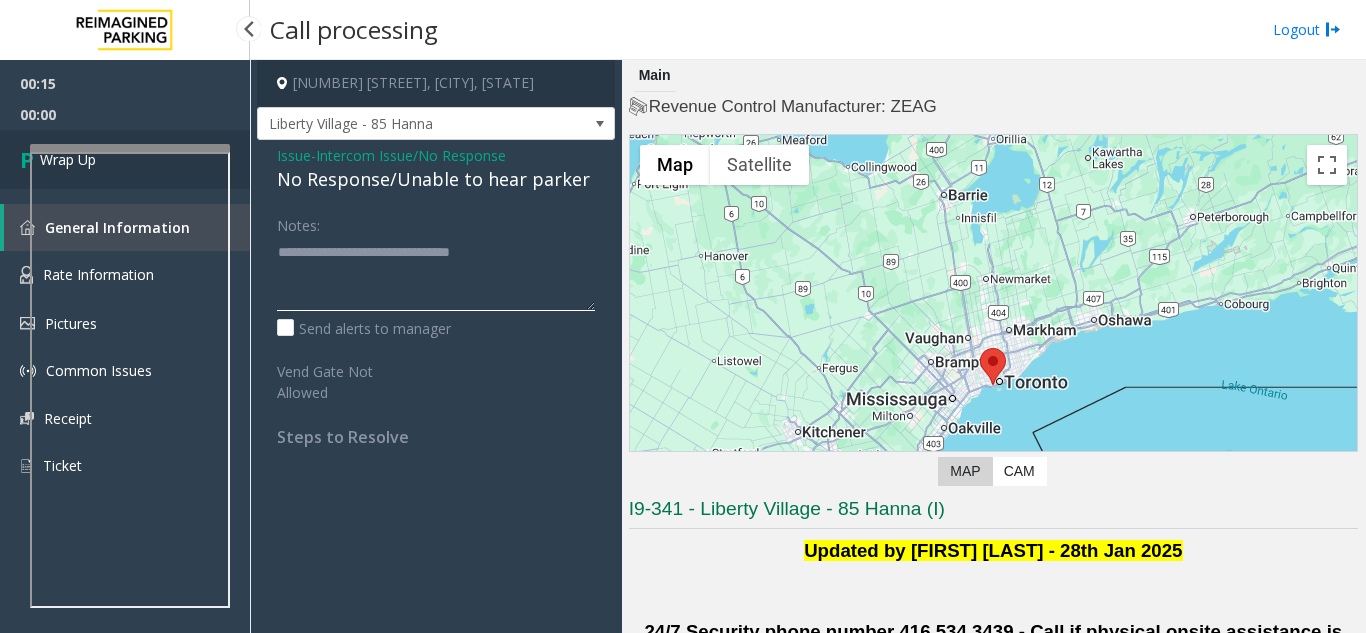 type on "**********" 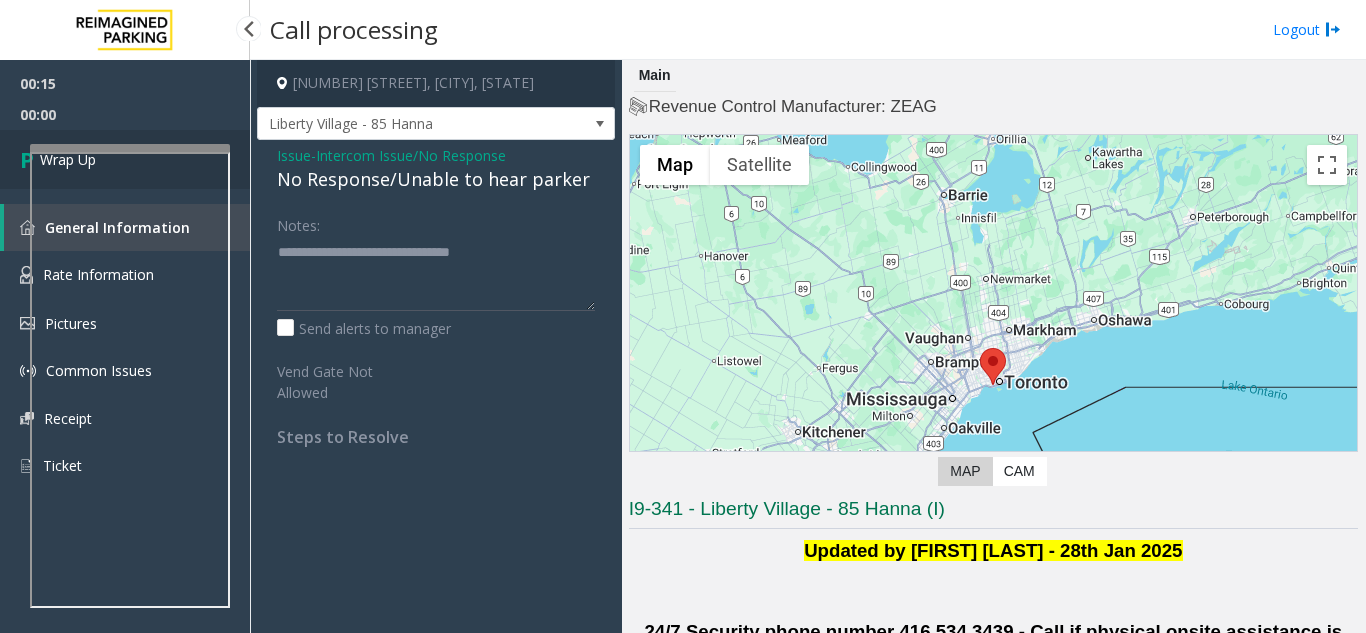 click at bounding box center (30, 159) 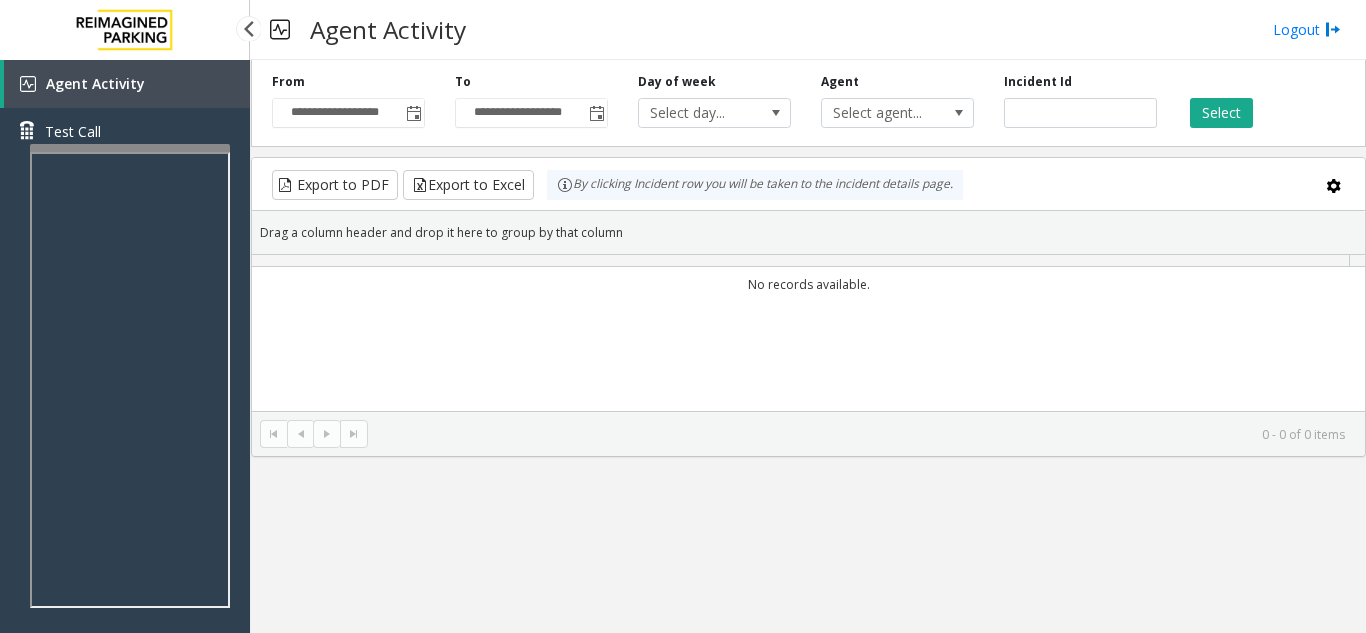 click on "Test Call" at bounding box center (125, 131) 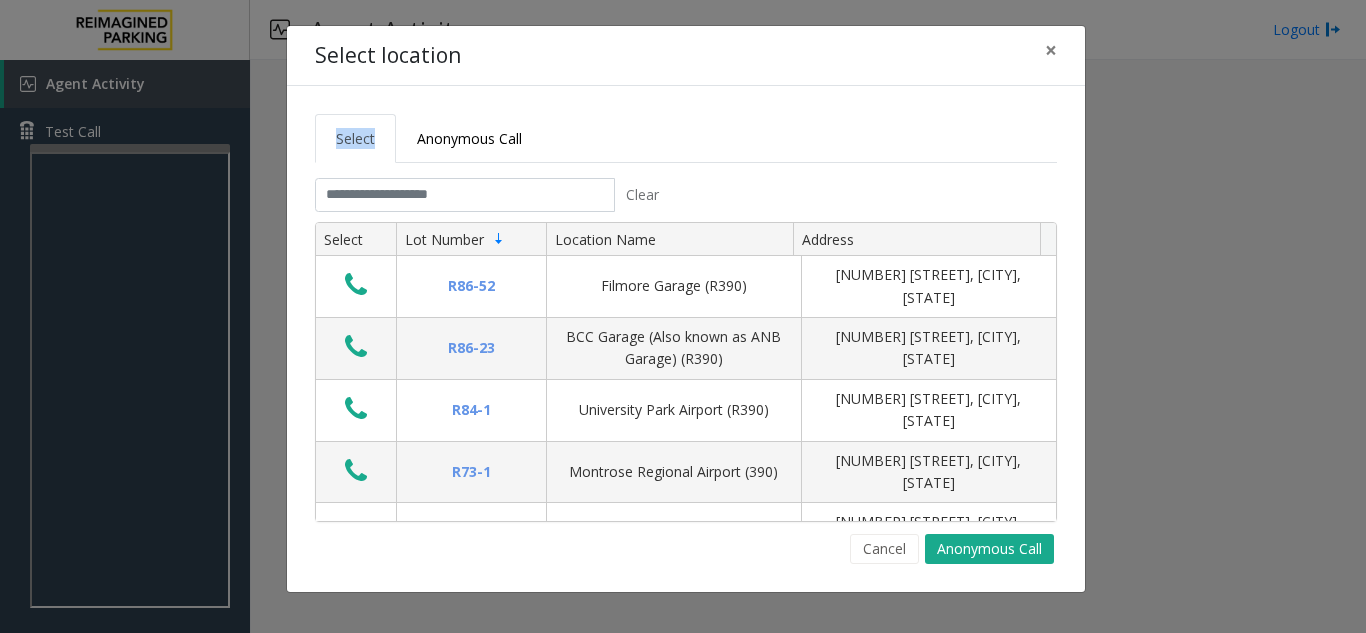 click on "Select location × Select Anonymous Call Clear Select Lot Number Location Name Address R86-52 Filmore Garage (R390) 175 Milwaukee Street, Denver, CO R86-23 BCC Garage (Also known as ANB Garage) (R390)  3033 East 1st Avenue, Denver, CO R84-1 University Park Airport (R390) 2493 Fox Hill Road, State College, PA R73-1 Montrose Regional Airport (390) 2100 Airport Road, Montrose, CO R4-1 Lafayette Regional Airport (R390) 200 Terminal Drive, Lafayette, LA R31-35 Sunset Corporate Campus (R390) 13920 Southeast Eastgate Way, Bellevue, WA R31-3 Bell Street Garage (R390) 2323 Elliott Avenue, Seattle, WA R31-3 Bellevue Technology Center (R390) 2125 158th Court Northeast, Bellevue, WA R31-1 Meydenbauer Center (MBC)(R390) 11100 Northeast 6th Street, Bellevue, WA R30-259 Cherry Hill (R390) 511 16th Avenue, Seattle, WA R30-259 First (1st) Hill Medical Pavilion (R390) 1124 Columbia Street, Seattle, WA R30-216 G2 Garage (R390) 5601 6th Avenue South, Seattle, WA R30-204 Pacific Tower West Garage (R390) R30-20 R26-529 R26-509 2 1" 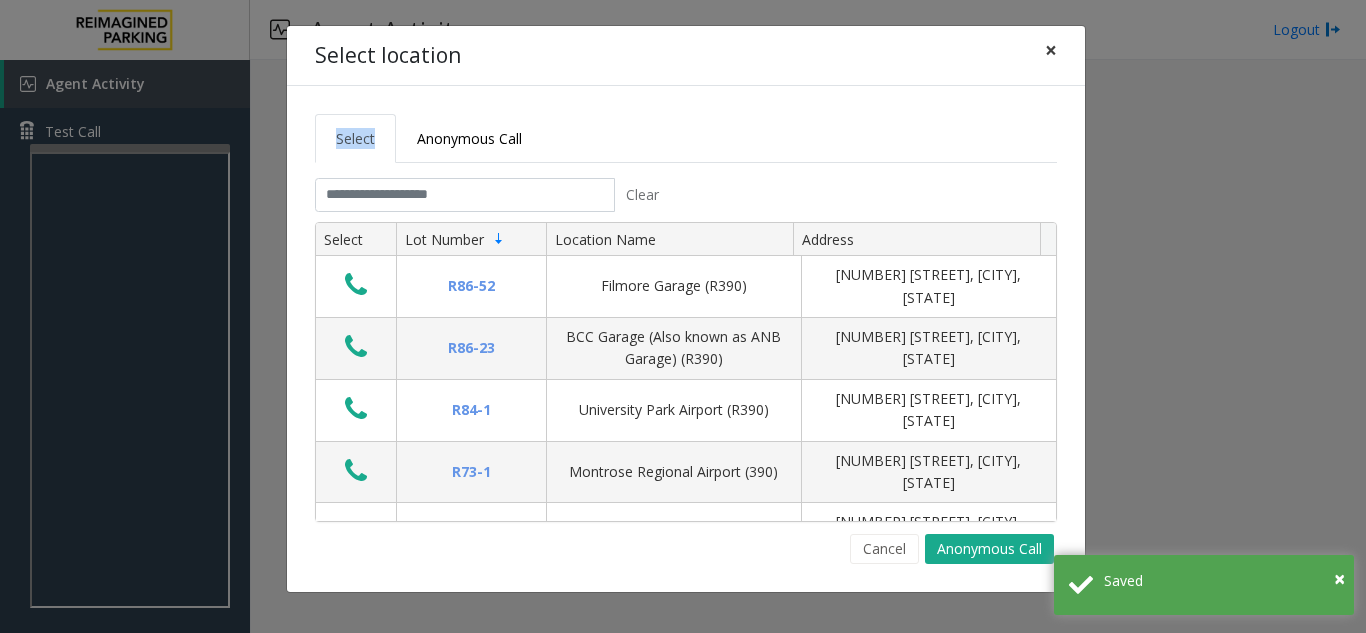 drag, startPoint x: 1057, startPoint y: 40, endPoint x: 1044, endPoint y: 41, distance: 13.038404 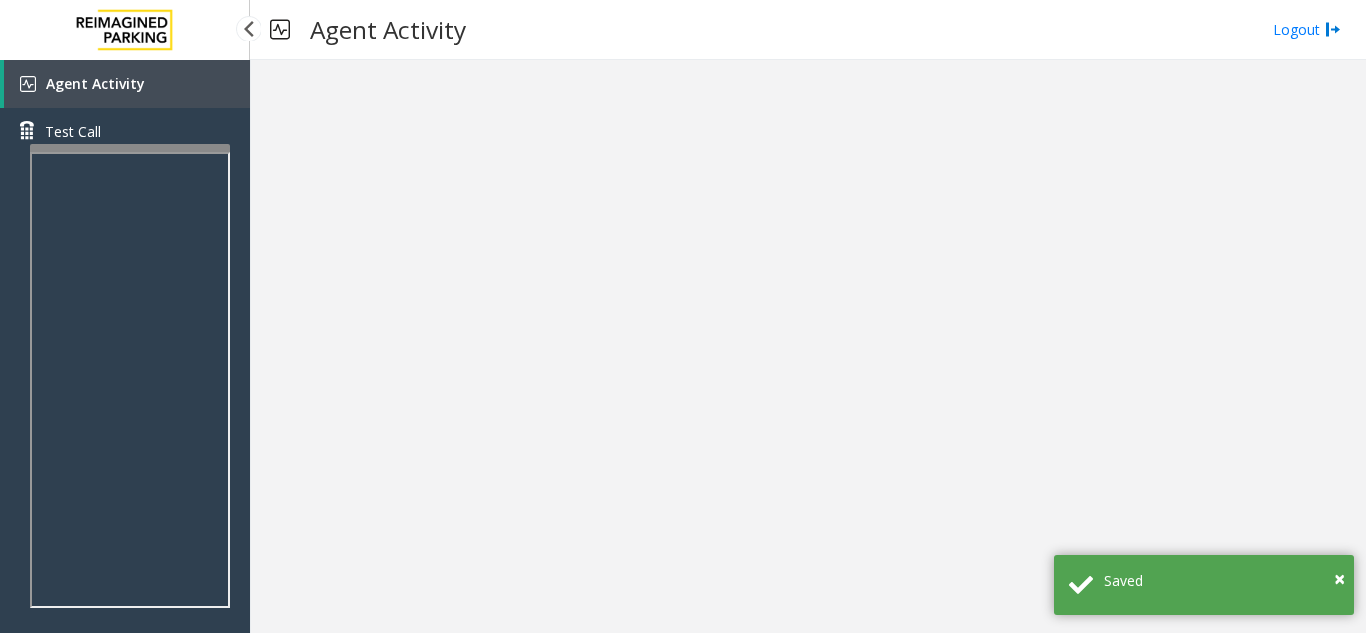 click on "Agent Activity" at bounding box center [127, 84] 